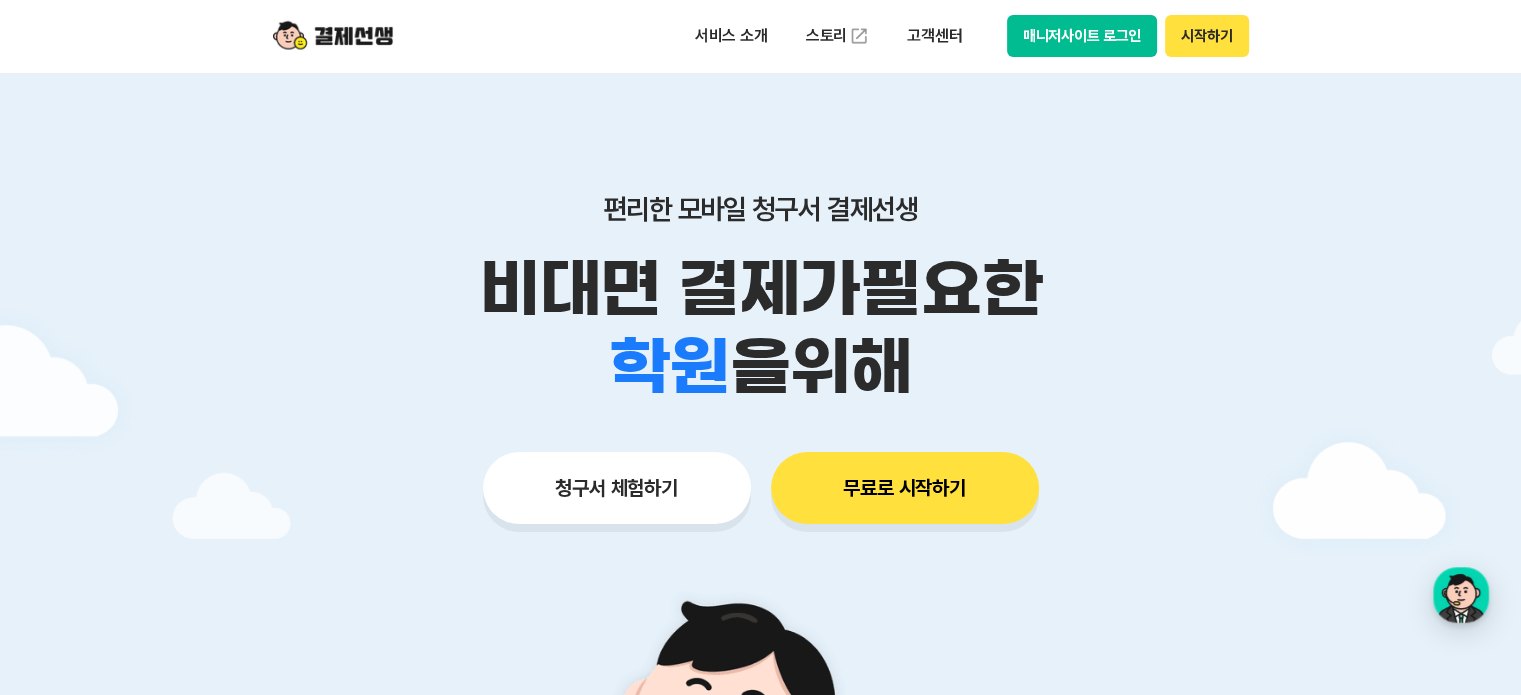scroll, scrollTop: 0, scrollLeft: 0, axis: both 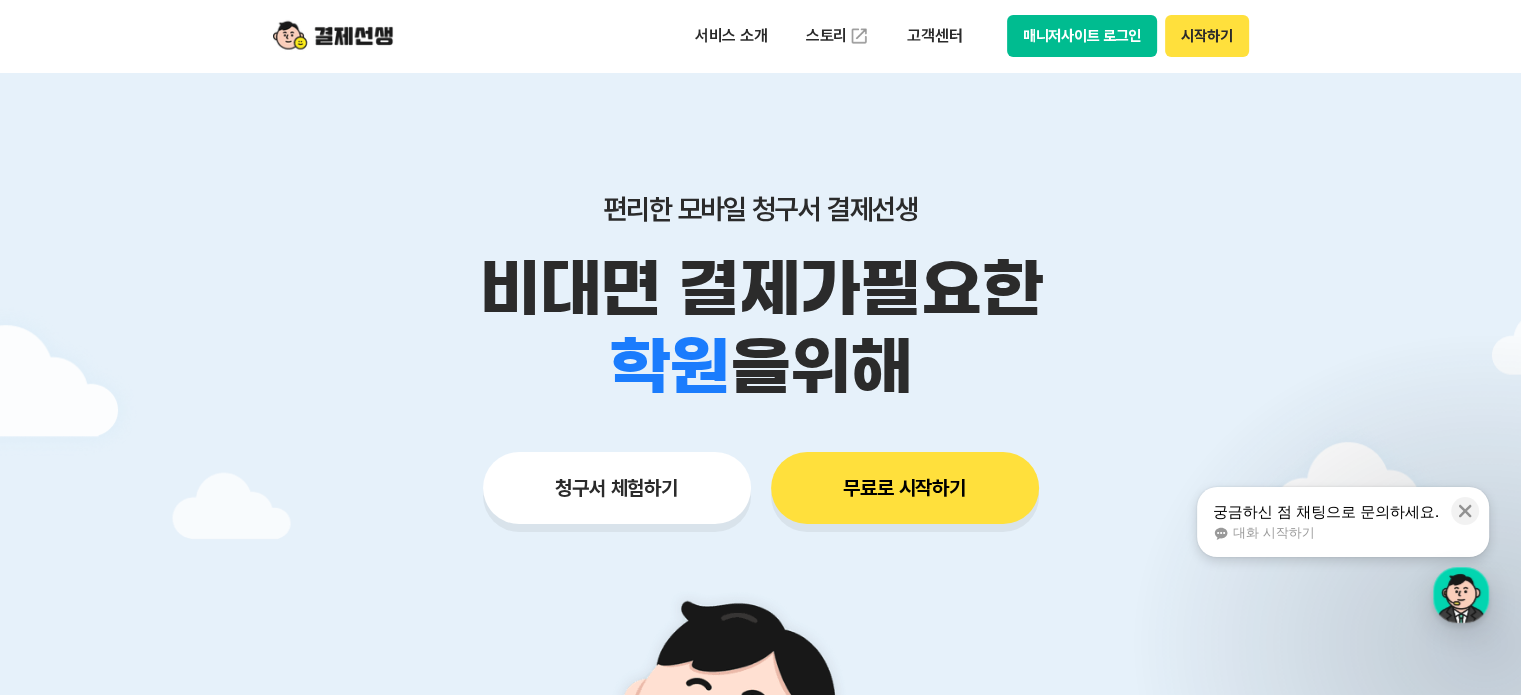drag, startPoint x: 1011, startPoint y: 1, endPoint x: 221, endPoint y: 331, distance: 856.1542 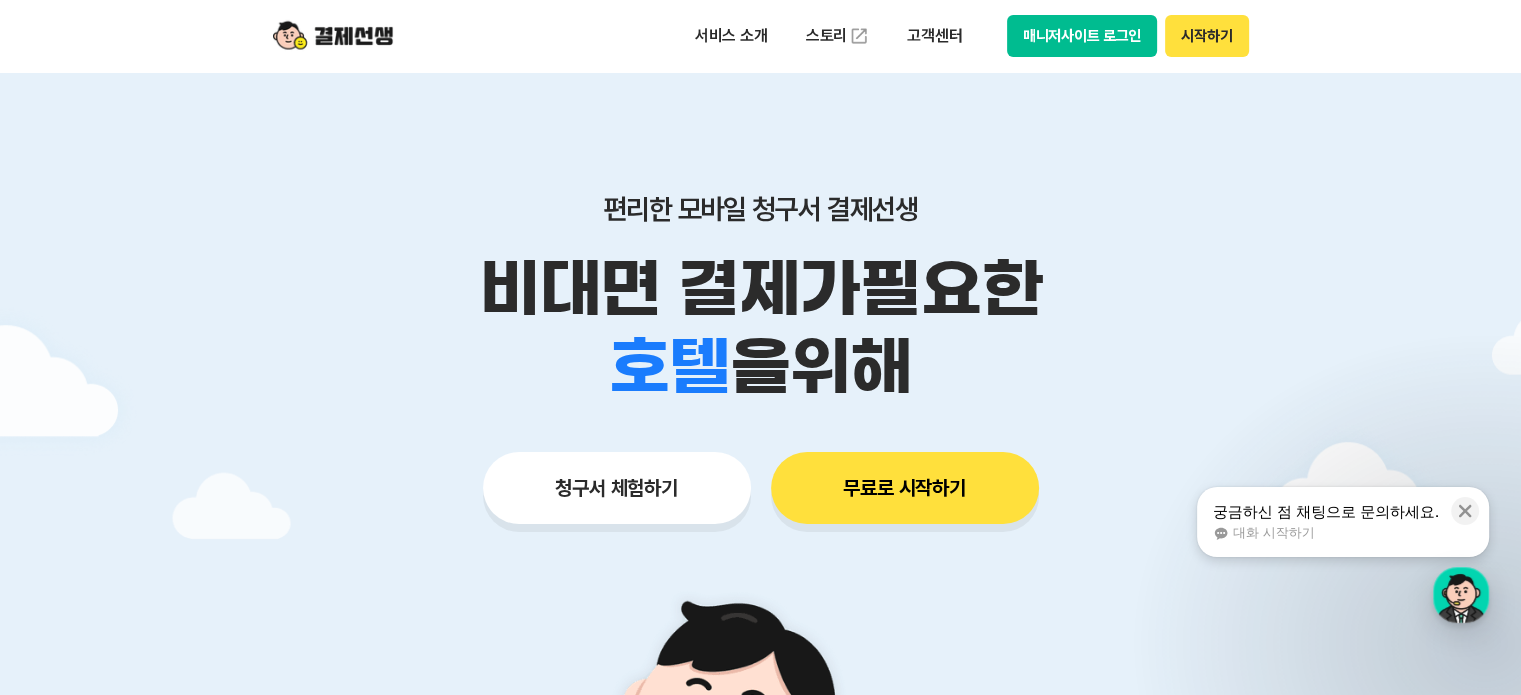 click on "무료로 시작하기" at bounding box center (905, 488) 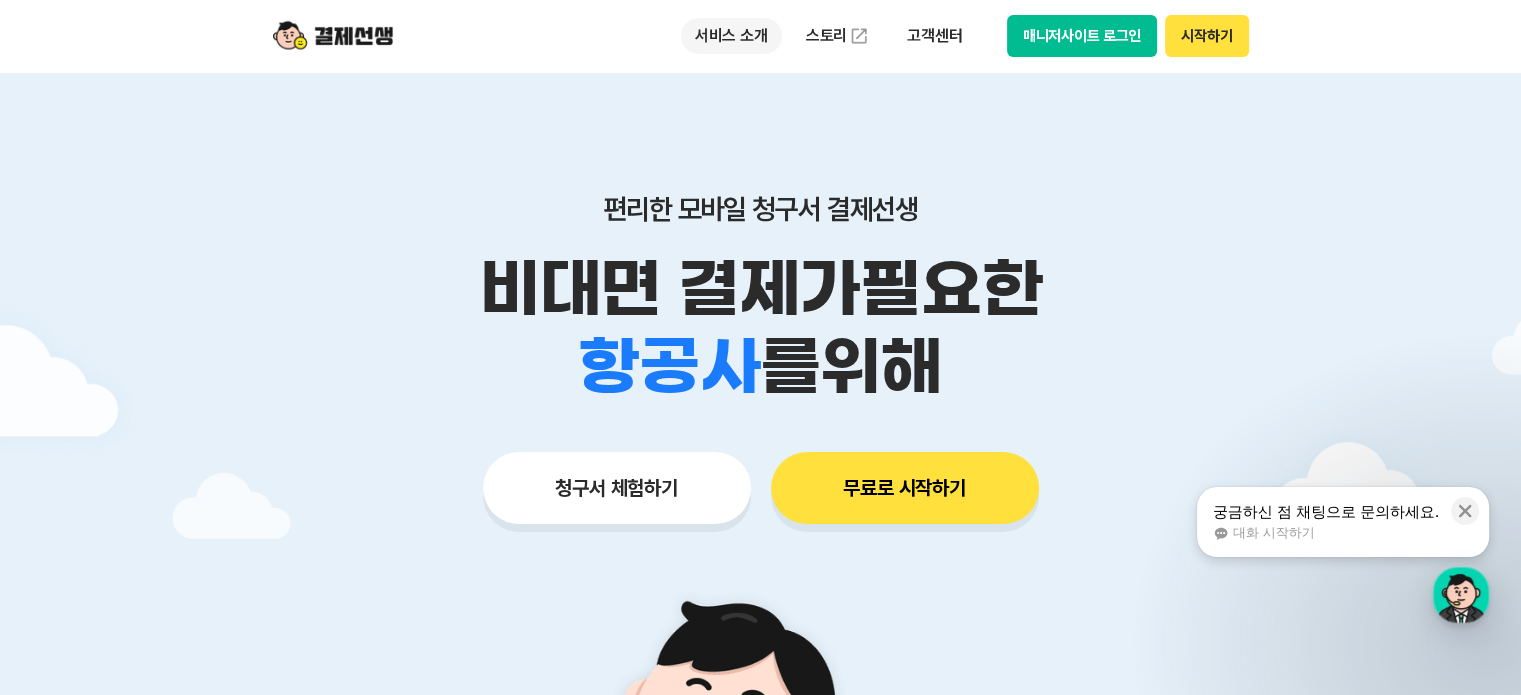 click on "서비스 소개" at bounding box center (731, 36) 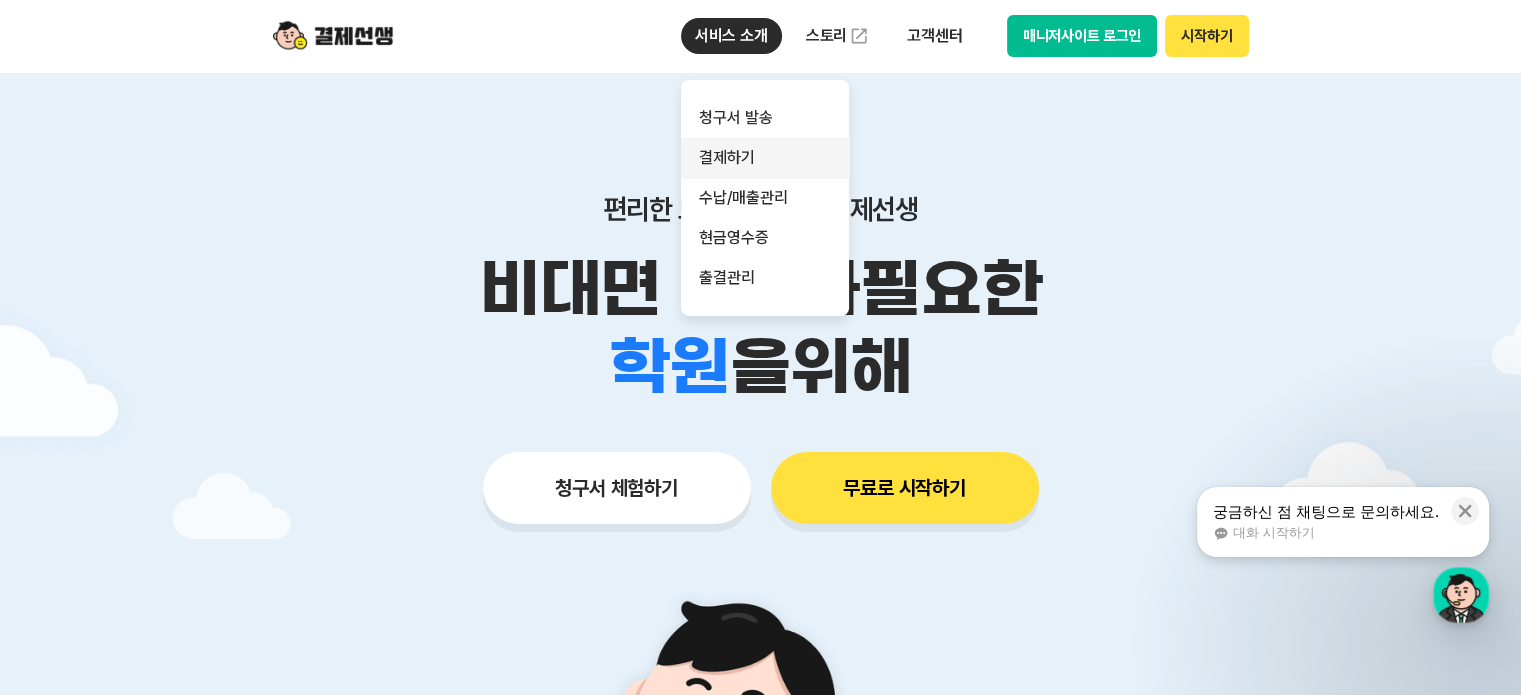 click on "결제하기" at bounding box center [765, 158] 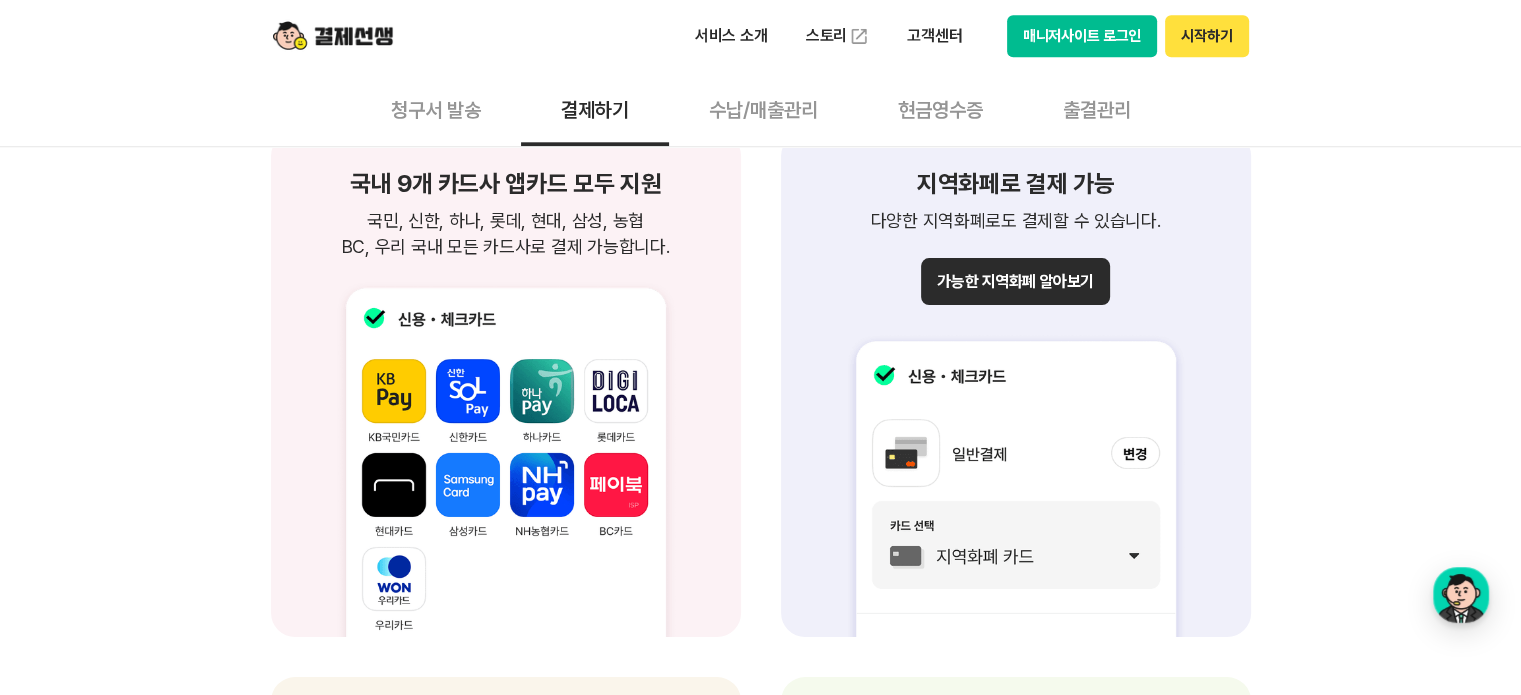 scroll, scrollTop: 2200, scrollLeft: 0, axis: vertical 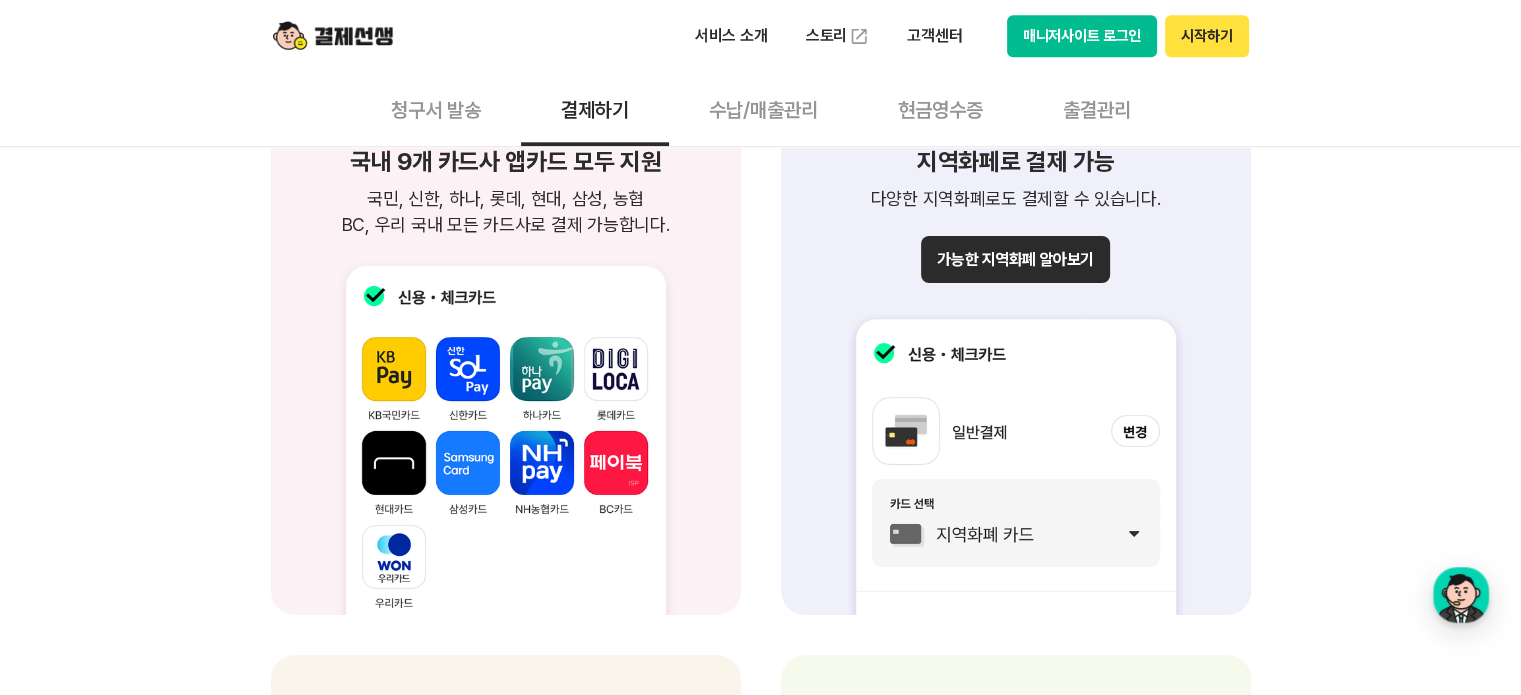 click on "가능한 지역화폐 알아보기" at bounding box center (1015, 259) 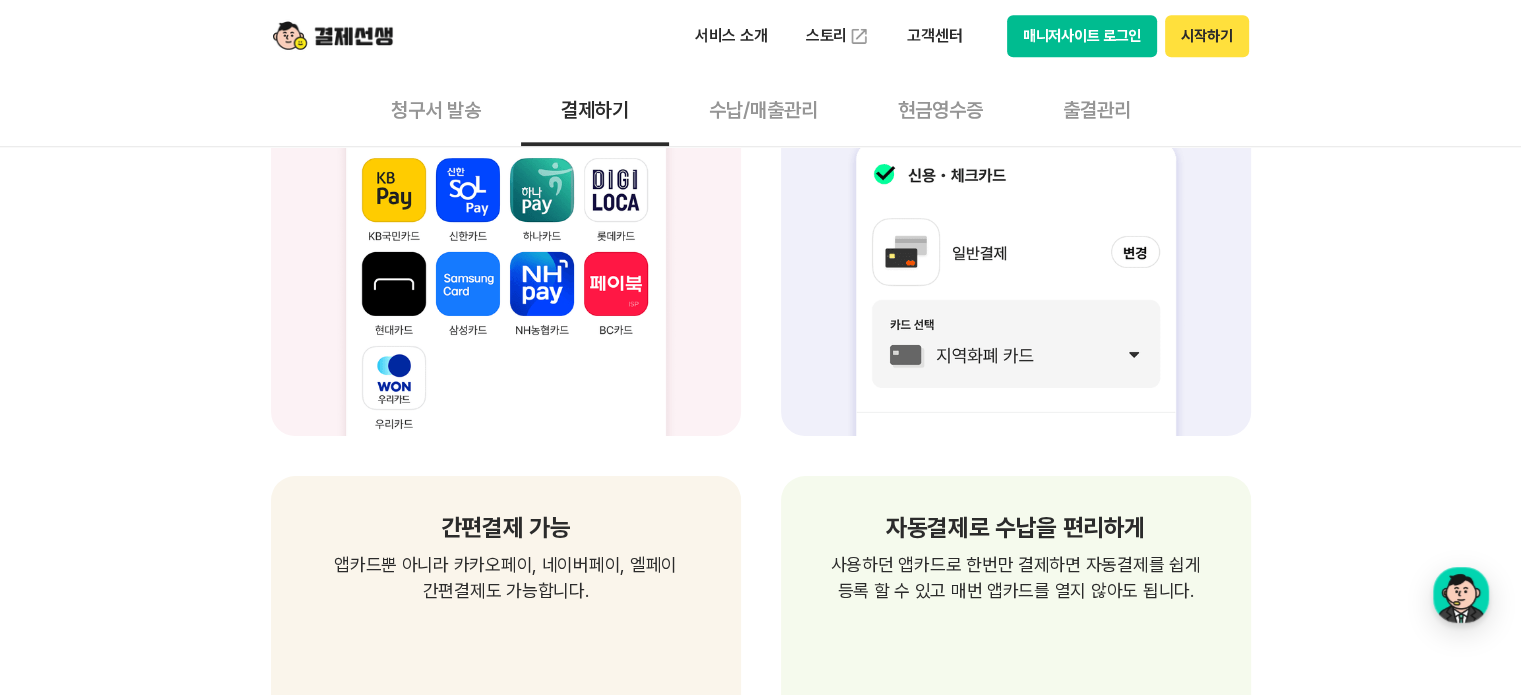 scroll, scrollTop: 2700, scrollLeft: 0, axis: vertical 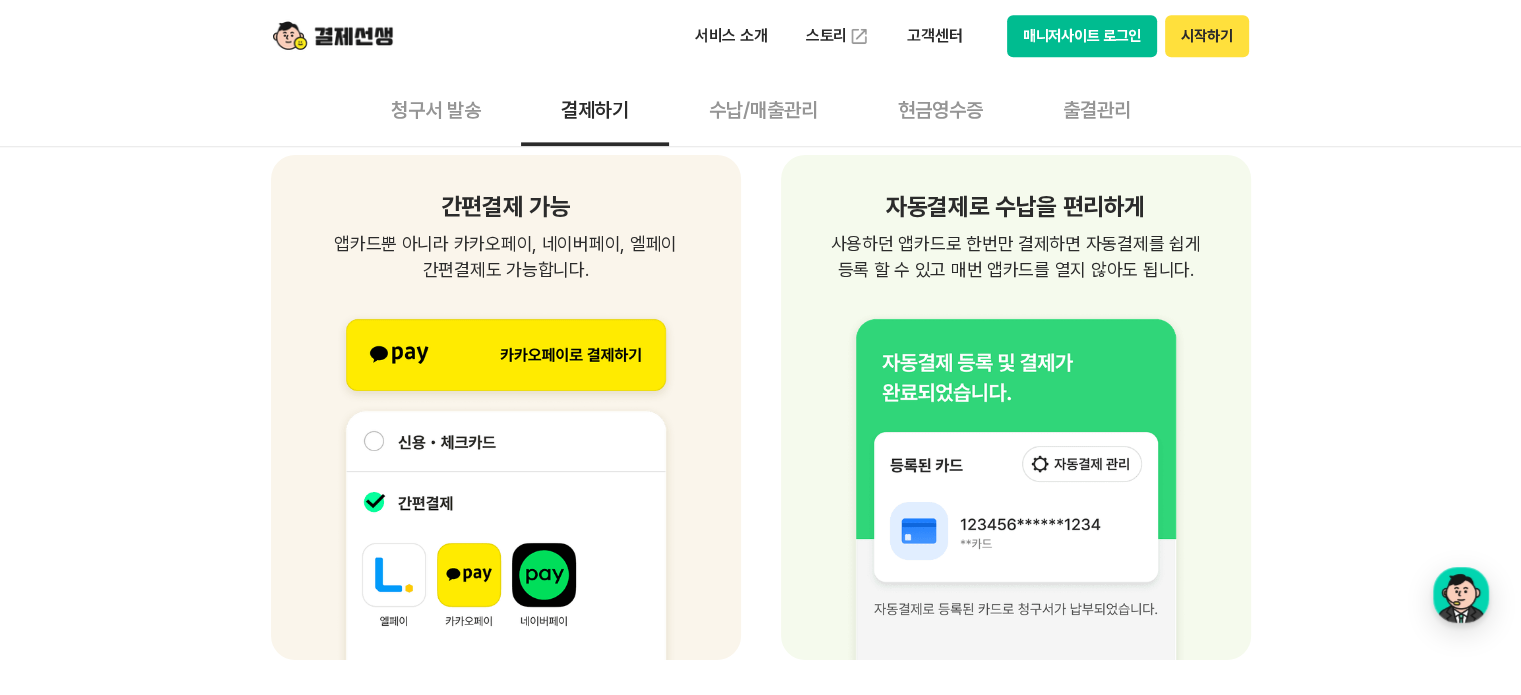 click on "제약없는 결제가능 장소/시간 제약없이 편리한 결제 청구서를 받은 고객은 별도의 앱 설치와 회원가입 없이 언제 어디서든 결제 가능합니다. 별도의 앱 설치/회원가입 없이 고객은 별도의 앱 설치를 할 번거로움 없이    알림톡 혹은 문자로 발송된 청구서를 확인하실 수 있습니다. 장소/시간 제약없는 결제 고객은 사업장을 방문할 필요 없이 언제! 어디서든!    모바일로 비대면 결제가 가능합니다. 청구서 전달하기 청구서를 다른 사람에게 전달하면 받은 사람이    직접 결제할 수 있습니다. 다양한 결제수단 지원 다양한 결제방식 지원으로 고객에게 편리한 환경 제공! 국내 9개 카드사 앱카드 모두 지원 국민, 신한, 하나, 롯데, 현대, 삼성, 농협    BC, 우리 국내 모든 카드사로 결제 가능합니다. 국민, 신한, 하나, 롯데, 현대, 삼성, 농협, BC, 우리   지역화페로 결제 가능" at bounding box center (760, 186) 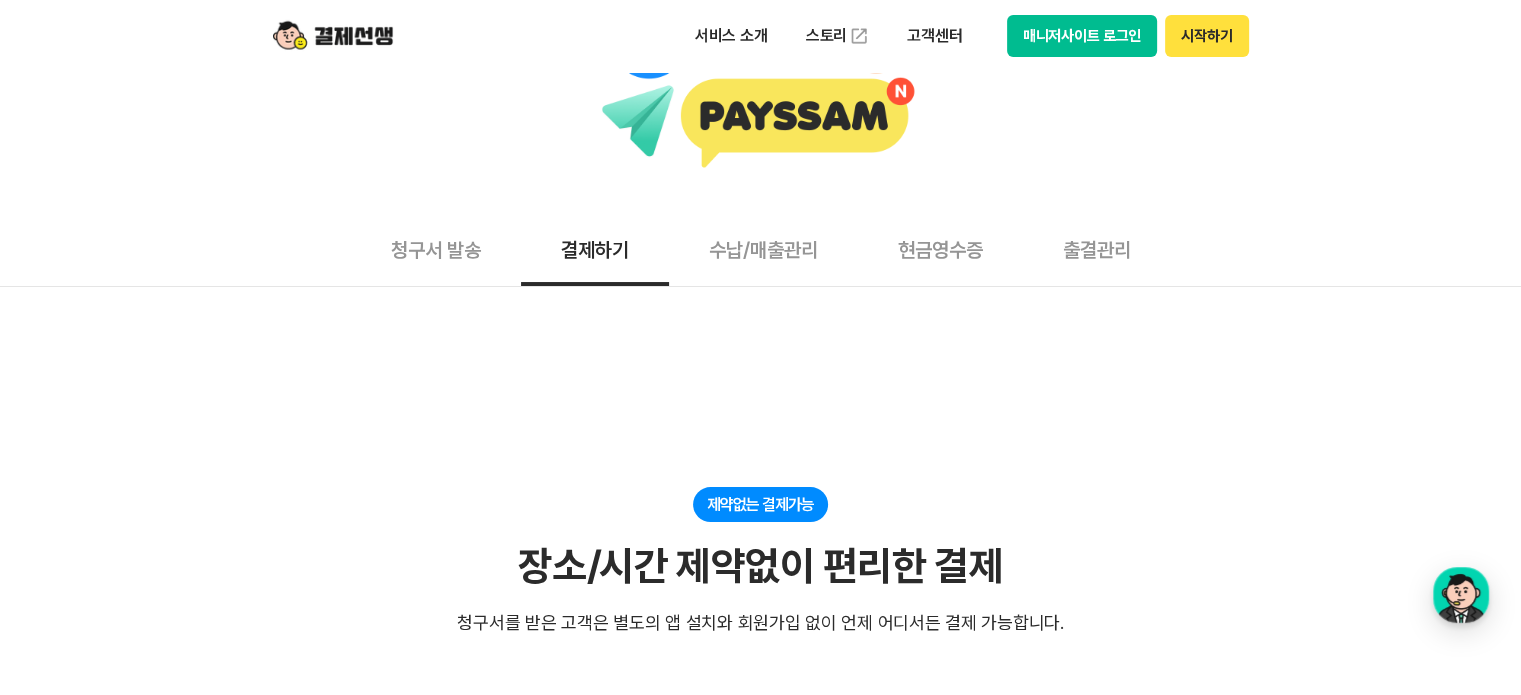 scroll, scrollTop: 0, scrollLeft: 0, axis: both 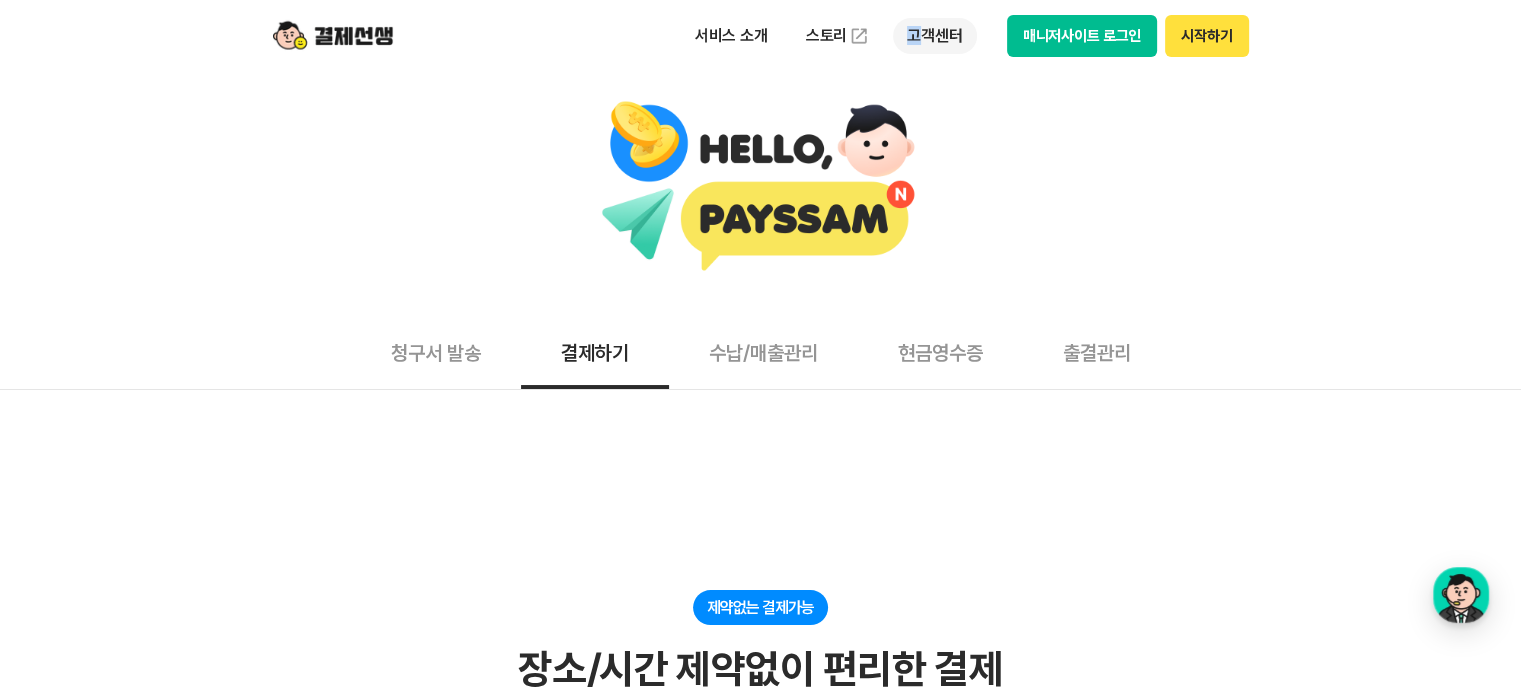click on "고객센터" at bounding box center [934, 36] 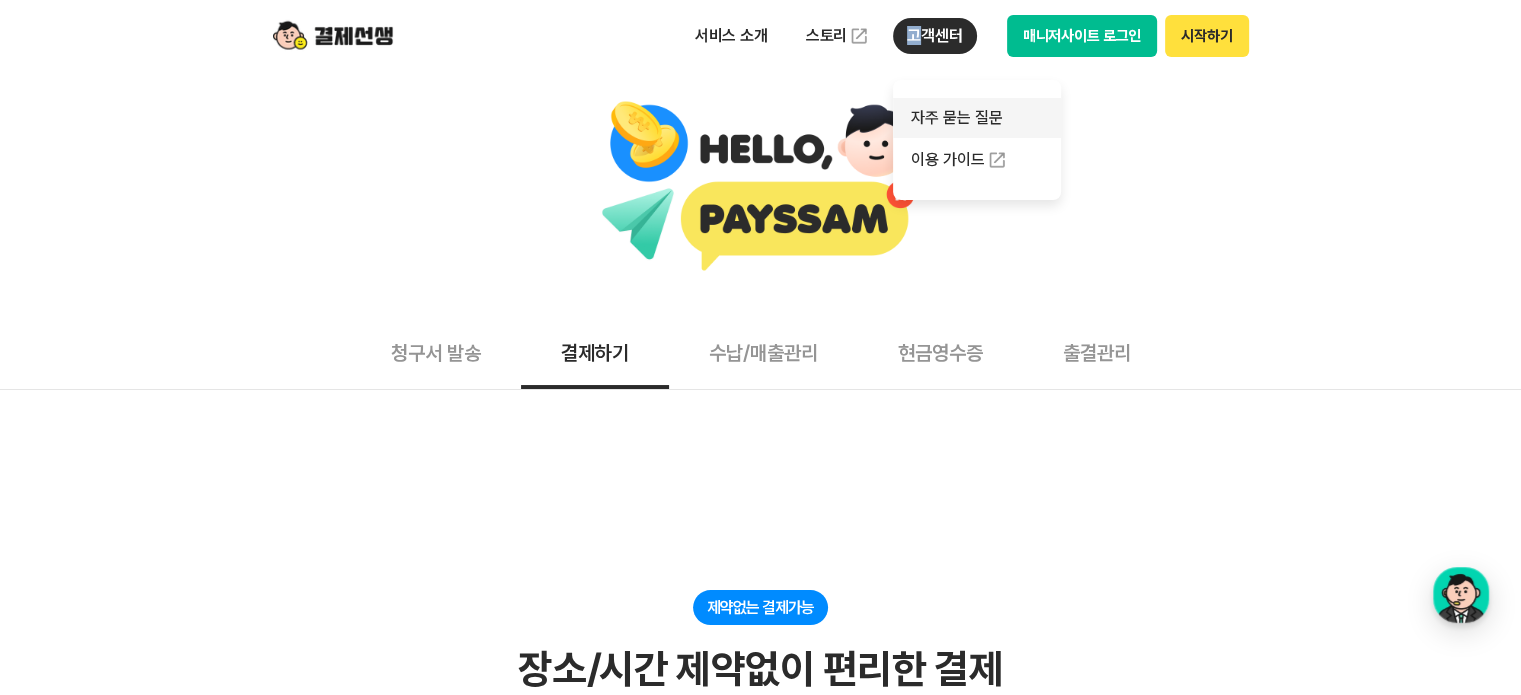 click on "자주 묻는 질문" at bounding box center [977, 118] 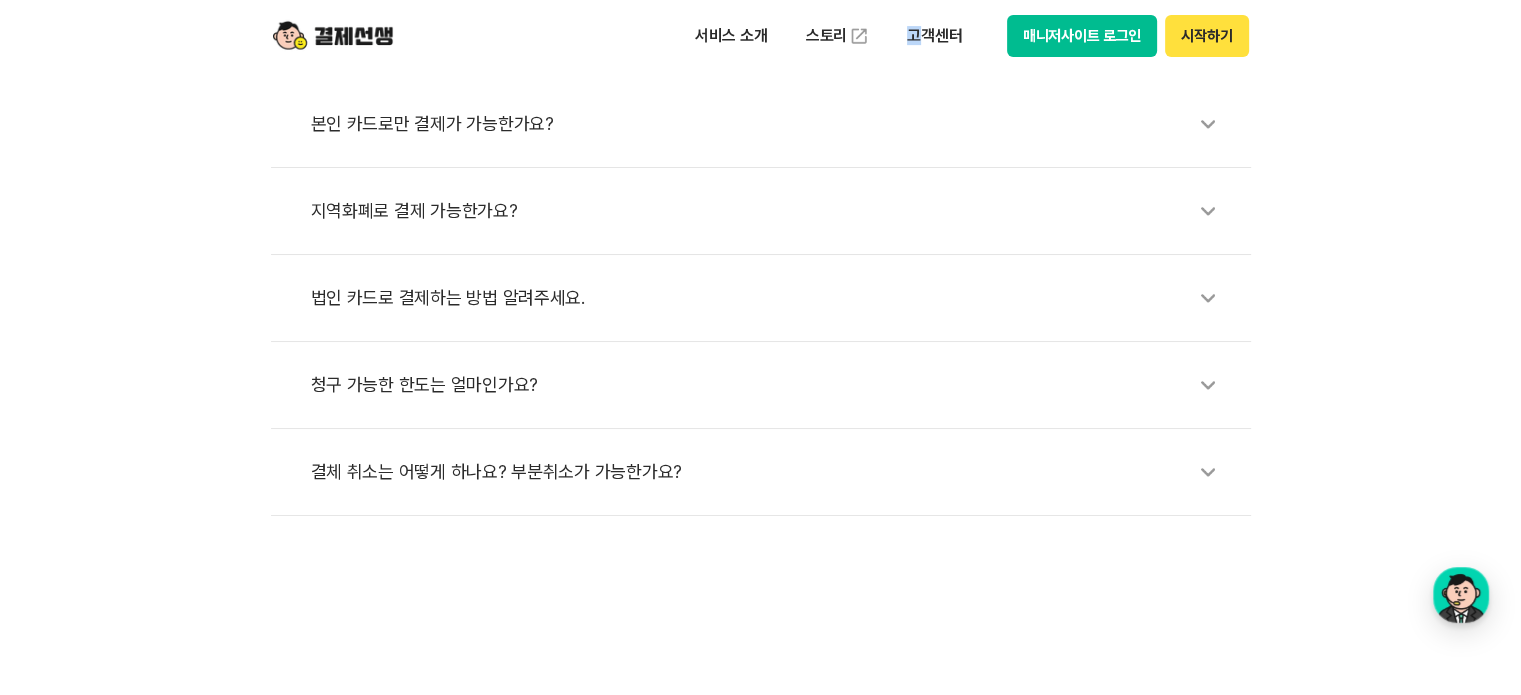 scroll, scrollTop: 800, scrollLeft: 0, axis: vertical 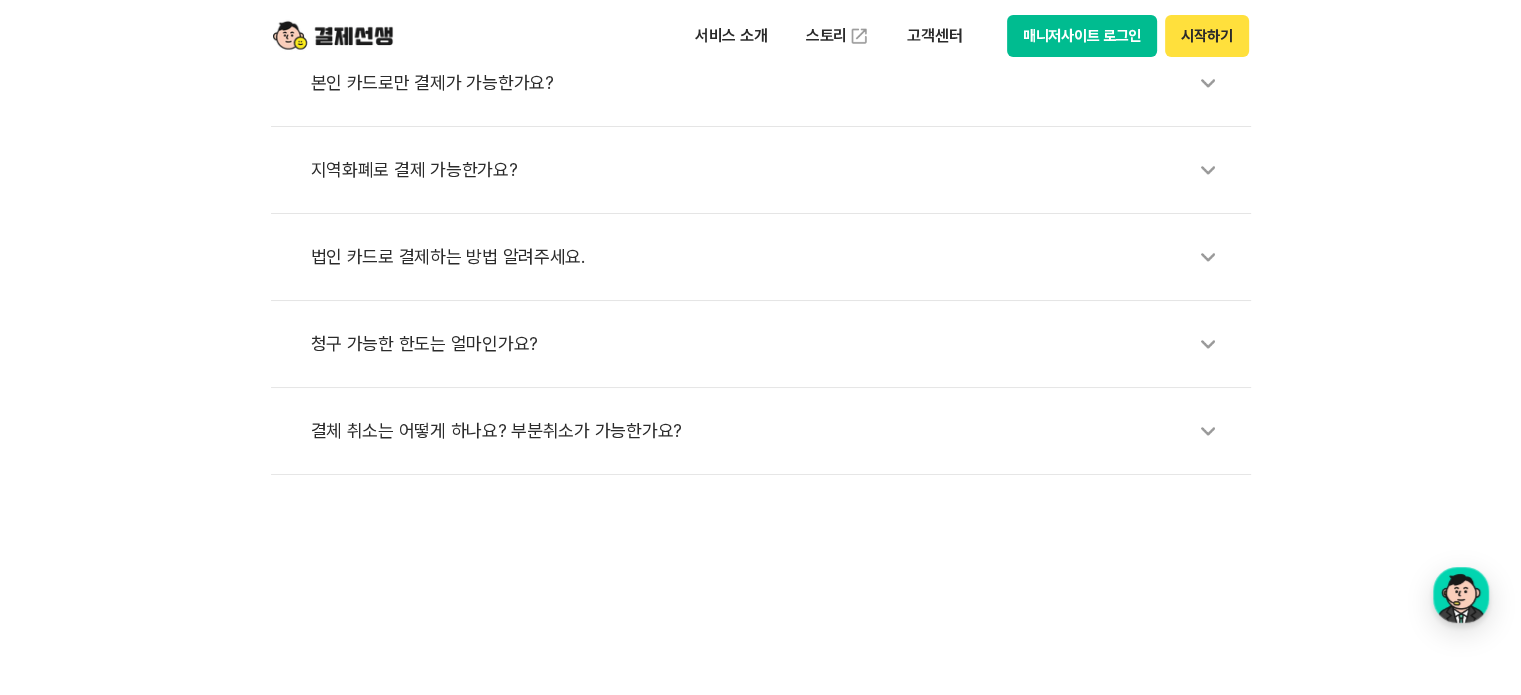 click on "결체 취소는 어떻게 하나요? 부분취소가 가능한가요?" at bounding box center [771, 431] 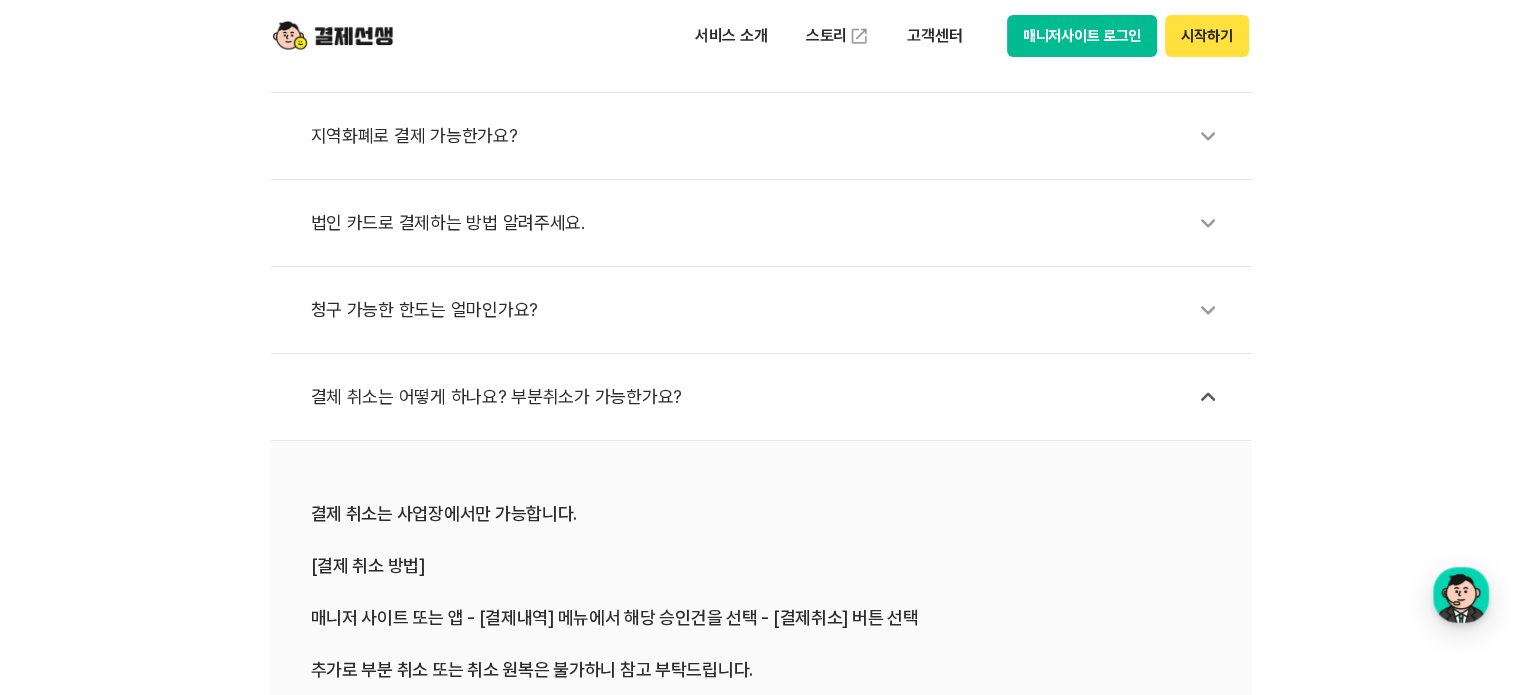 scroll, scrollTop: 800, scrollLeft: 0, axis: vertical 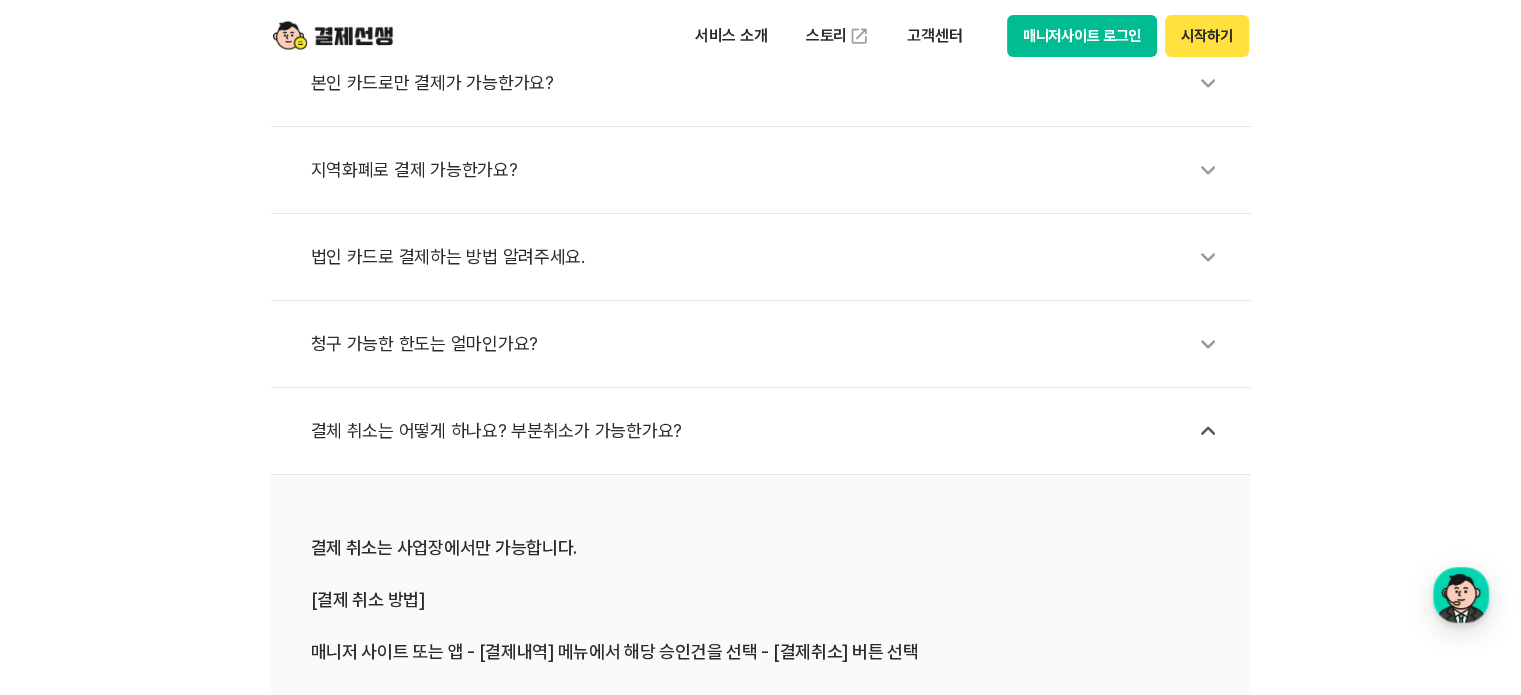 click on "청구 가능한 한도는 얼마인가요?" at bounding box center [771, 344] 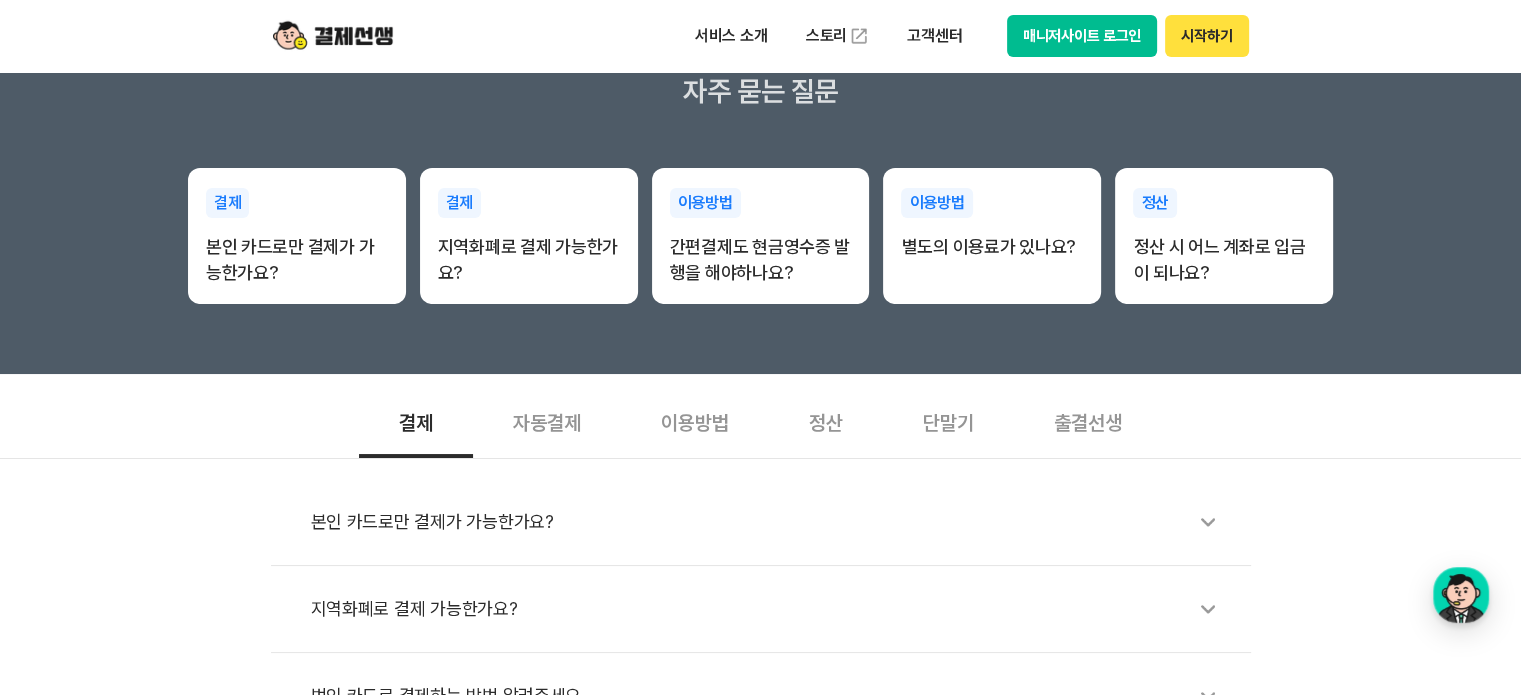 scroll, scrollTop: 0, scrollLeft: 0, axis: both 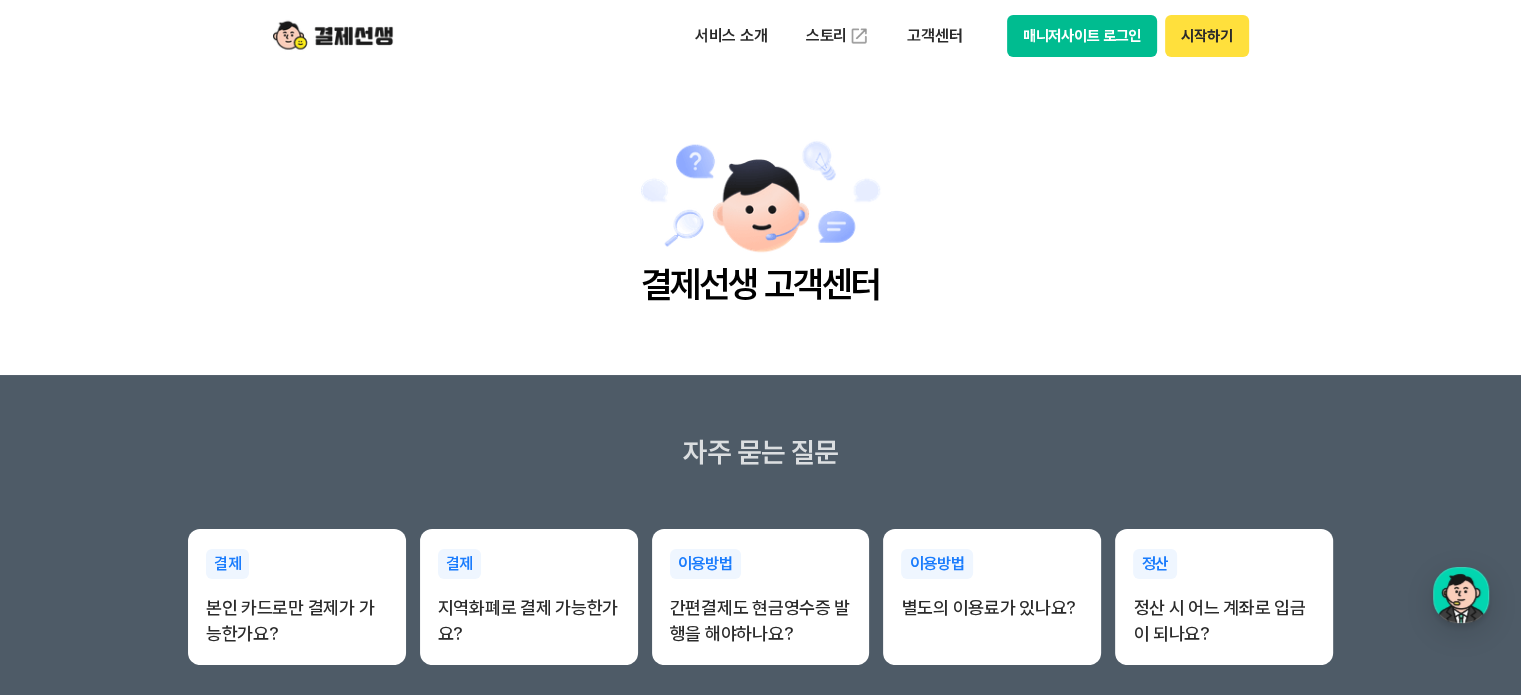 click at bounding box center [333, 36] 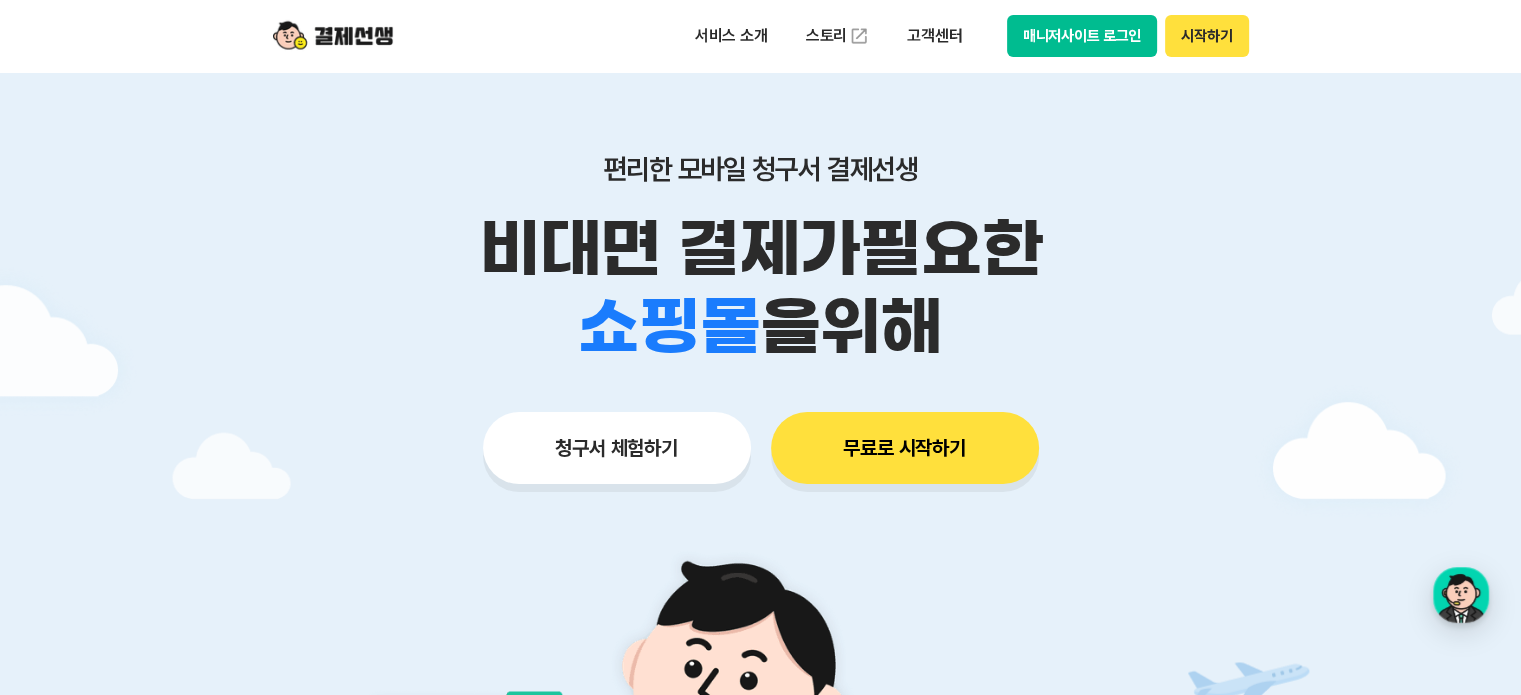 scroll, scrollTop: 0, scrollLeft: 0, axis: both 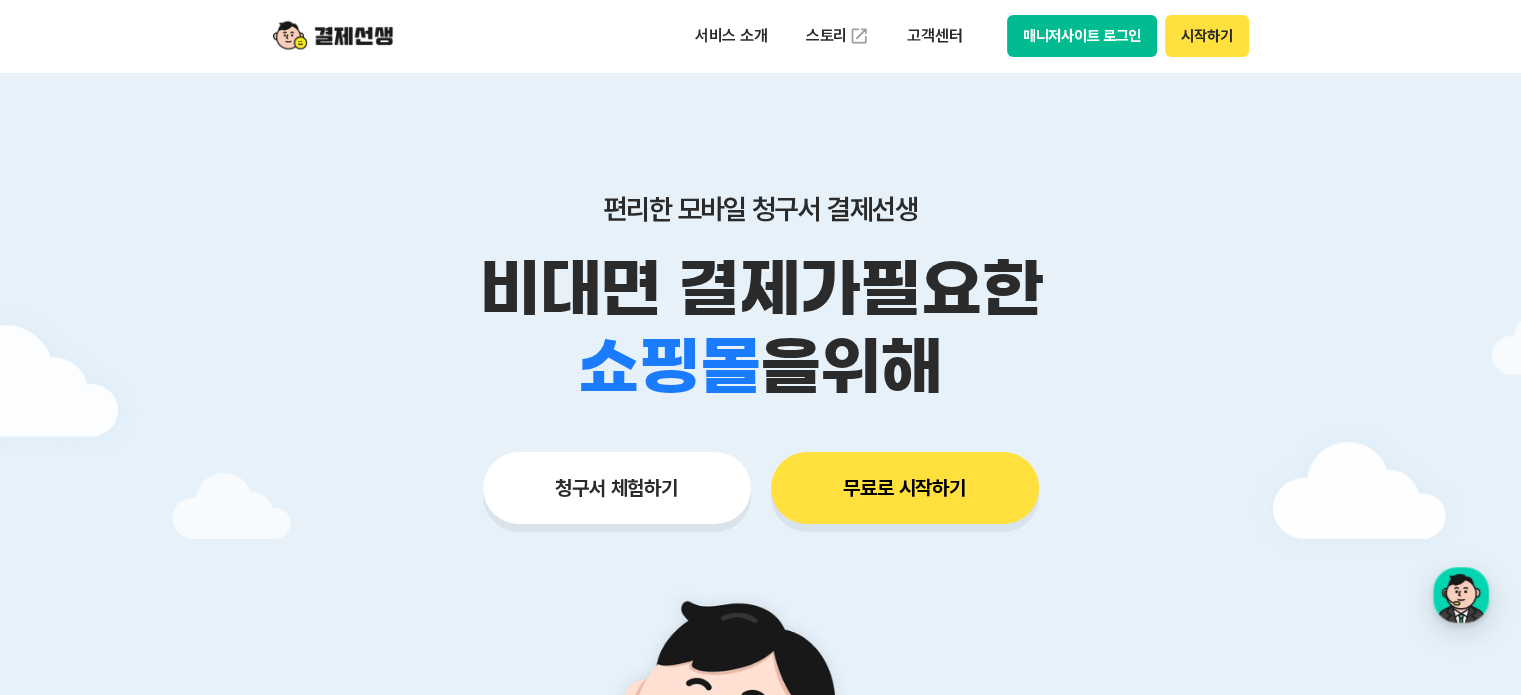 click on "무료로 시작하기" at bounding box center [905, 488] 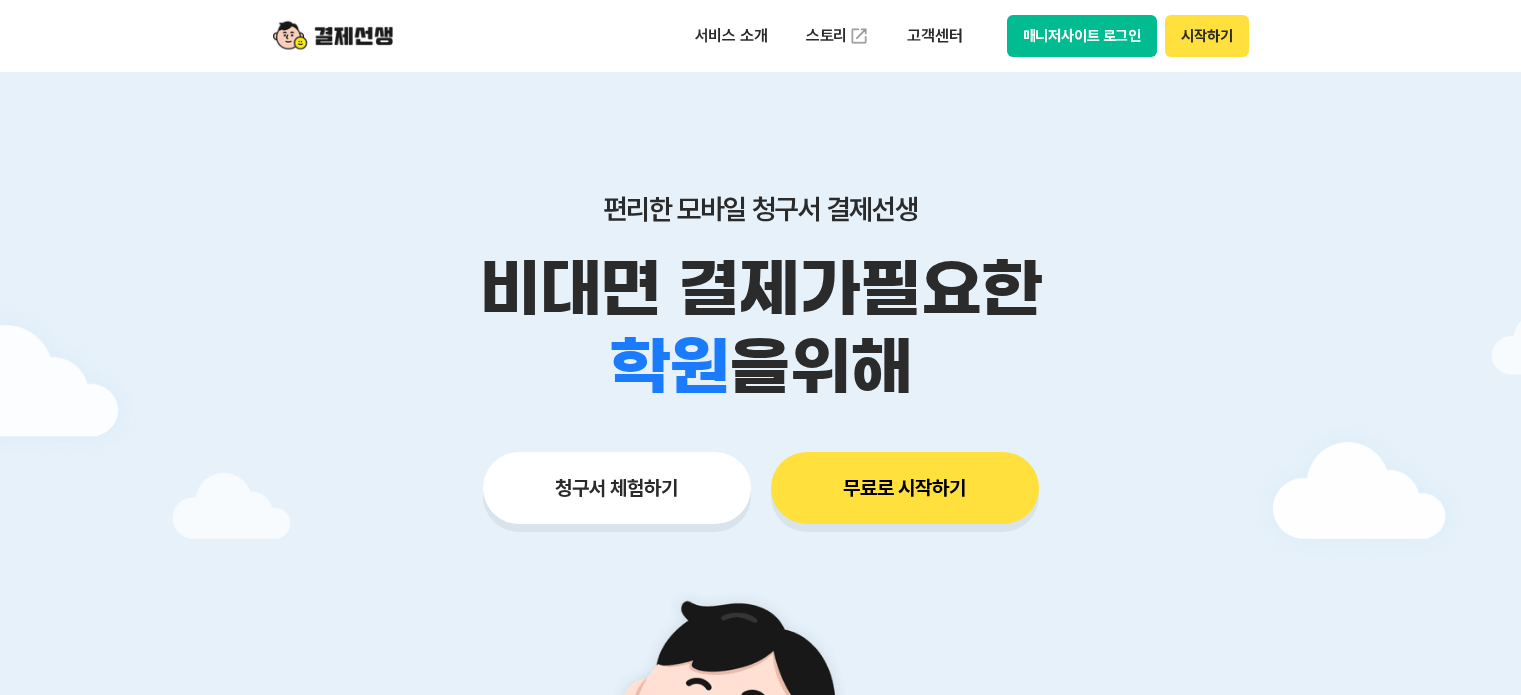 scroll, scrollTop: 0, scrollLeft: 0, axis: both 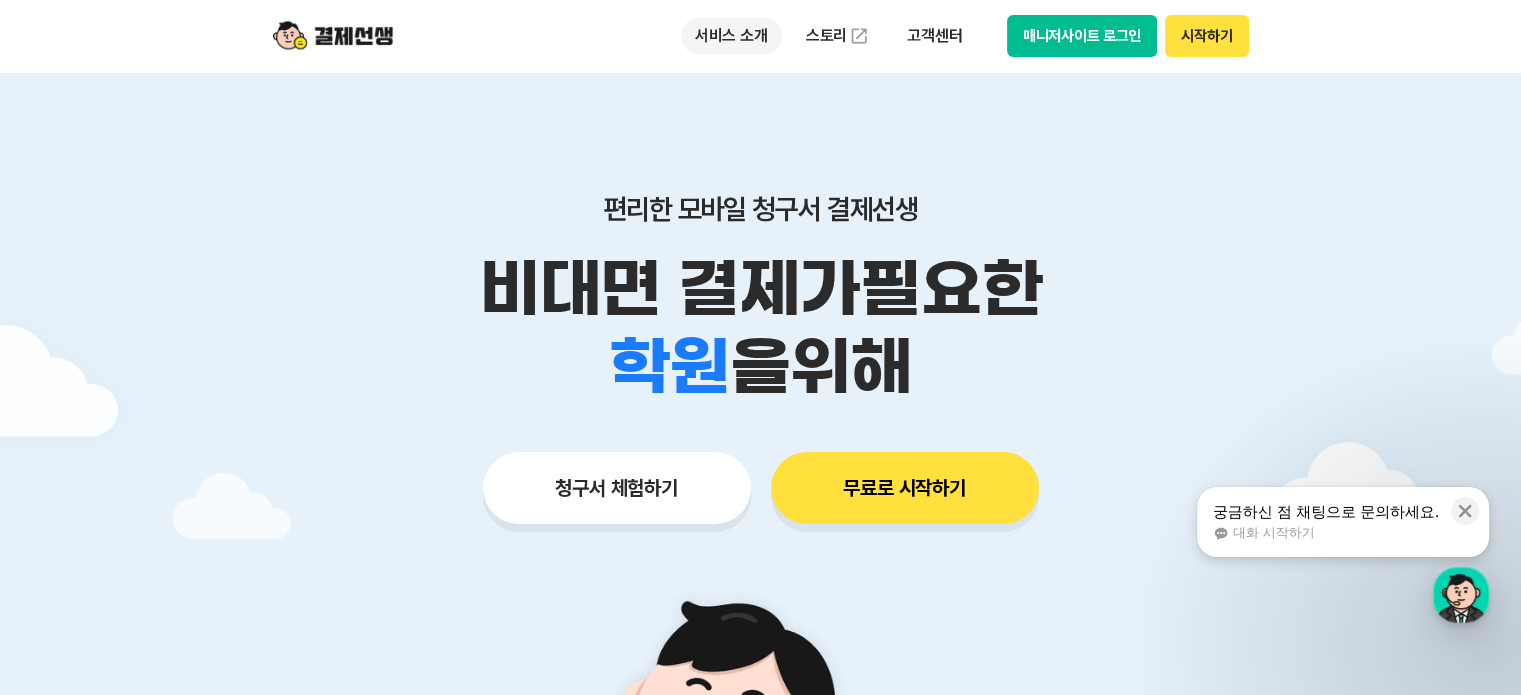 click on "서비스 소개" at bounding box center [731, 36] 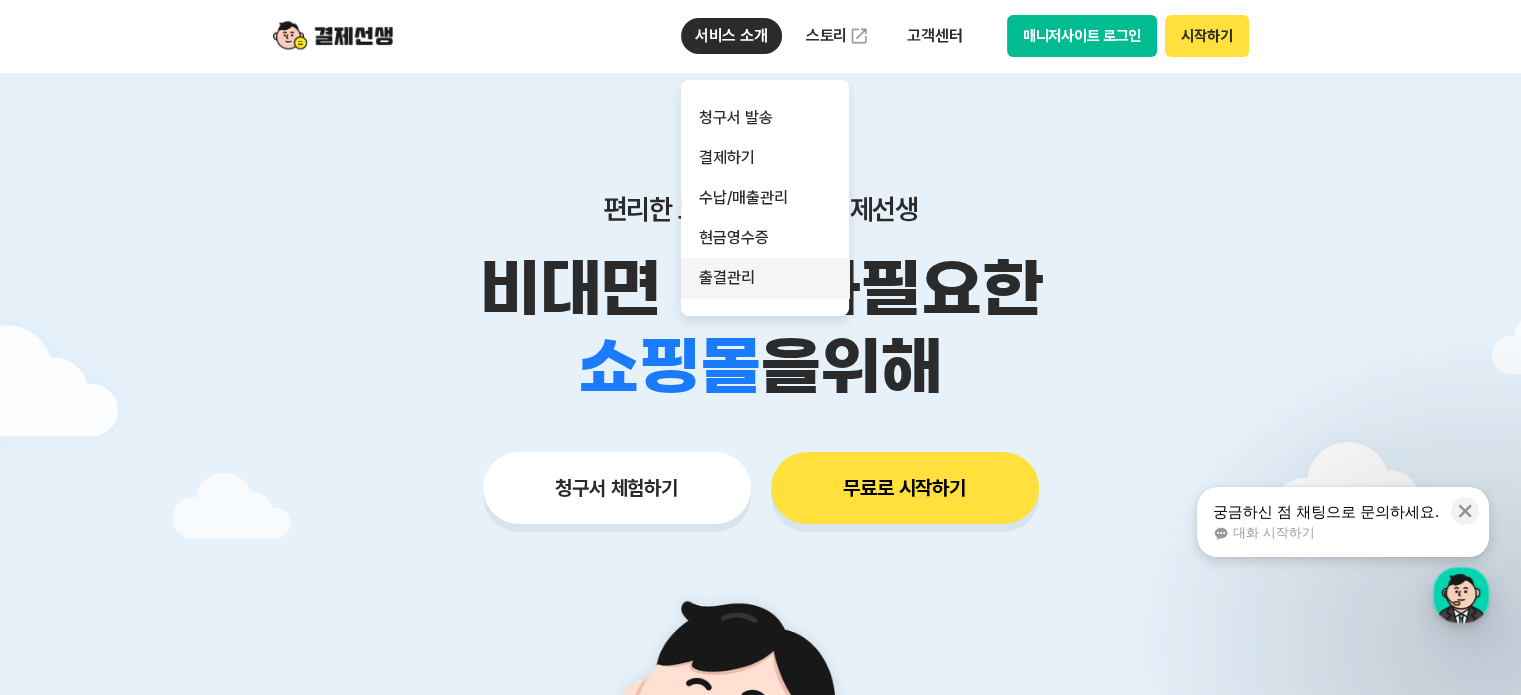 click on "출결관리" at bounding box center [765, 278] 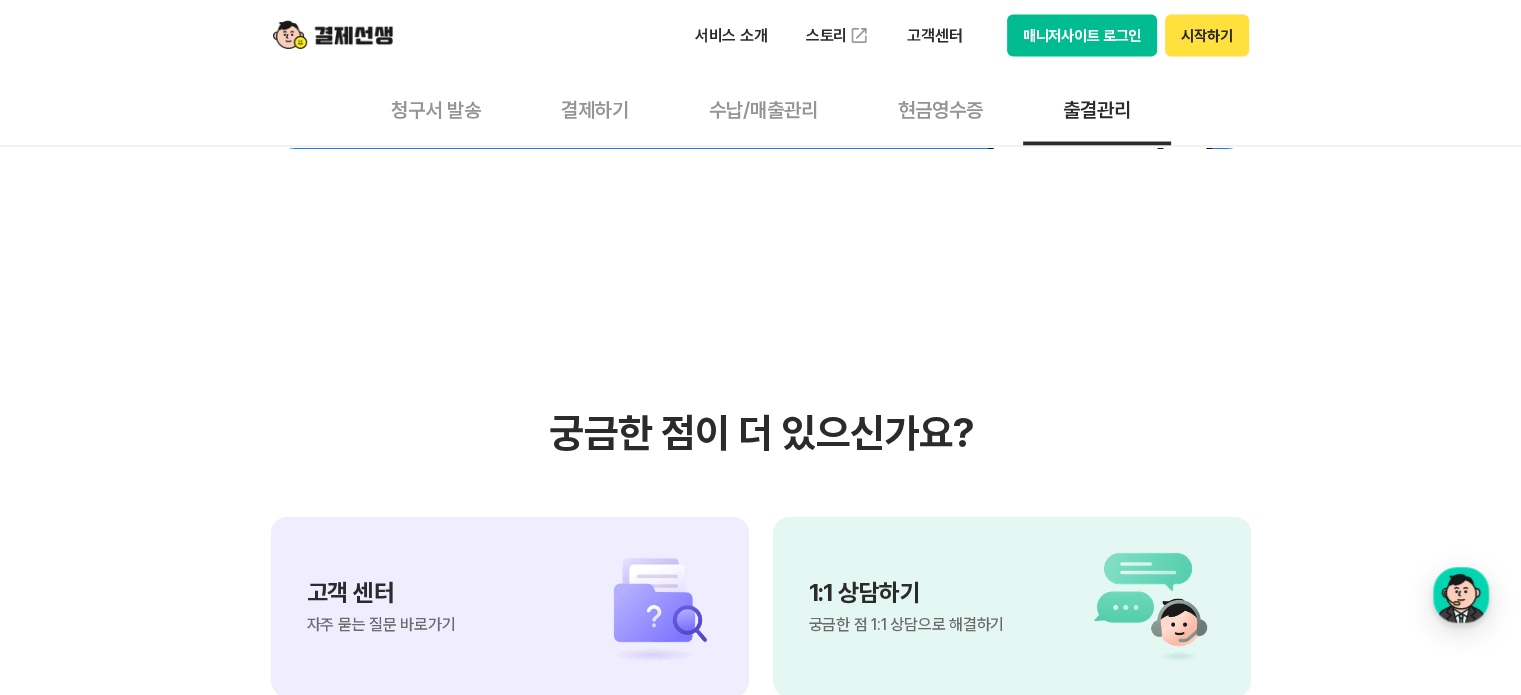 scroll, scrollTop: 3600, scrollLeft: 0, axis: vertical 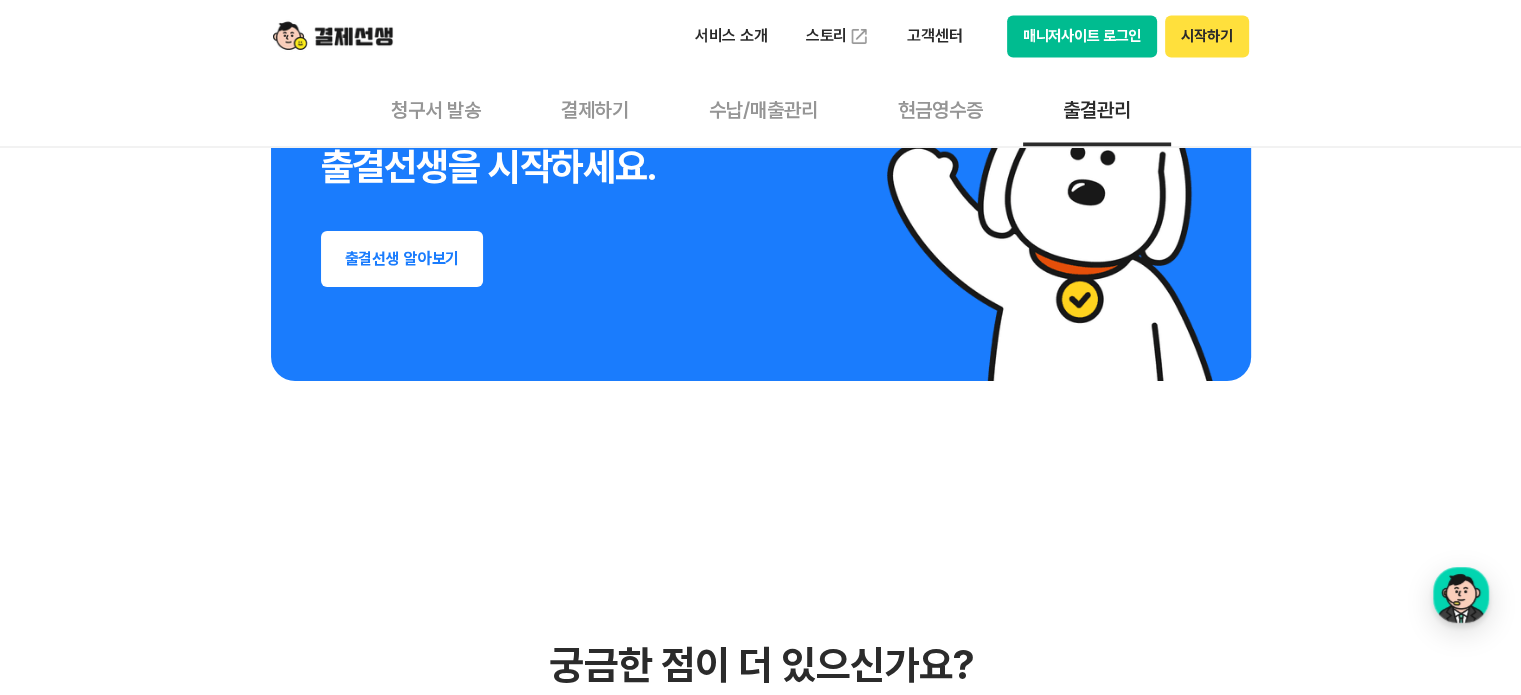 click on "출결선생 알아보기" at bounding box center (402, 259) 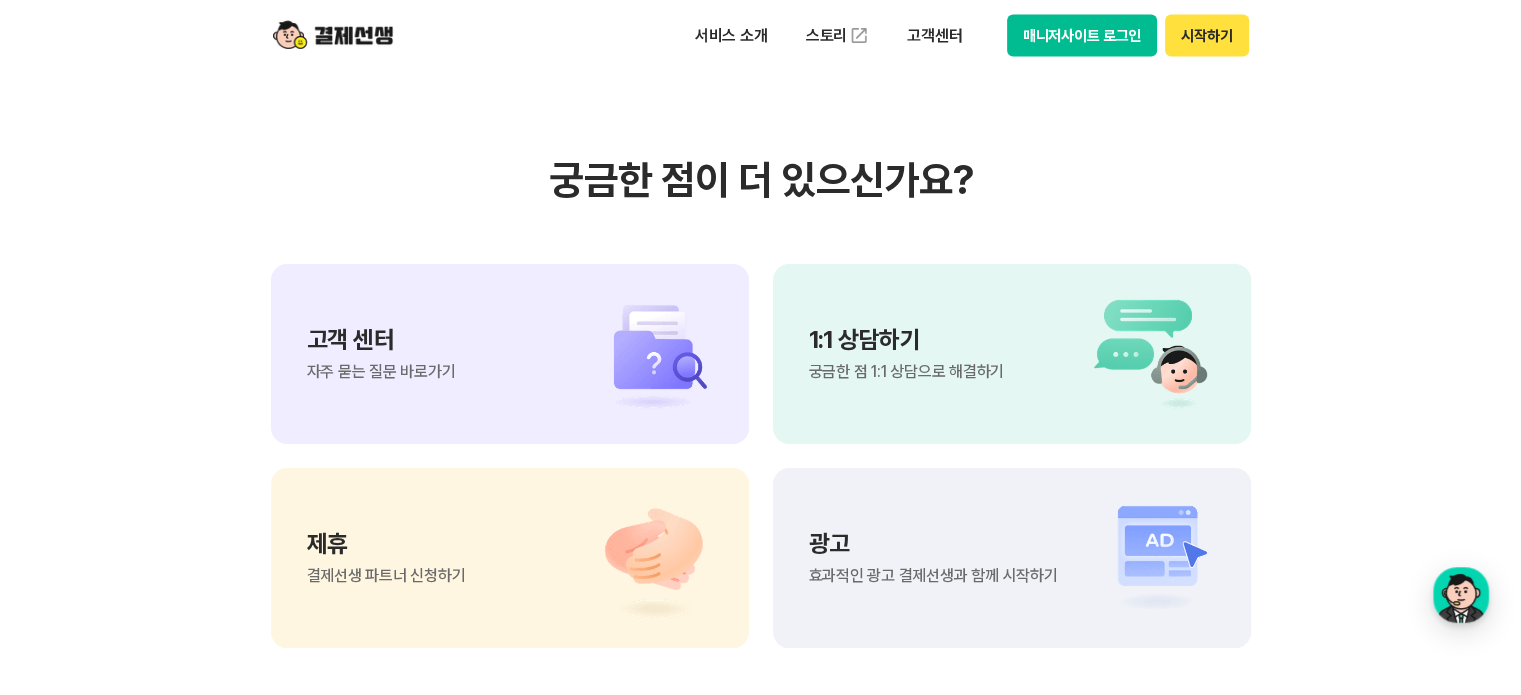 scroll, scrollTop: 4100, scrollLeft: 0, axis: vertical 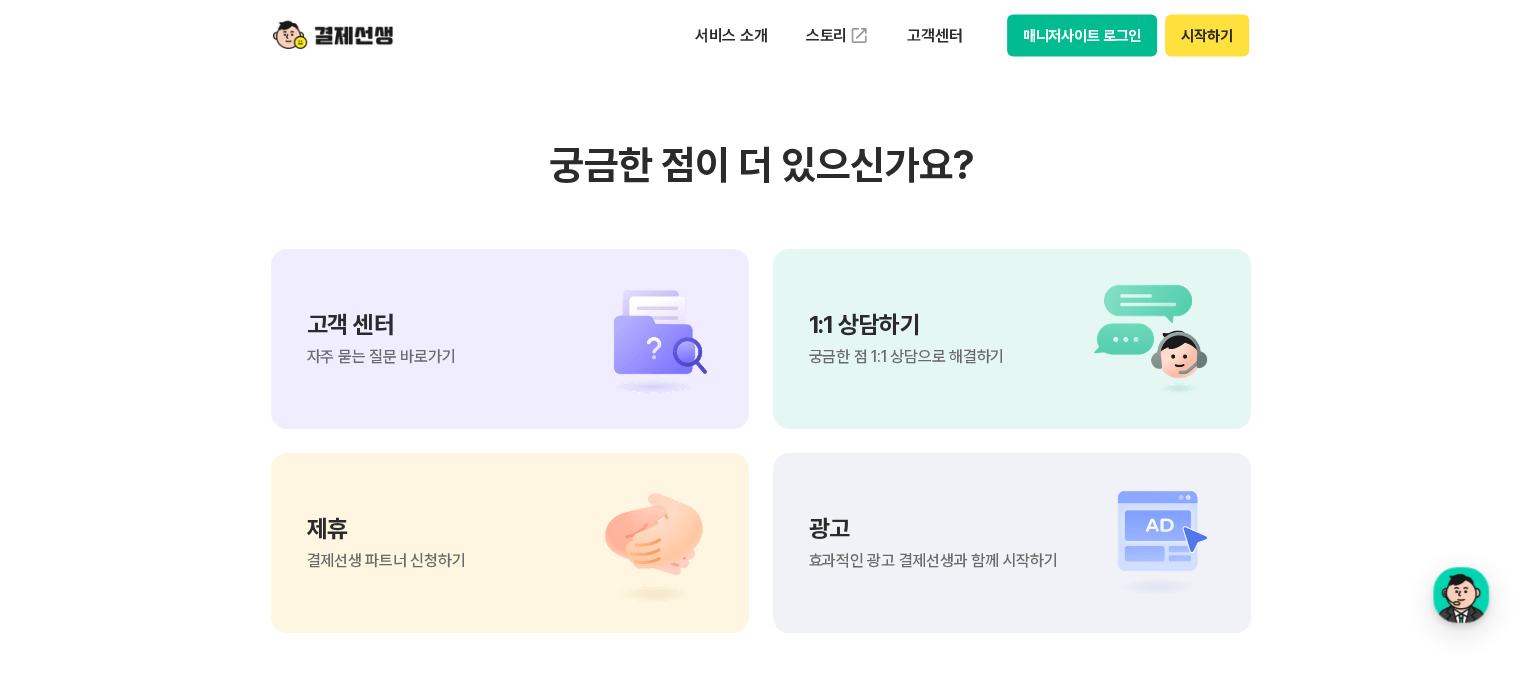 click on "궁금한 점이 더 있으신가요? 고객 센터 자주 묻는 질문 바로가기 1:1 상담하기 궁금한 점 1:1 상담으로 해결하기 제휴 결제선생 파트너 신청하기 광고 효과적인 광고 결제선생과 함께 시작하기" at bounding box center [760, 387] 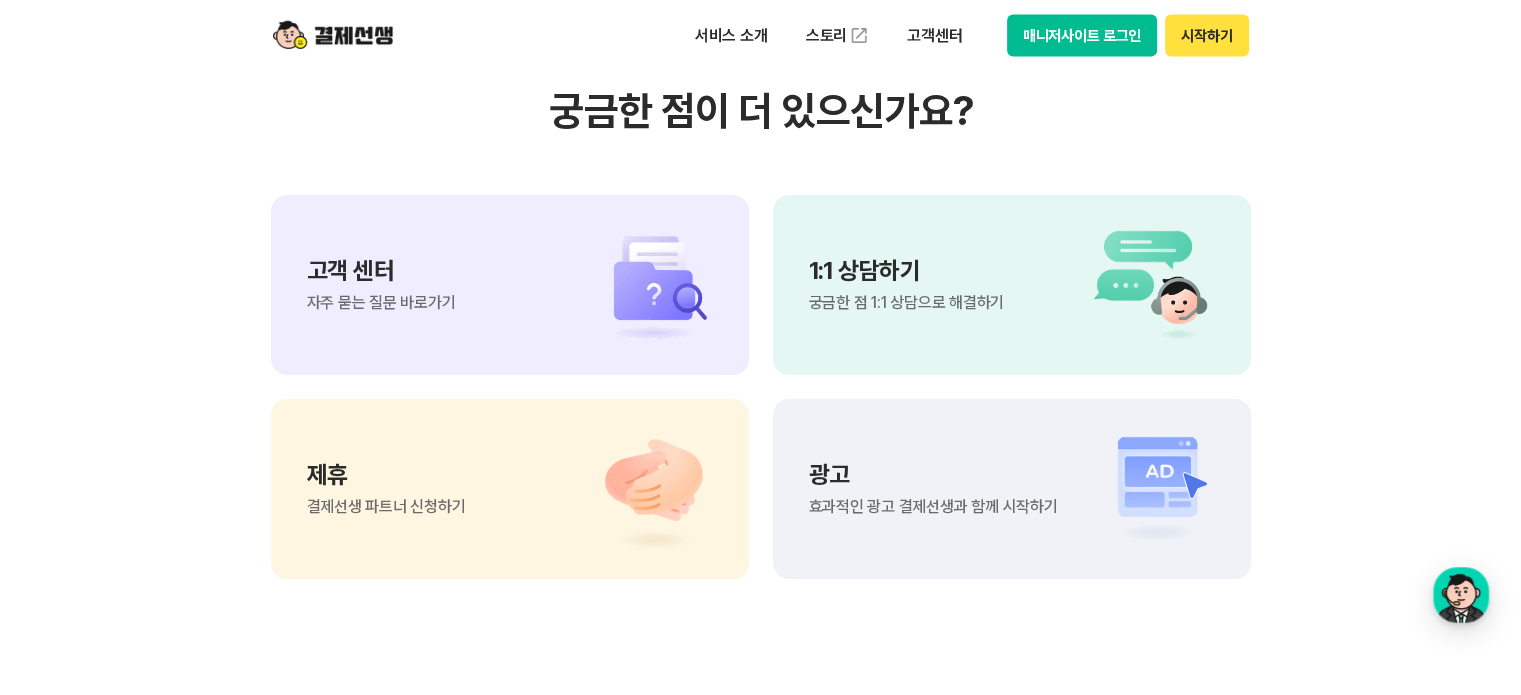scroll, scrollTop: 4200, scrollLeft: 0, axis: vertical 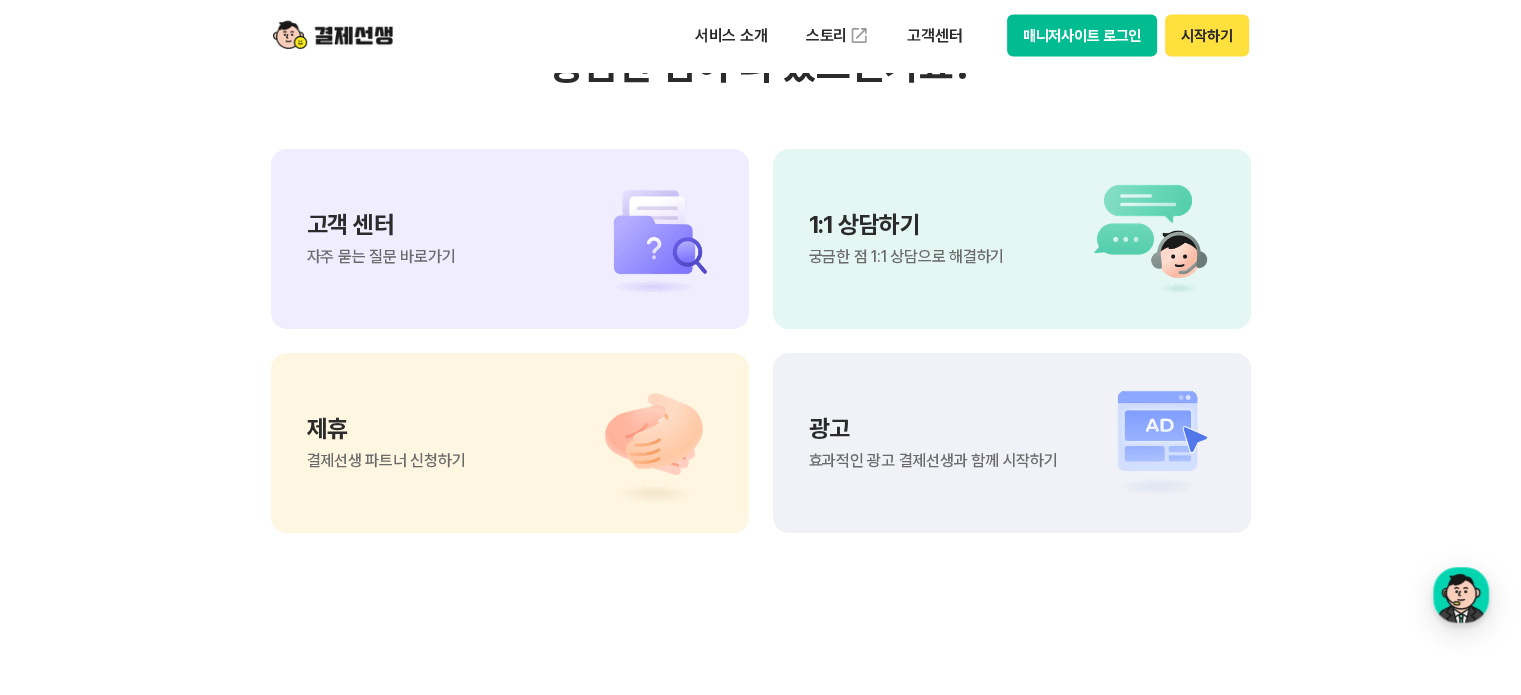 click on "고객 센터 자주 묻는 질문 바로가기" at bounding box center [381, 239] 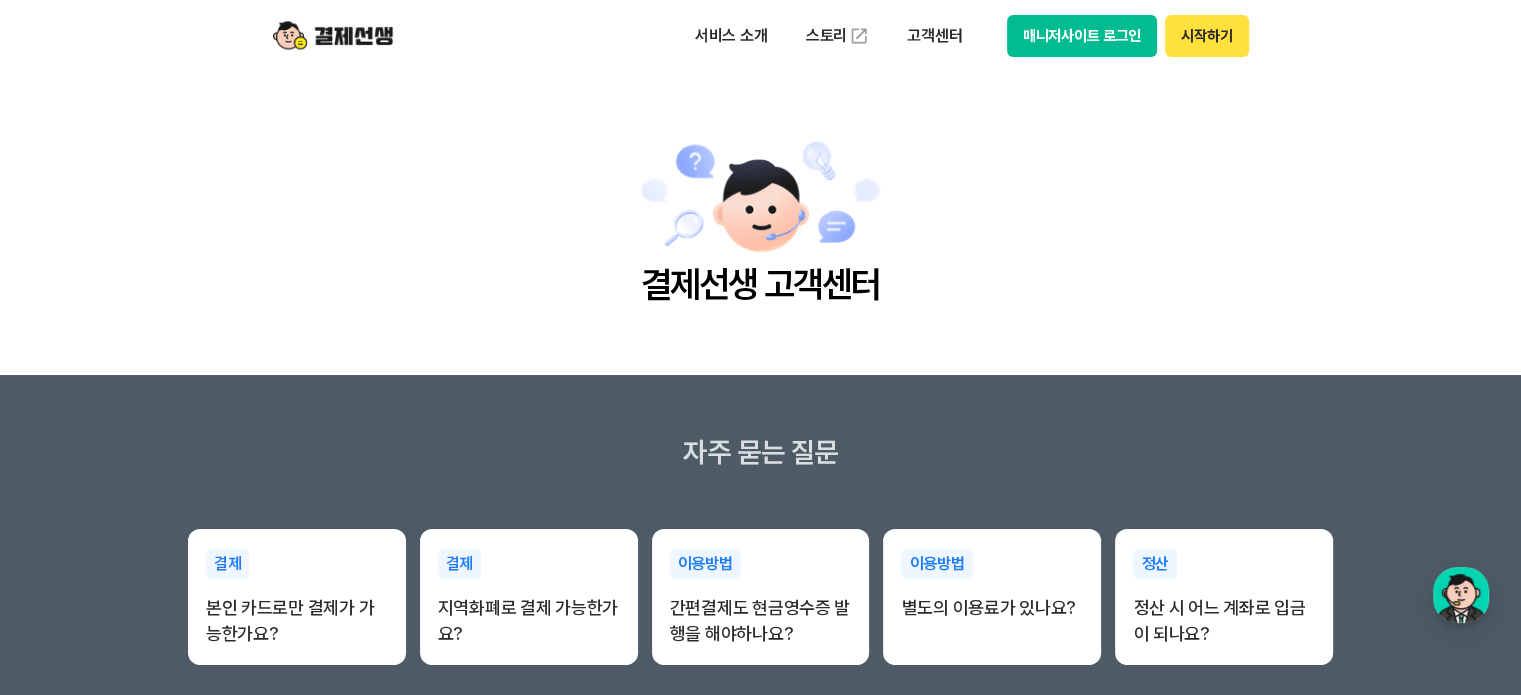 scroll, scrollTop: 0, scrollLeft: 0, axis: both 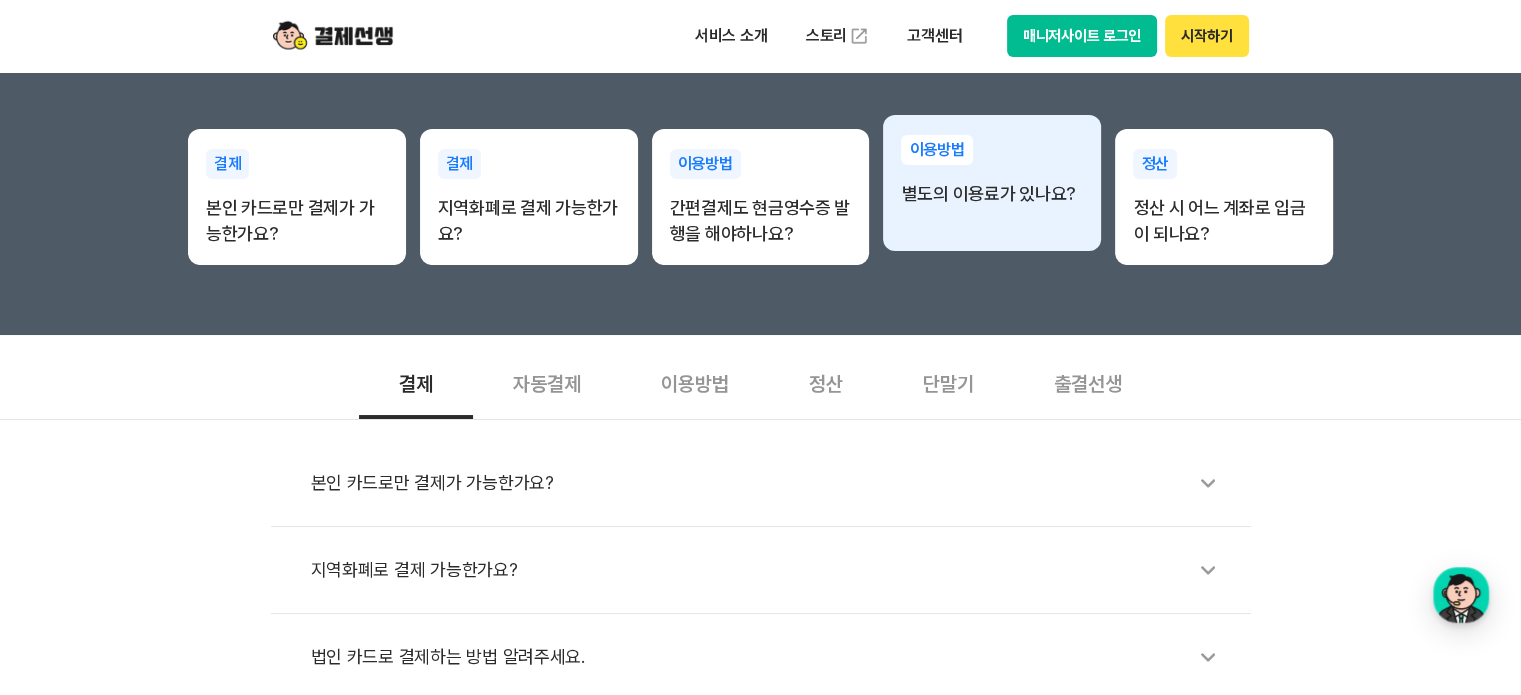 click on "별도의 이용료가 있나요?" at bounding box center (992, 194) 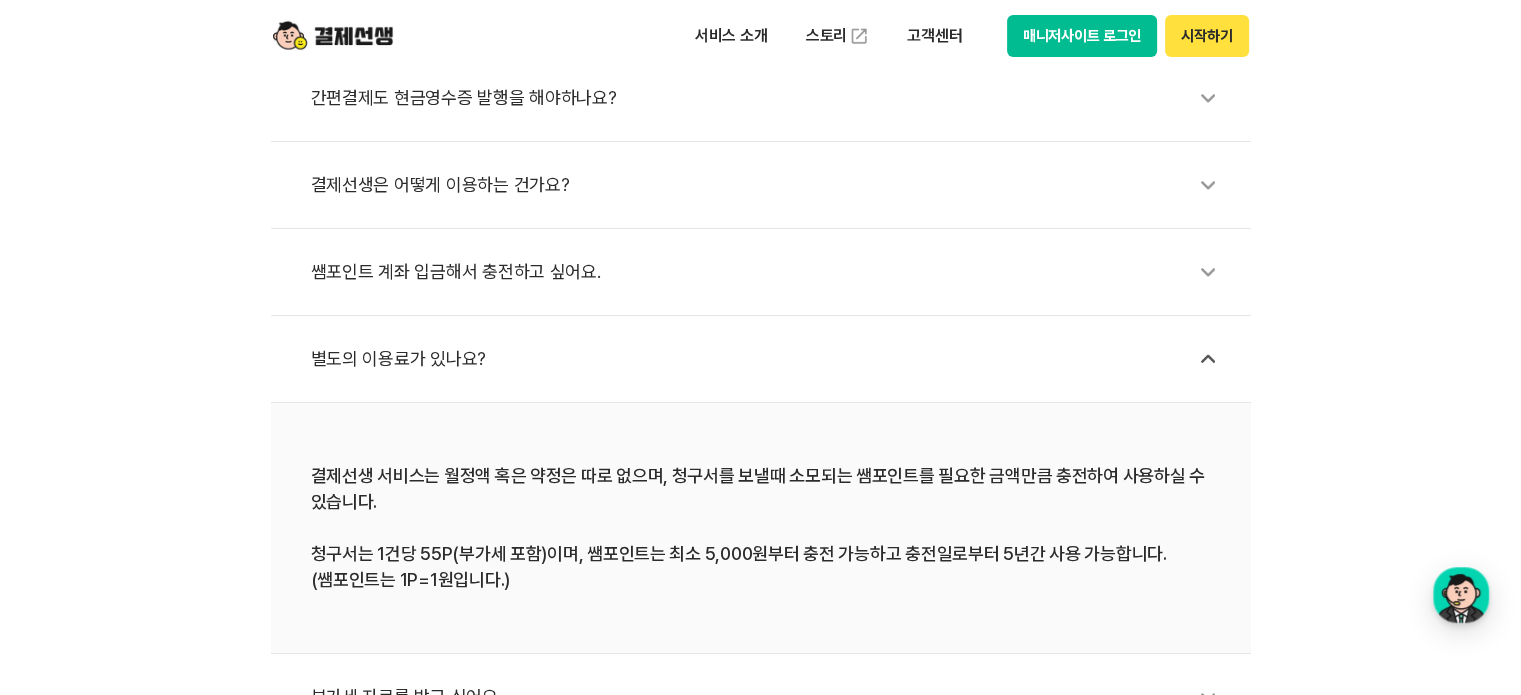 scroll, scrollTop: 900, scrollLeft: 0, axis: vertical 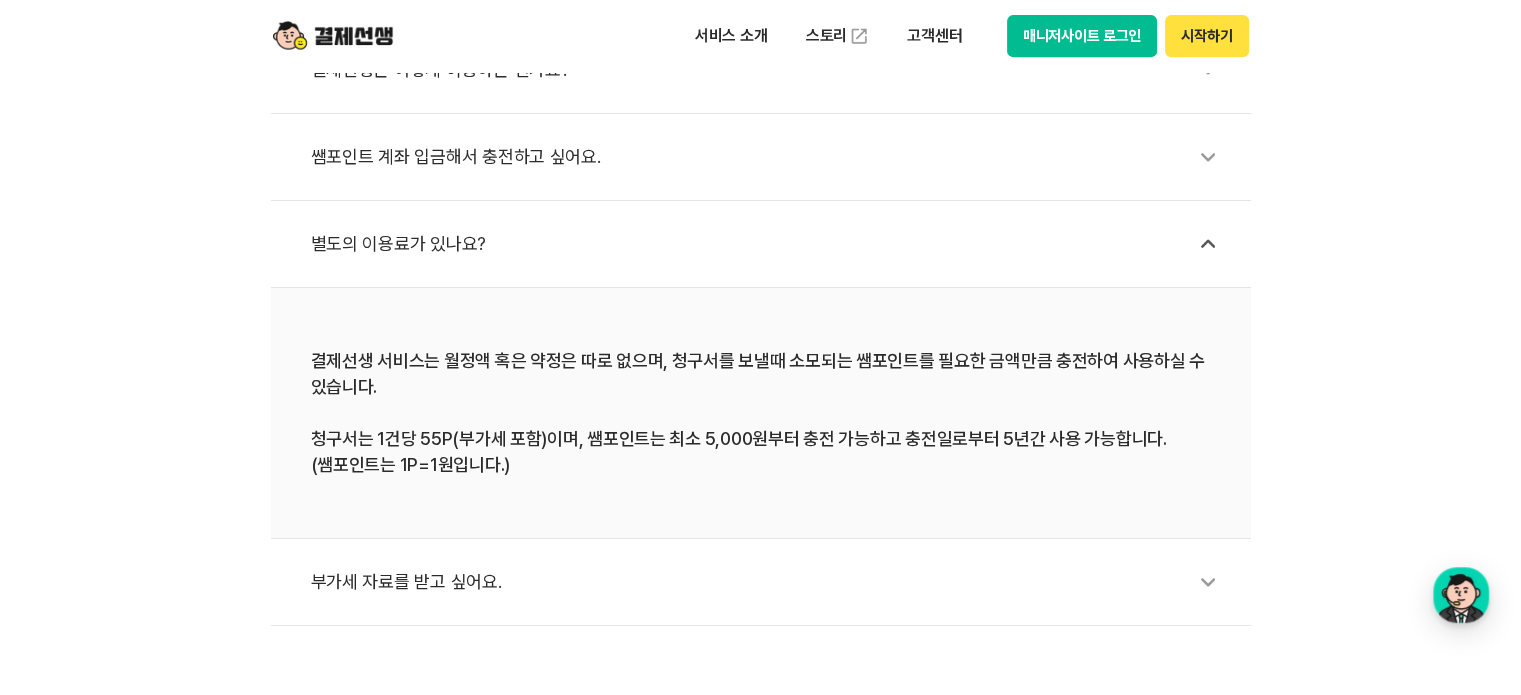 click on "간편결제도 현금영수증 발행을 해야하나요? 결제선생은 어떻게 이용하는 건가요? 쌤포인트 계좌 입금해서 충전하고 싶어요. 별도의 이용료가 있나요? 결제선생 서비스는 월정액 혹은 약정은 따로 없으며, 청구서를 보낼때 소모되는 쌤포인트를 필요한 금액만큼 충전하여 사용하실 수 있습니다. 청구서는 1건당 55P(부가세 포함)이며, 쌤포인트는 최소 5,000원부터 충전 가능하고 충전일로부터 5년간 사용 가능합니다. (쌤포인트는 1P=1원입니다.) 부가세 자료를 받고 싶어요." at bounding box center (760, 272) 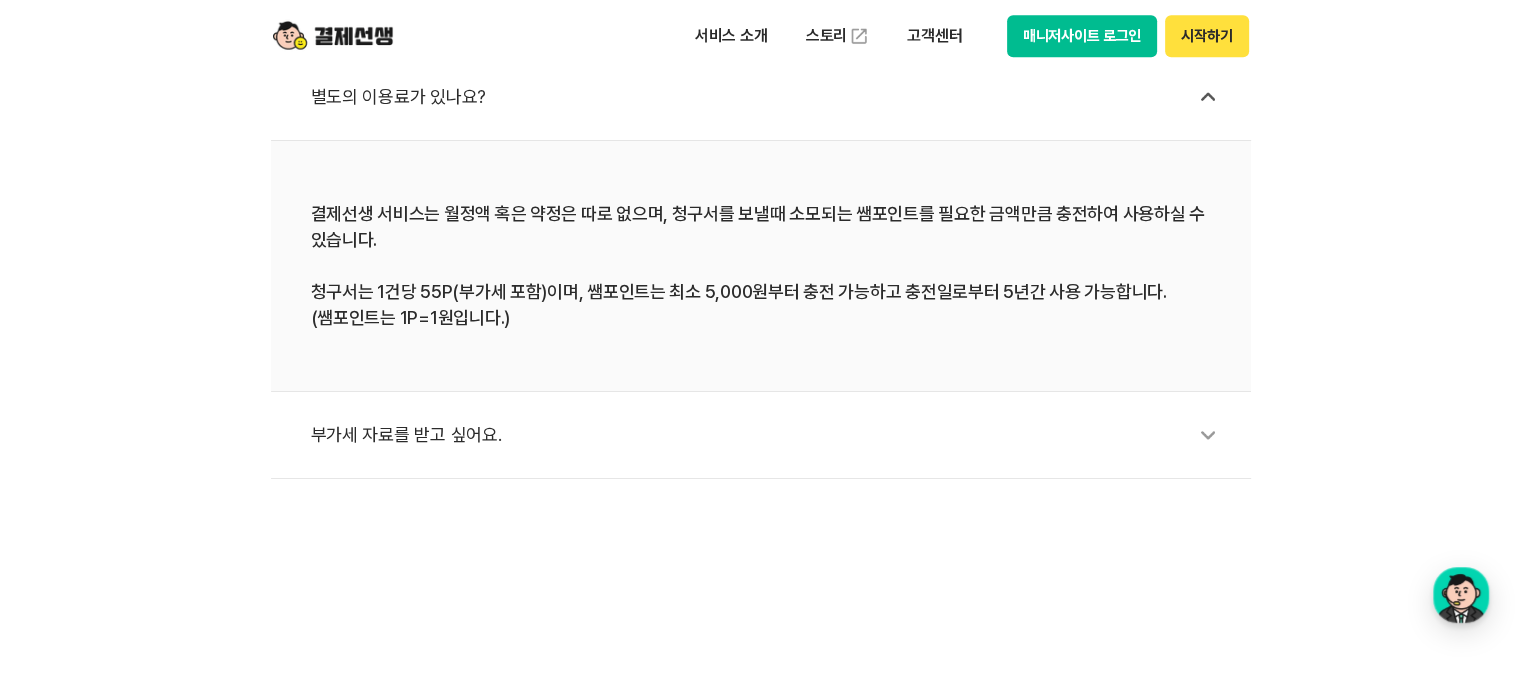 scroll, scrollTop: 1200, scrollLeft: 0, axis: vertical 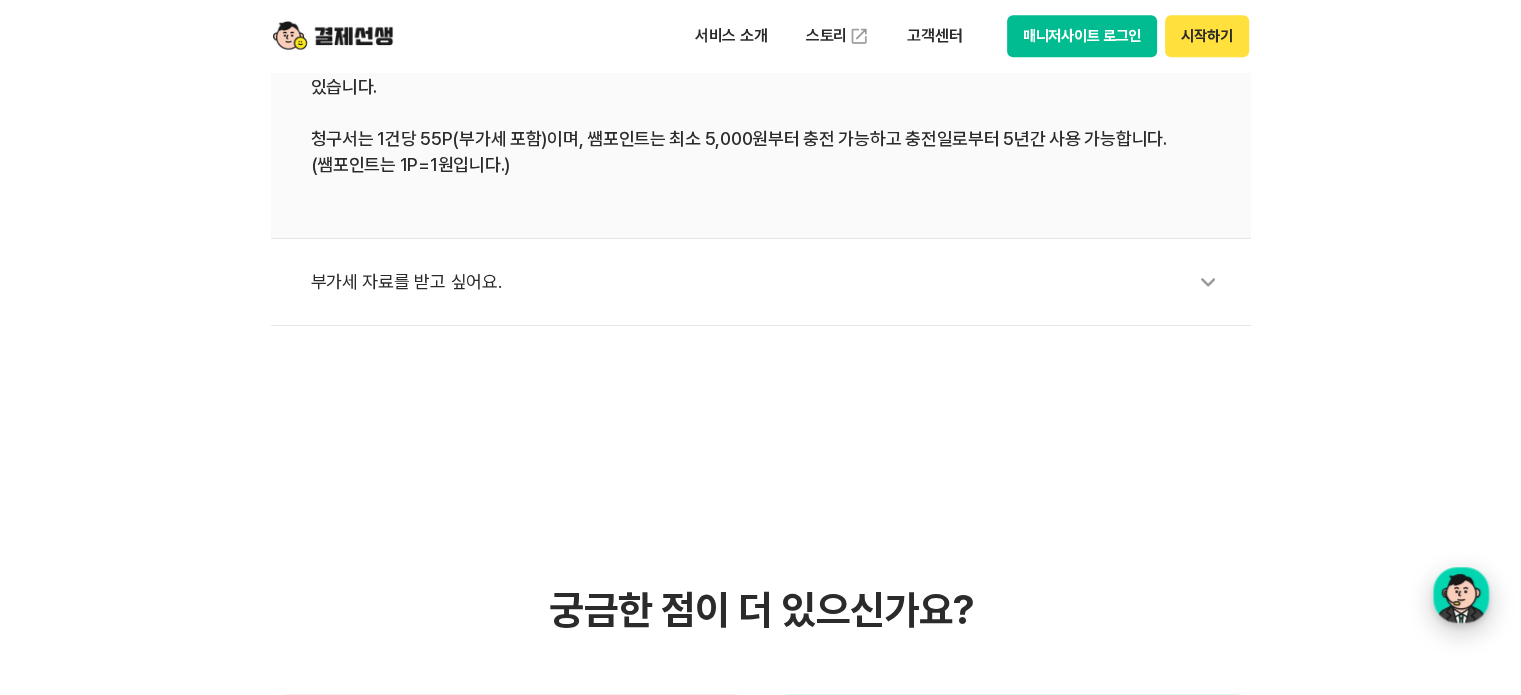 click at bounding box center [1461, 595] 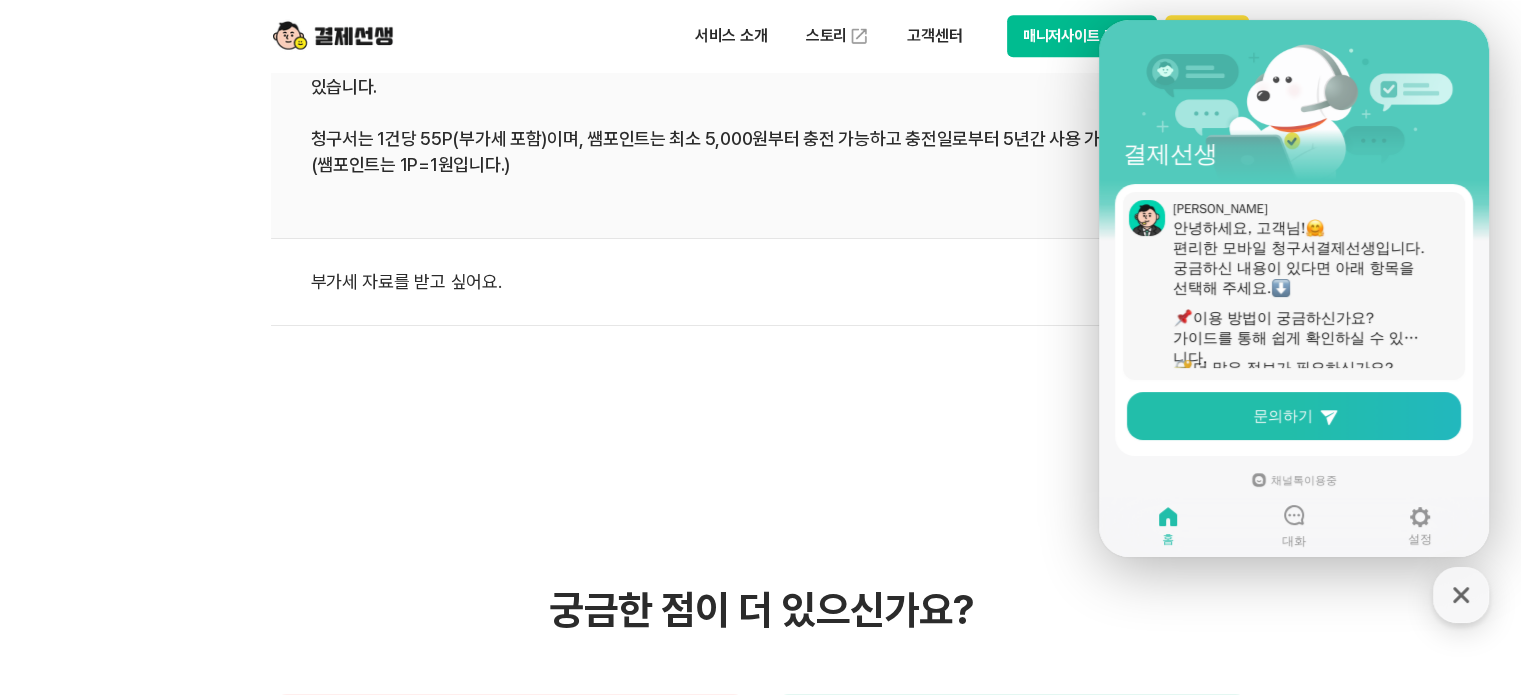 scroll, scrollTop: 50, scrollLeft: 0, axis: vertical 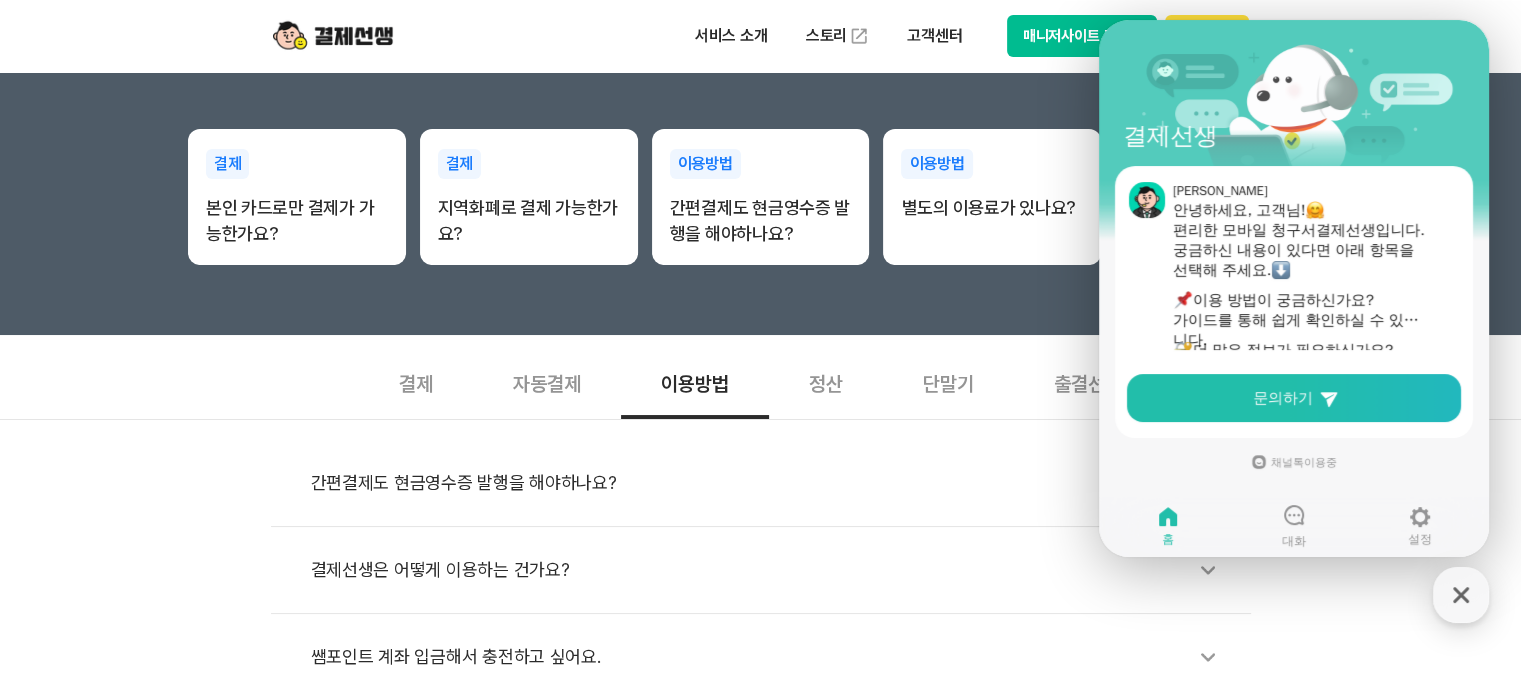 click on "자동결제" at bounding box center (547, 382) 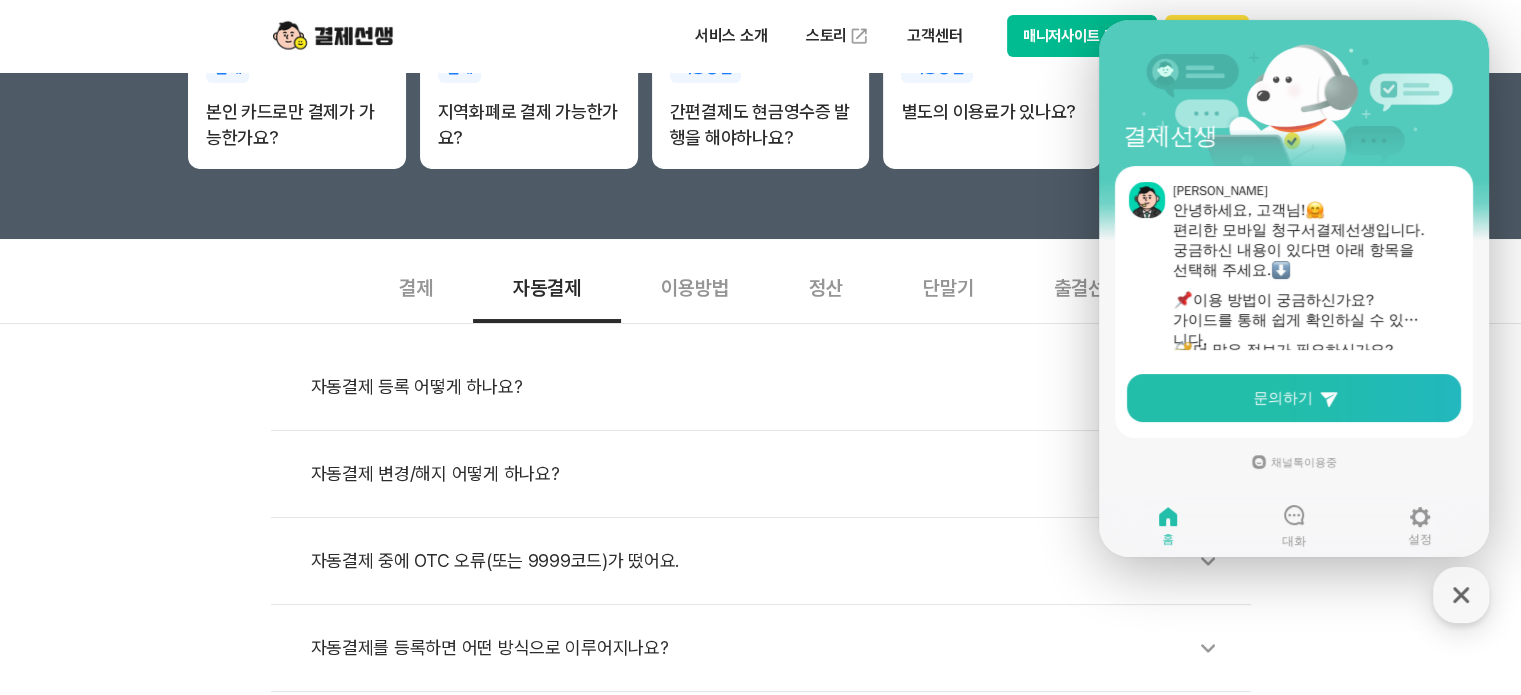 scroll, scrollTop: 500, scrollLeft: 0, axis: vertical 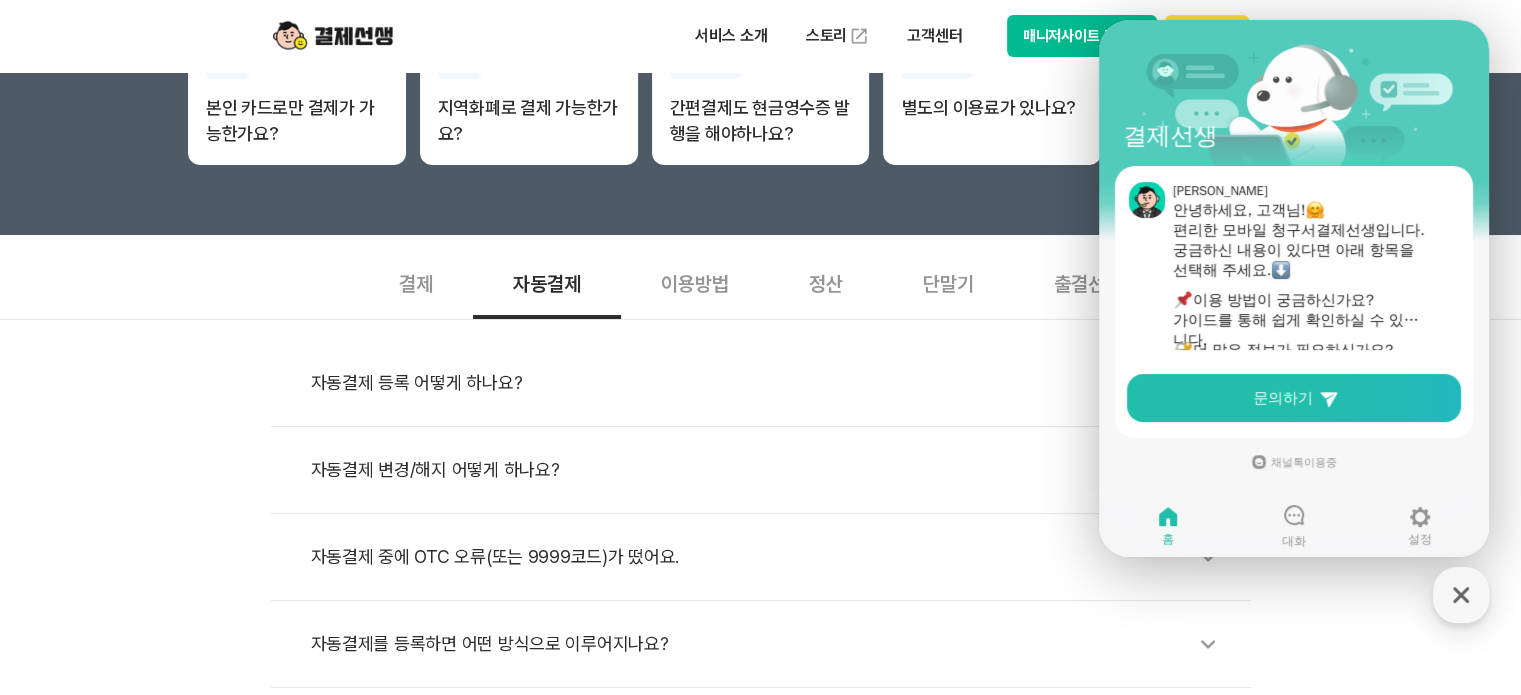 click on "결제" at bounding box center [416, 282] 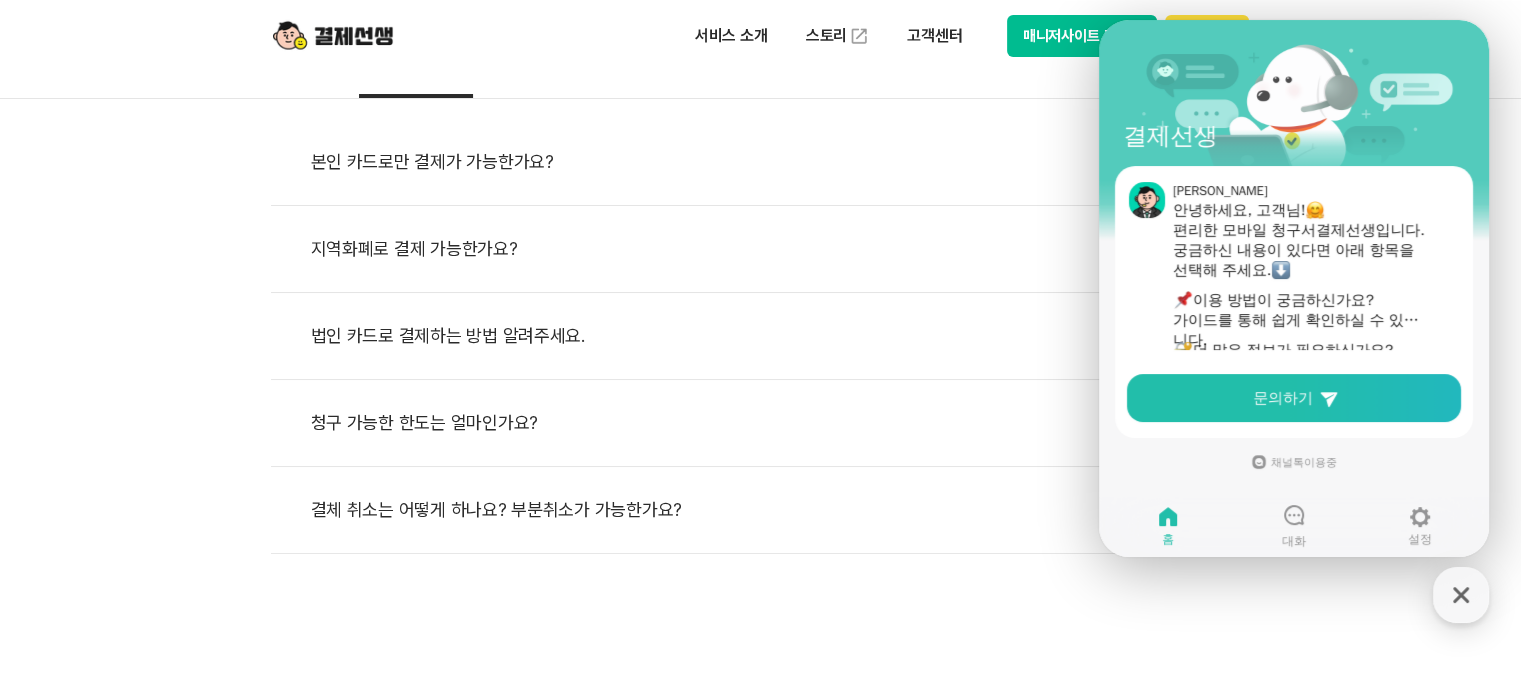 scroll, scrollTop: 600, scrollLeft: 0, axis: vertical 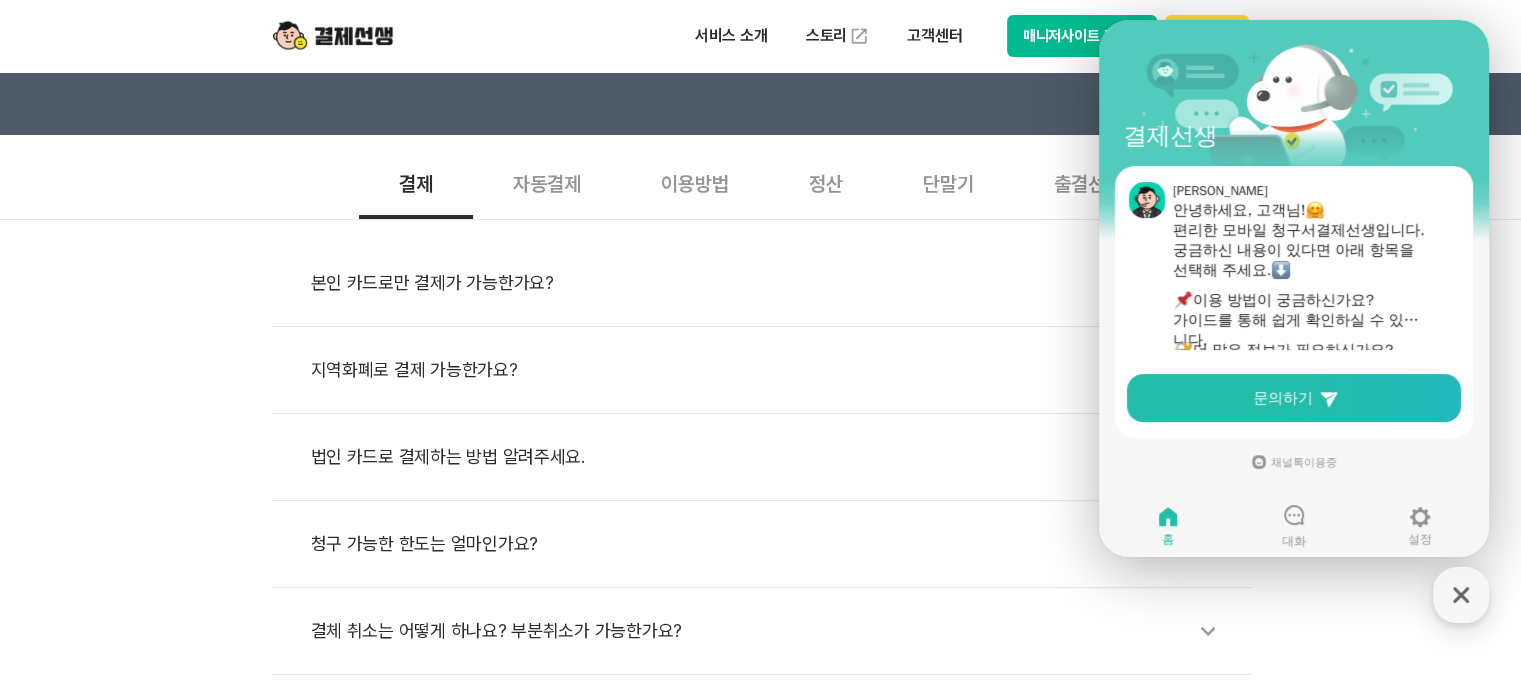 click on "본인 카드로만 결제가 가능한가요?" at bounding box center (771, 283) 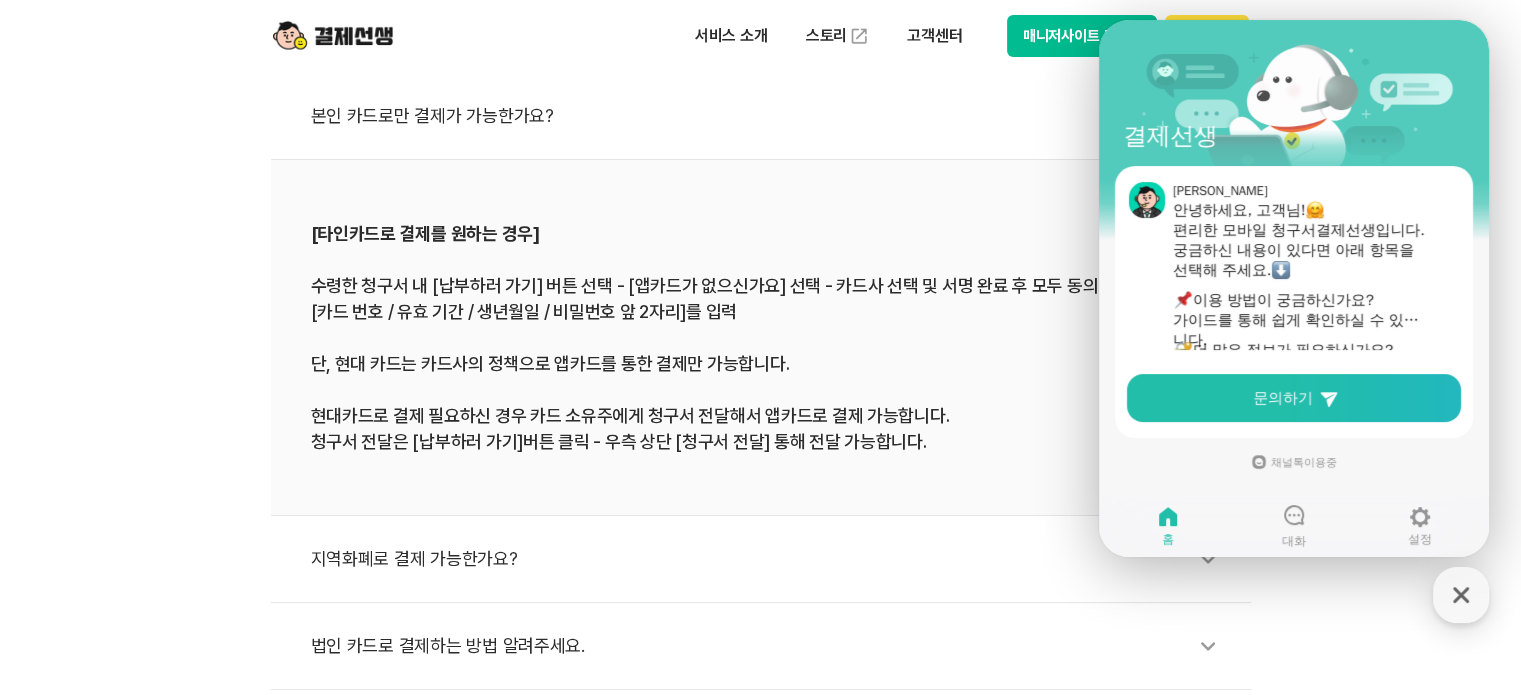 scroll, scrollTop: 800, scrollLeft: 0, axis: vertical 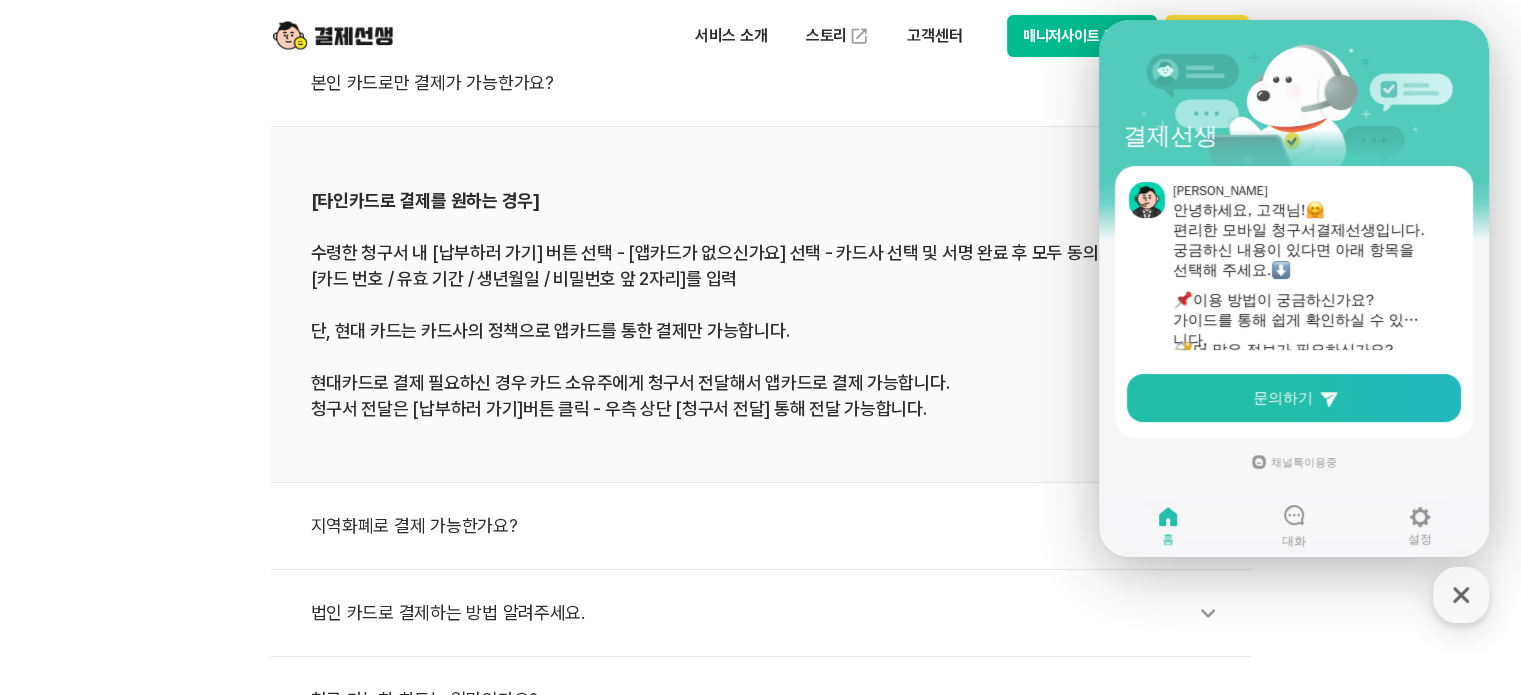 click on "지역화폐로 결제 가능한가요?" at bounding box center [771, 526] 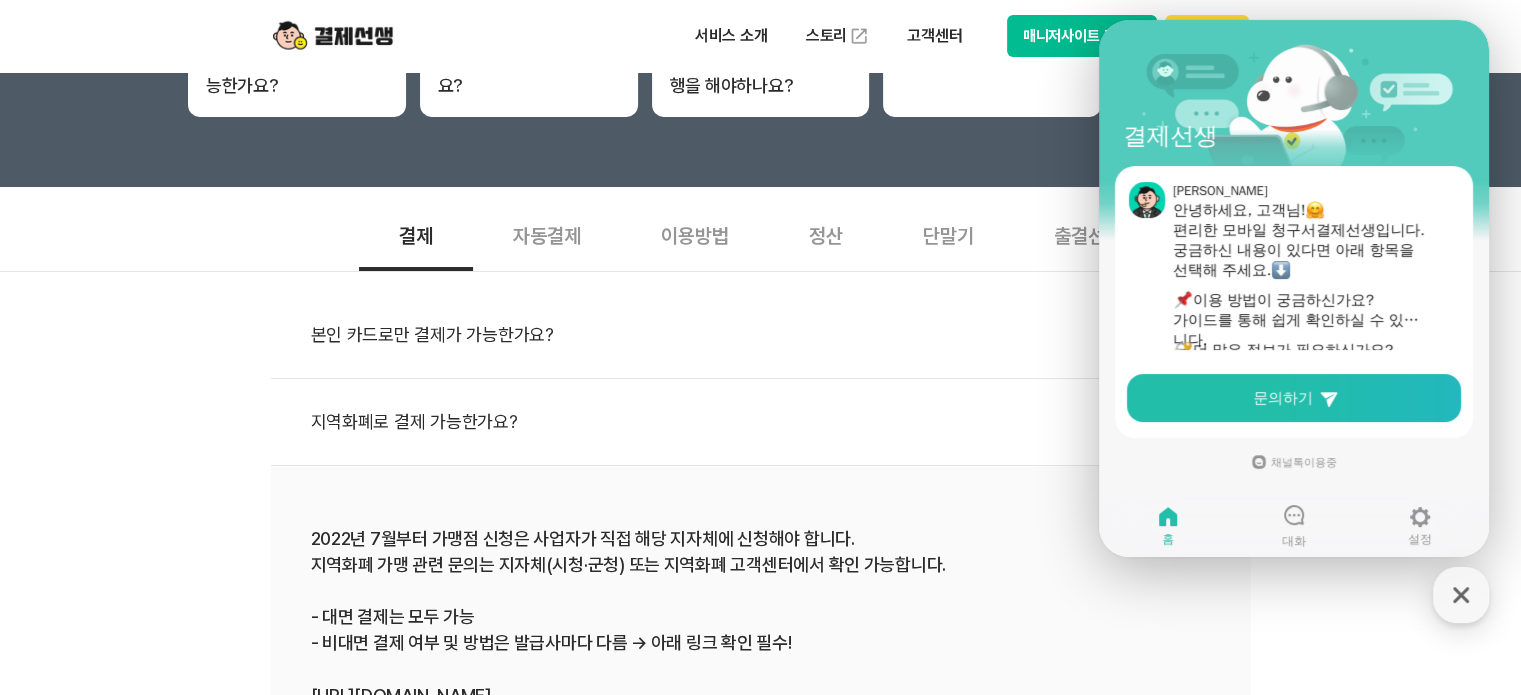 scroll, scrollTop: 500, scrollLeft: 0, axis: vertical 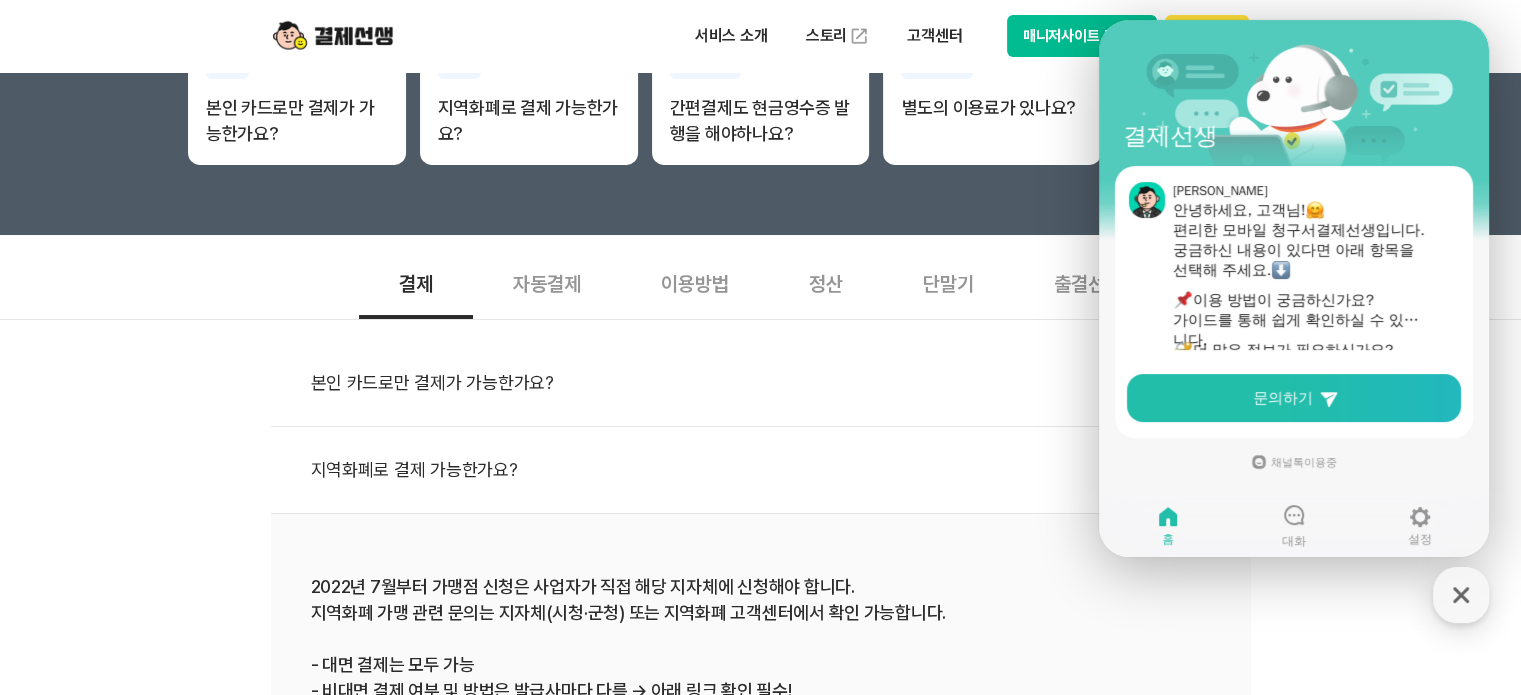 click on "자동결제" at bounding box center [547, 282] 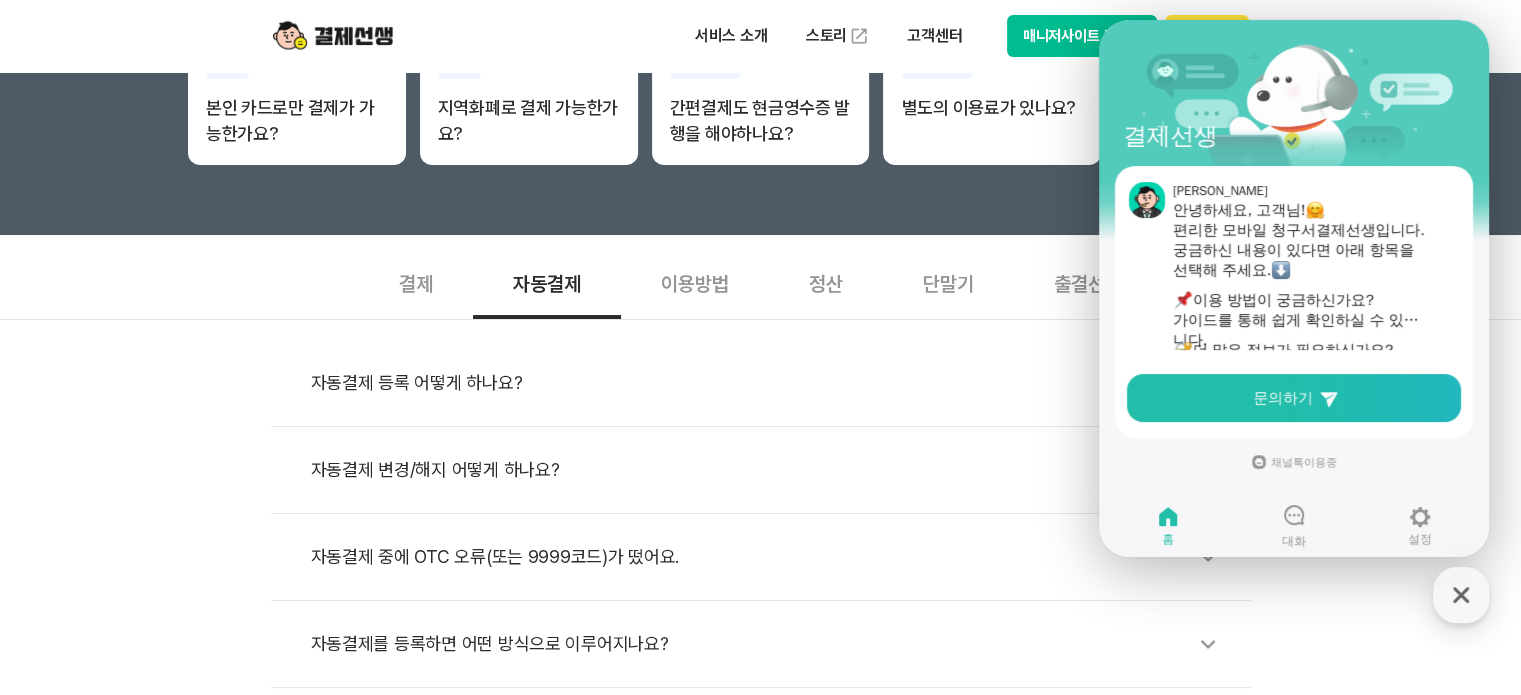 click on "이용방법" at bounding box center [695, 282] 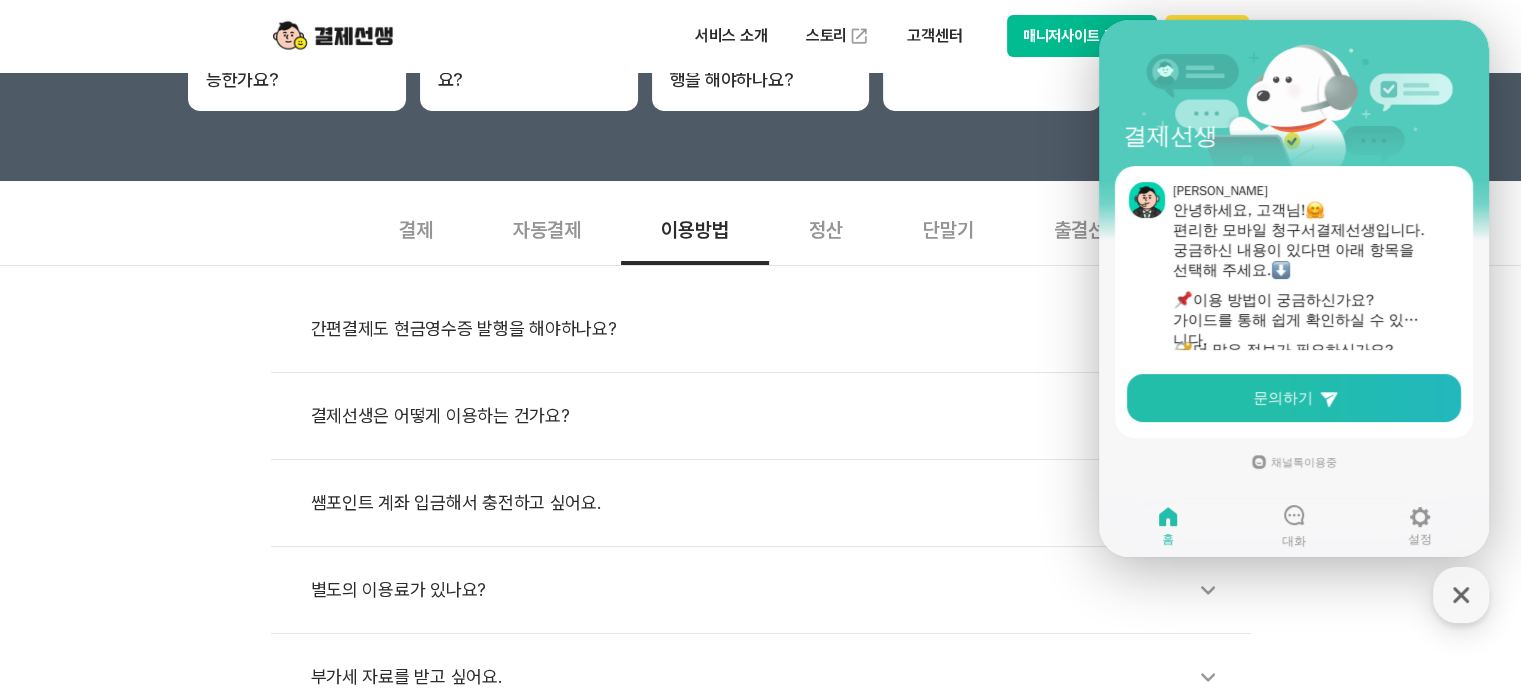 scroll, scrollTop: 600, scrollLeft: 0, axis: vertical 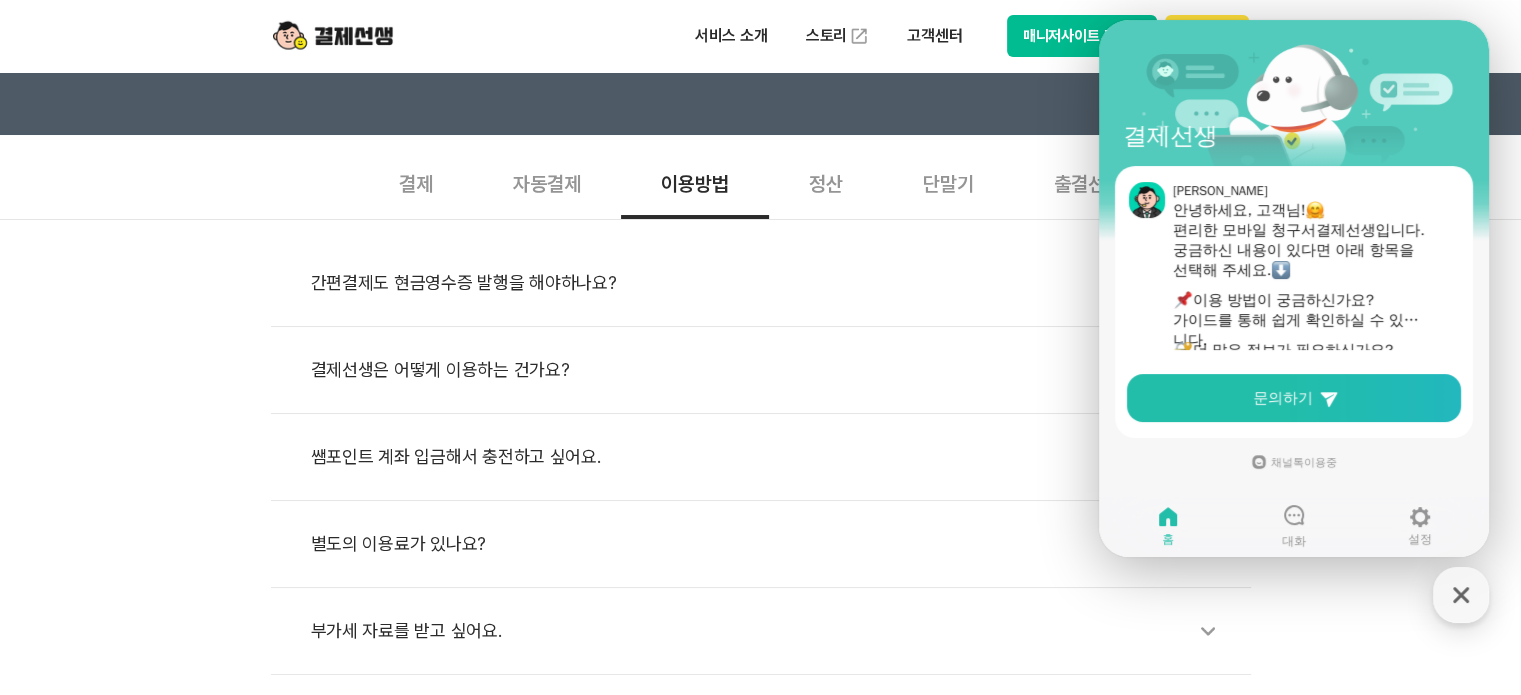 click on "별도의 이용료가 있나요?" at bounding box center (771, 544) 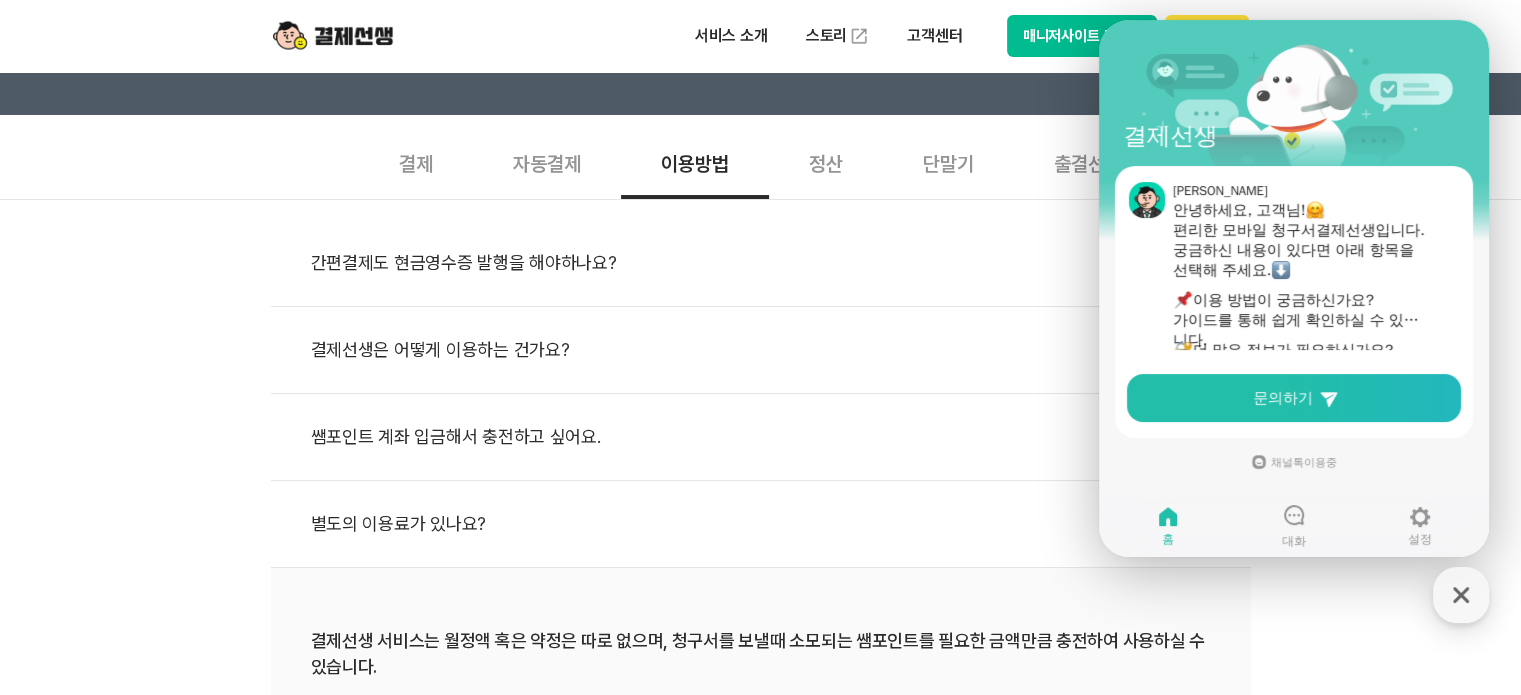 scroll, scrollTop: 600, scrollLeft: 0, axis: vertical 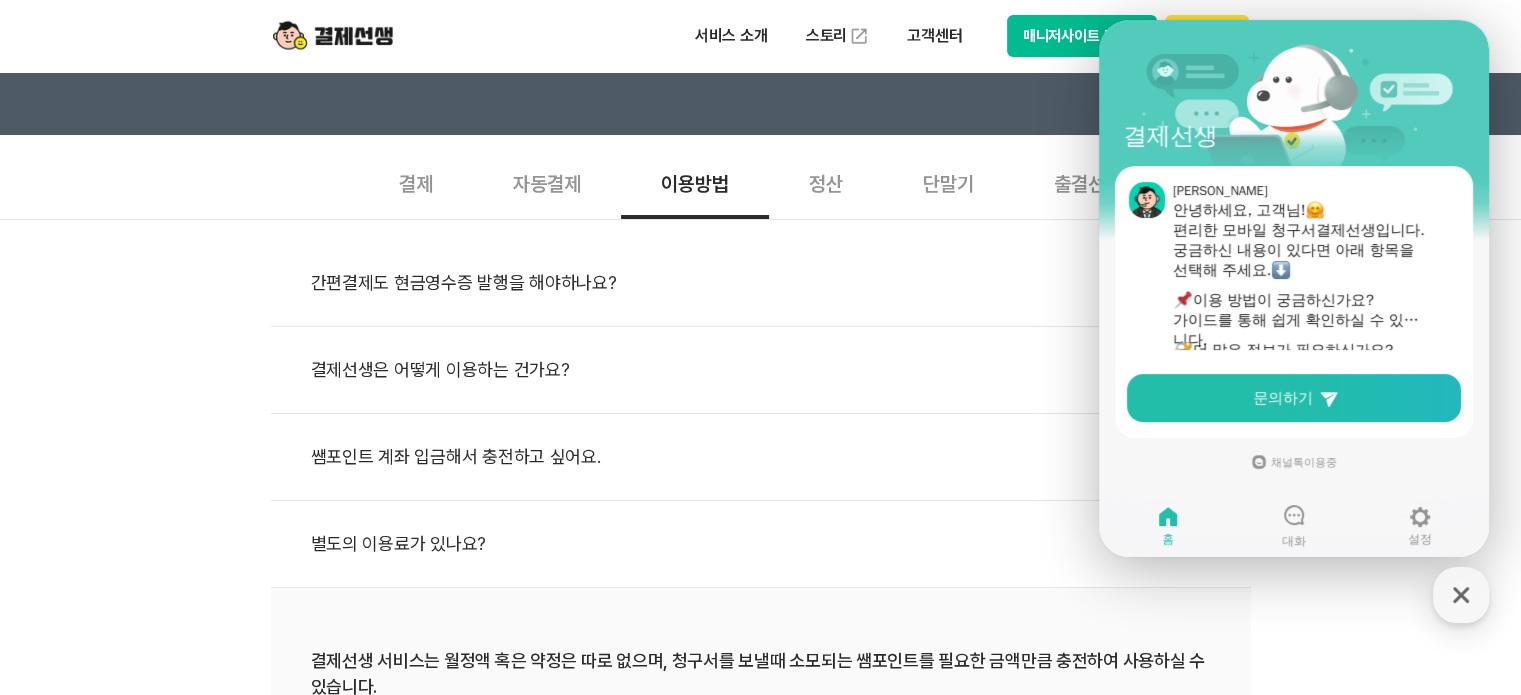 click on "정산" at bounding box center (826, 182) 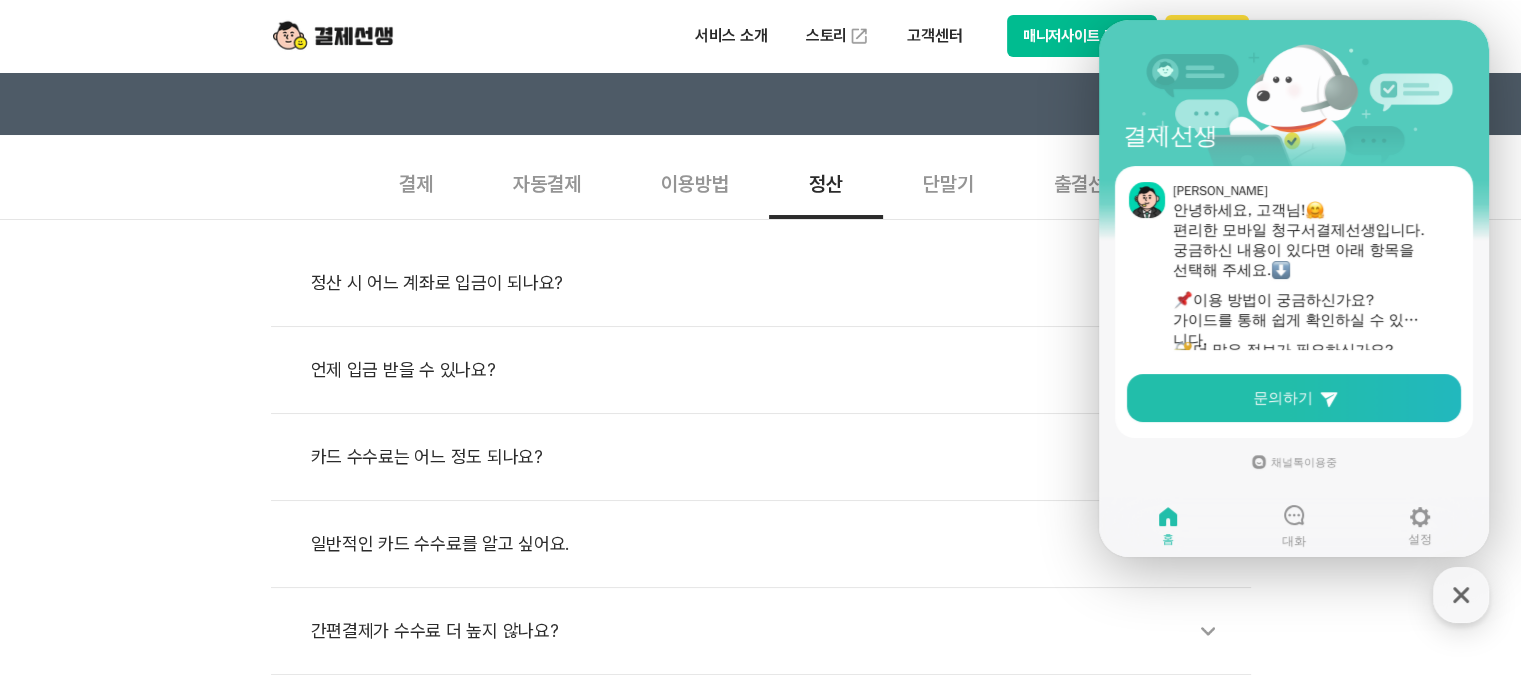 click on "카드 수수료는 어느 정도 되나요?" at bounding box center (771, 457) 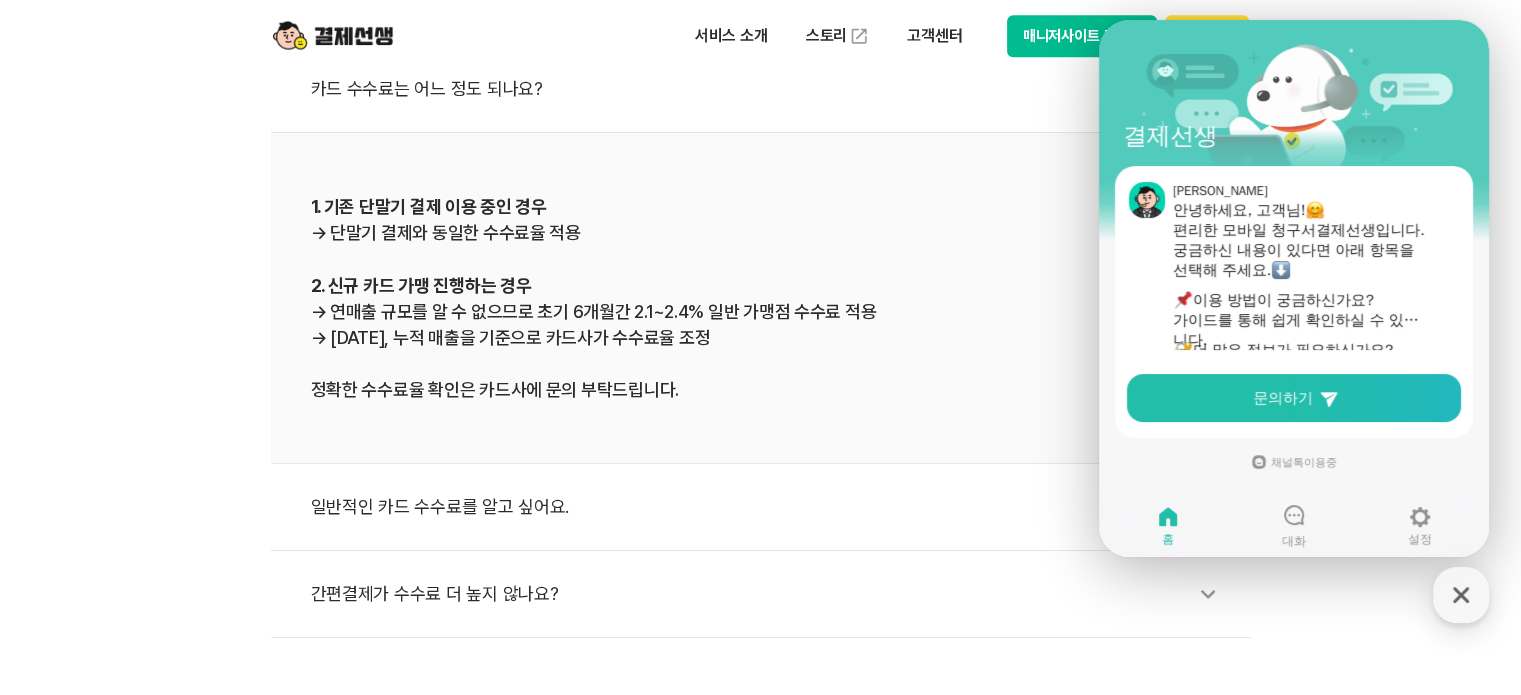 scroll, scrollTop: 1000, scrollLeft: 0, axis: vertical 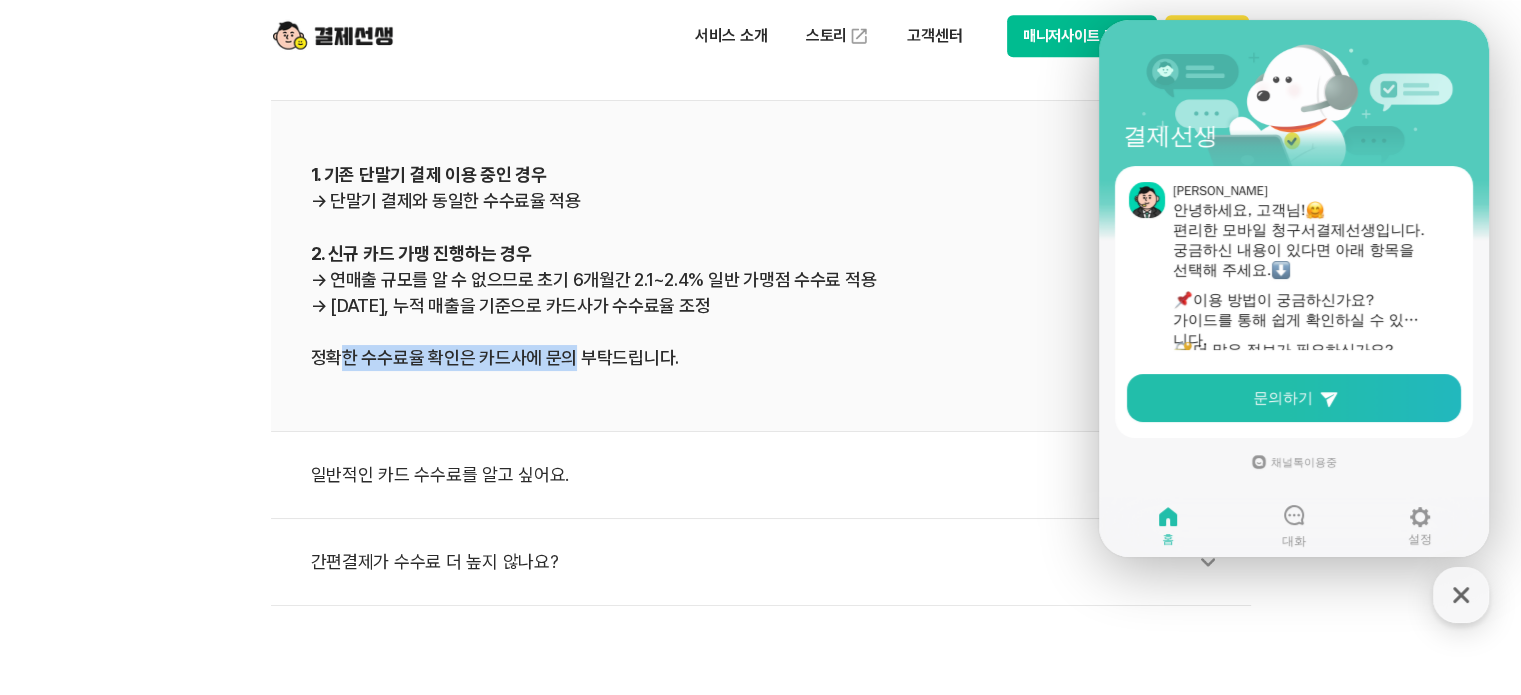 drag, startPoint x: 335, startPoint y: 358, endPoint x: 568, endPoint y: 358, distance: 233 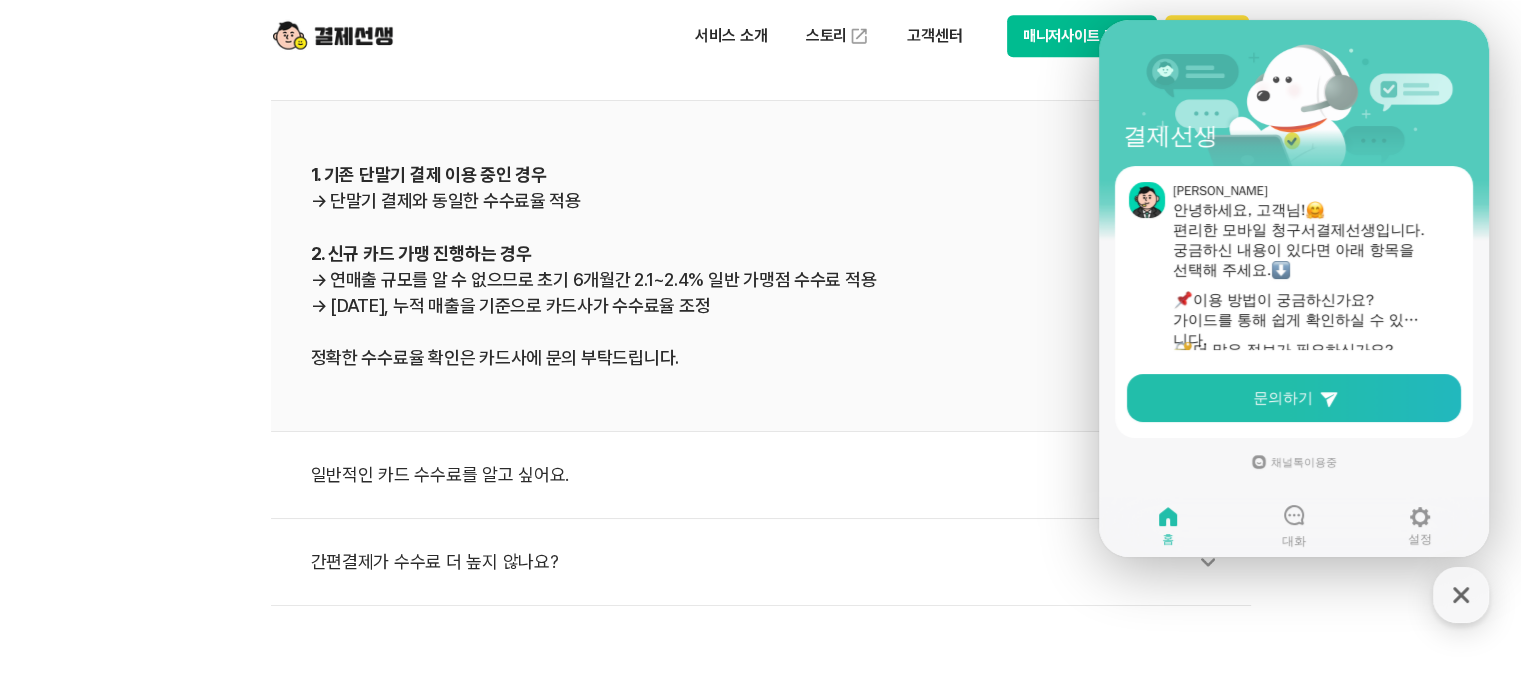 click on "1. 기존 단말기 결제 이용 중인 경우   → 단말기 결제와 동일한 수수료율 적용 2. 신규 카드 가맹 진행하는 경우   → 연매출 규모를 알 수 없으므로 초기 6개월간 2.1~2.4% 일반 가맹점 수수료 적용   → [DATE], 누적 매출을 기준으로 카드사가 수수료율 조정 정확한 수수료율 확인은 카드사에 문의 부탁드립니다." at bounding box center [761, 266] 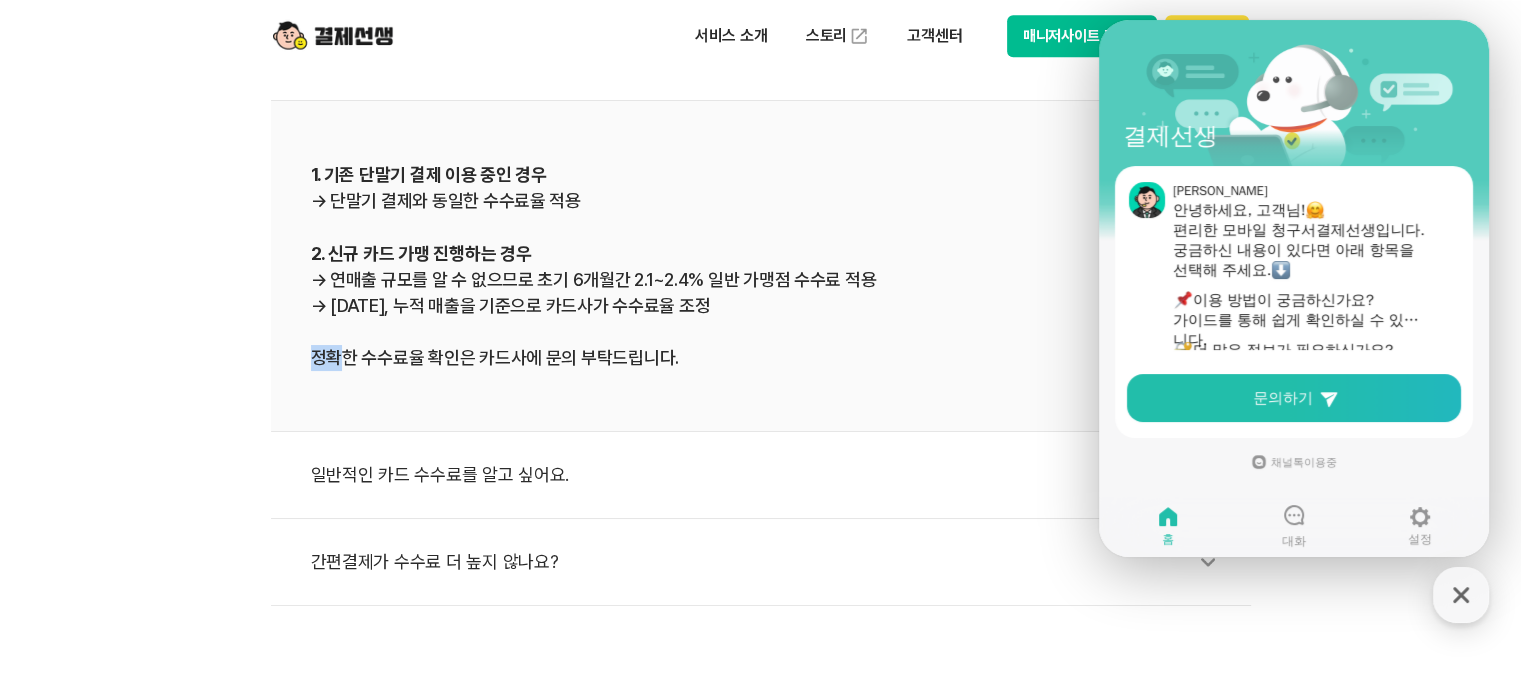 drag, startPoint x: 311, startPoint y: 356, endPoint x: 336, endPoint y: 361, distance: 25.495098 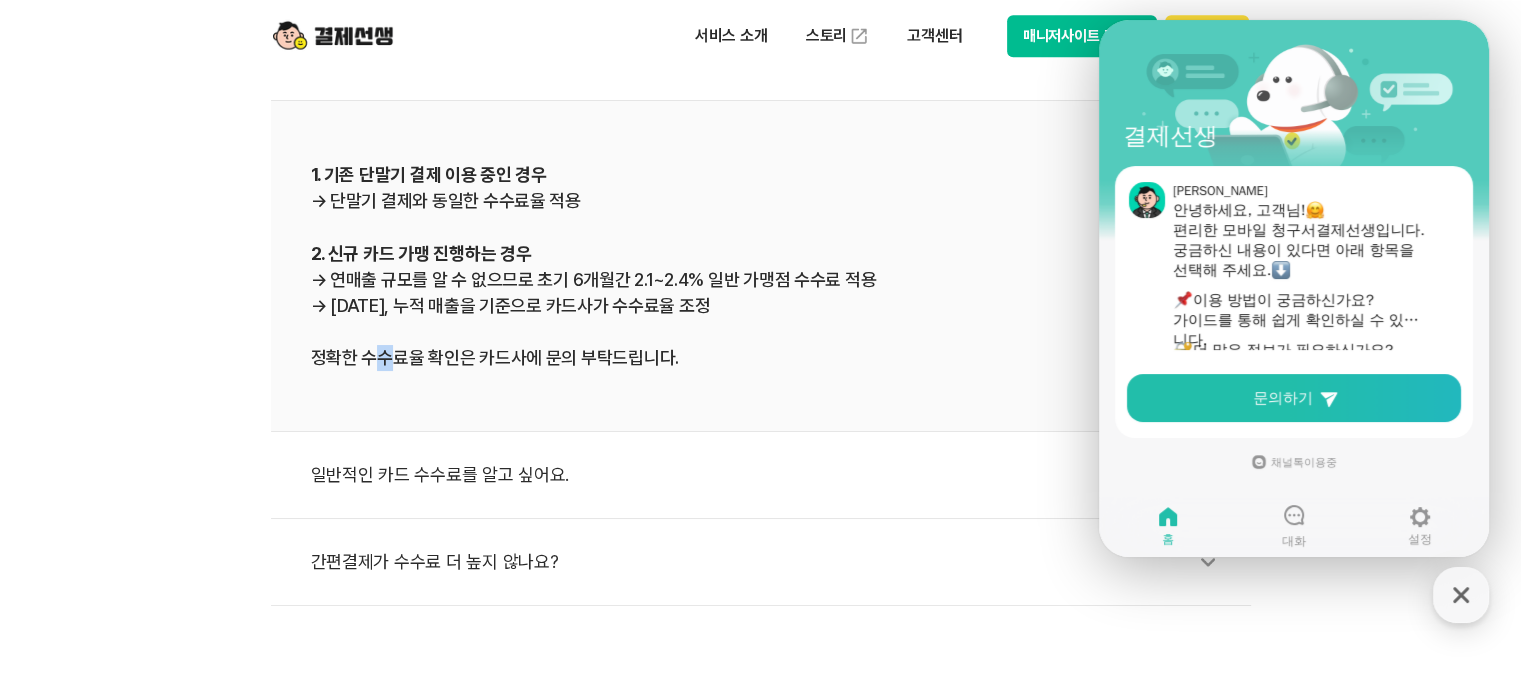 click on "1. 기존 단말기 결제 이용 중인 경우   → 단말기 결제와 동일한 수수료율 적용 2. 신규 카드 가맹 진행하는 경우   → 연매출 규모를 알 수 없으므로 초기 6개월간 2.1~2.4% 일반 가맹점 수수료 적용   → [DATE], 누적 매출을 기준으로 카드사가 수수료율 조정 정확한 수수료율 확인은 카드사에 문의 부탁드립니다." at bounding box center [761, 266] 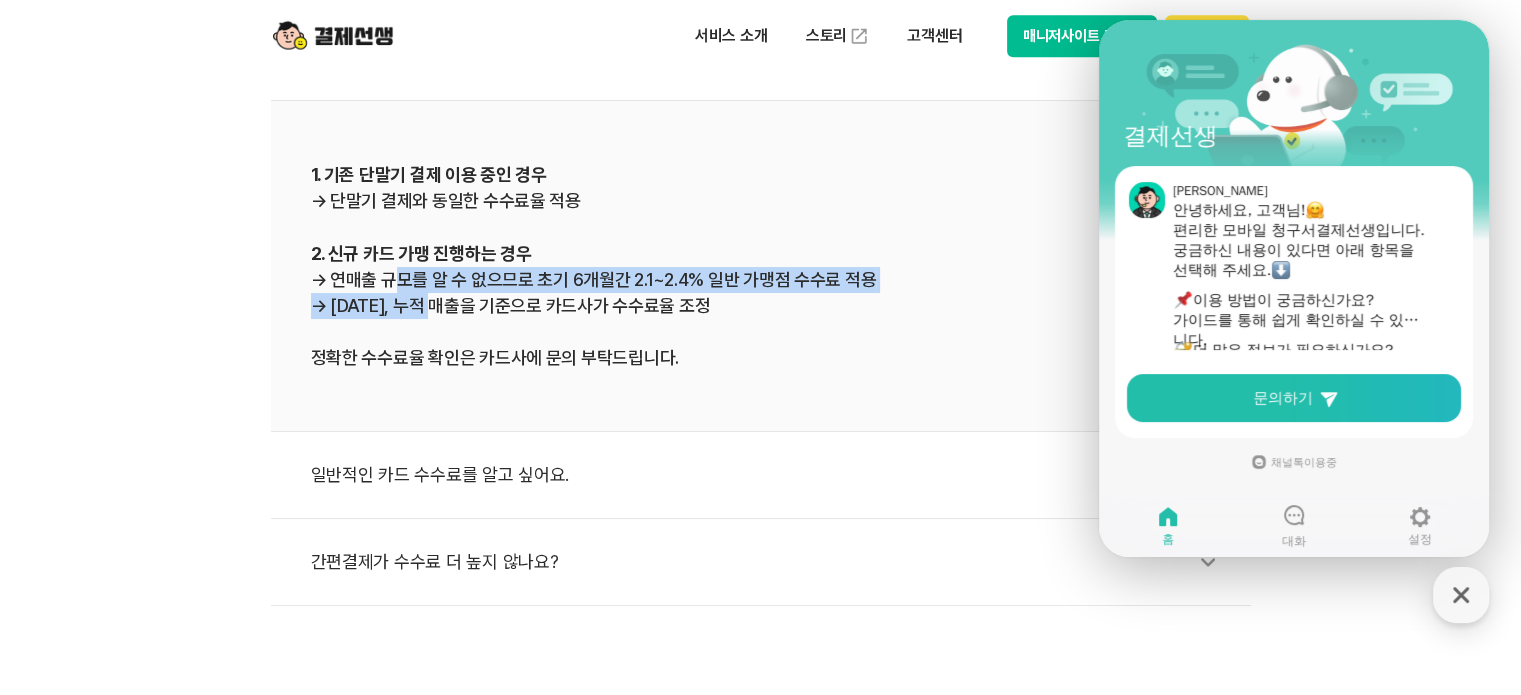 drag, startPoint x: 384, startPoint y: 290, endPoint x: 440, endPoint y: 305, distance: 57.974133 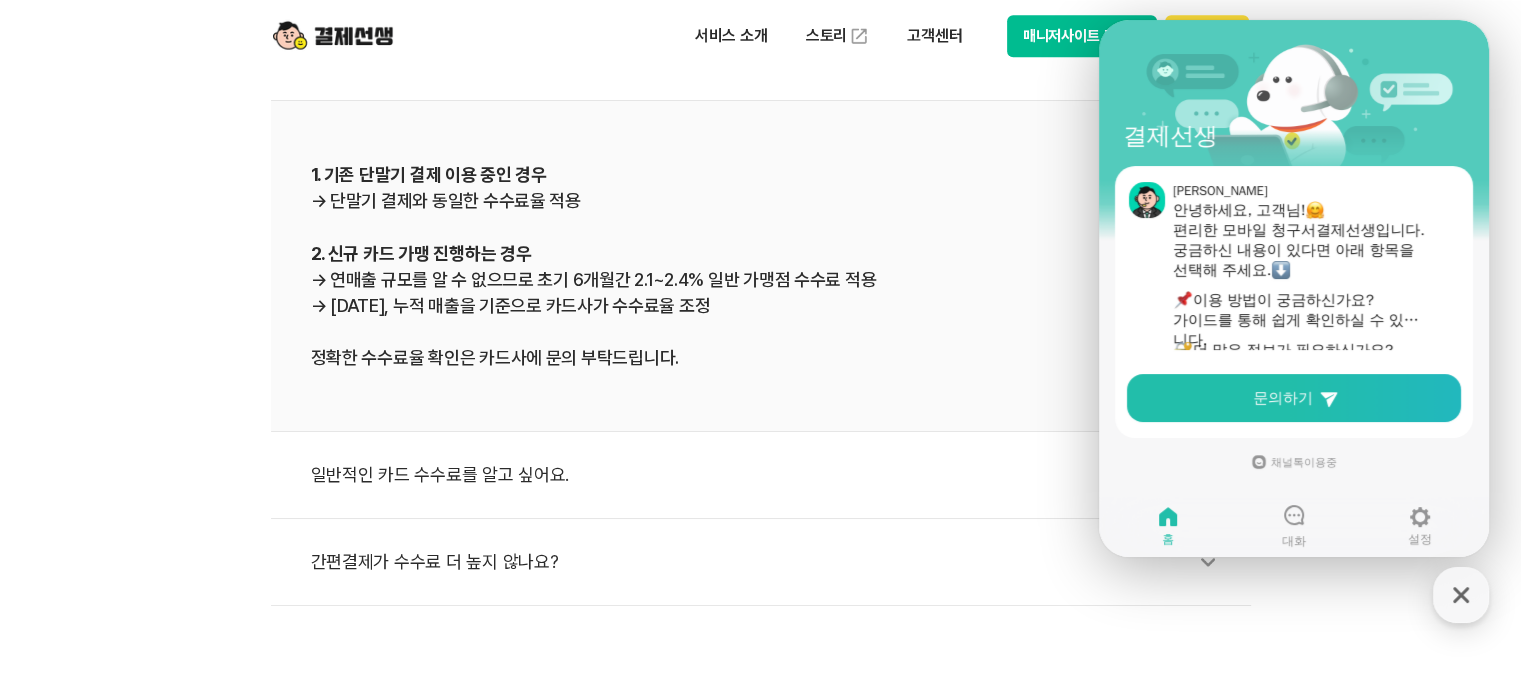click on "1. 기존 단말기 결제 이용 중인 경우   → 단말기 결제와 동일한 수수료율 적용 2. 신규 카드 가맹 진행하는 경우   → 연매출 규모를 알 수 없으므로 초기 6개월간 2.1~2.4% 일반 가맹점 수수료 적용   → [DATE], 누적 매출을 기준으로 카드사가 수수료율 조정 정확한 수수료율 확인은 카드사에 문의 부탁드립니다." at bounding box center [761, 266] 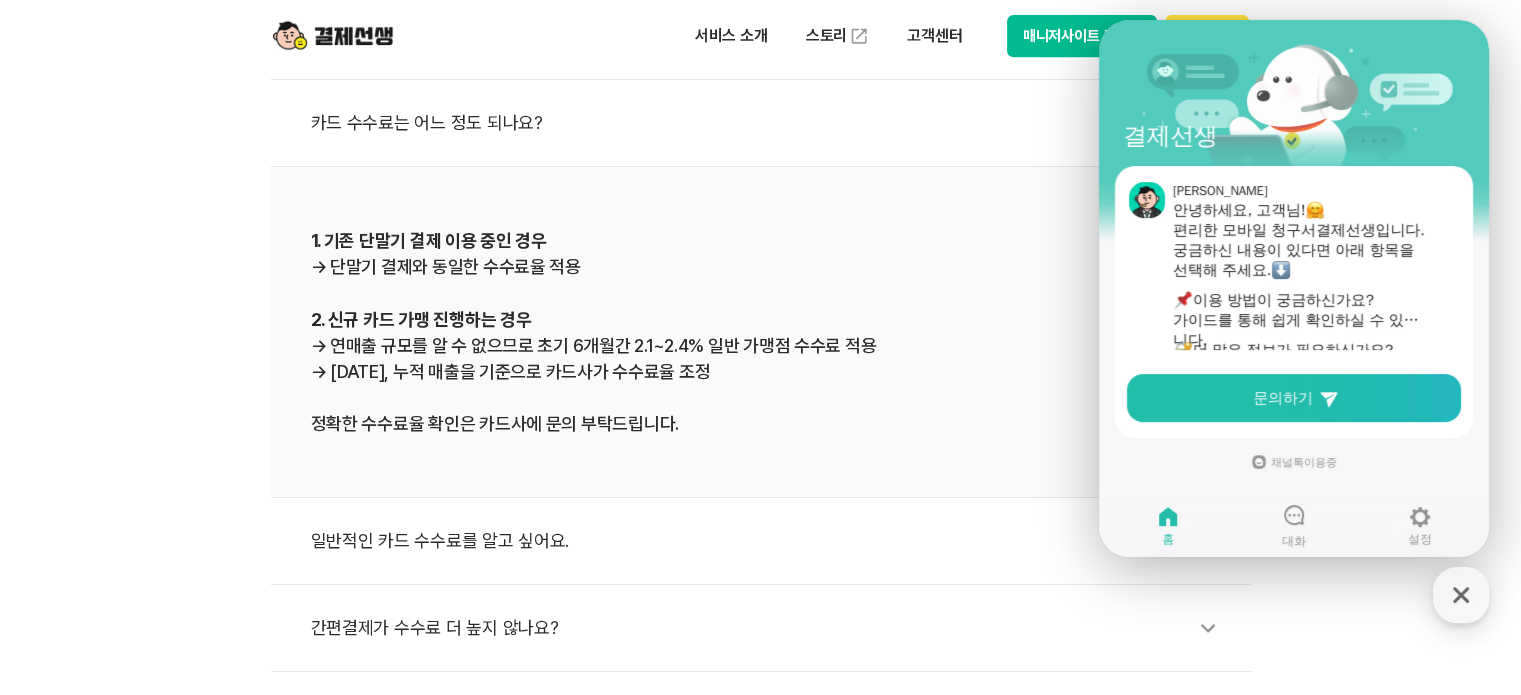 scroll, scrollTop: 900, scrollLeft: 0, axis: vertical 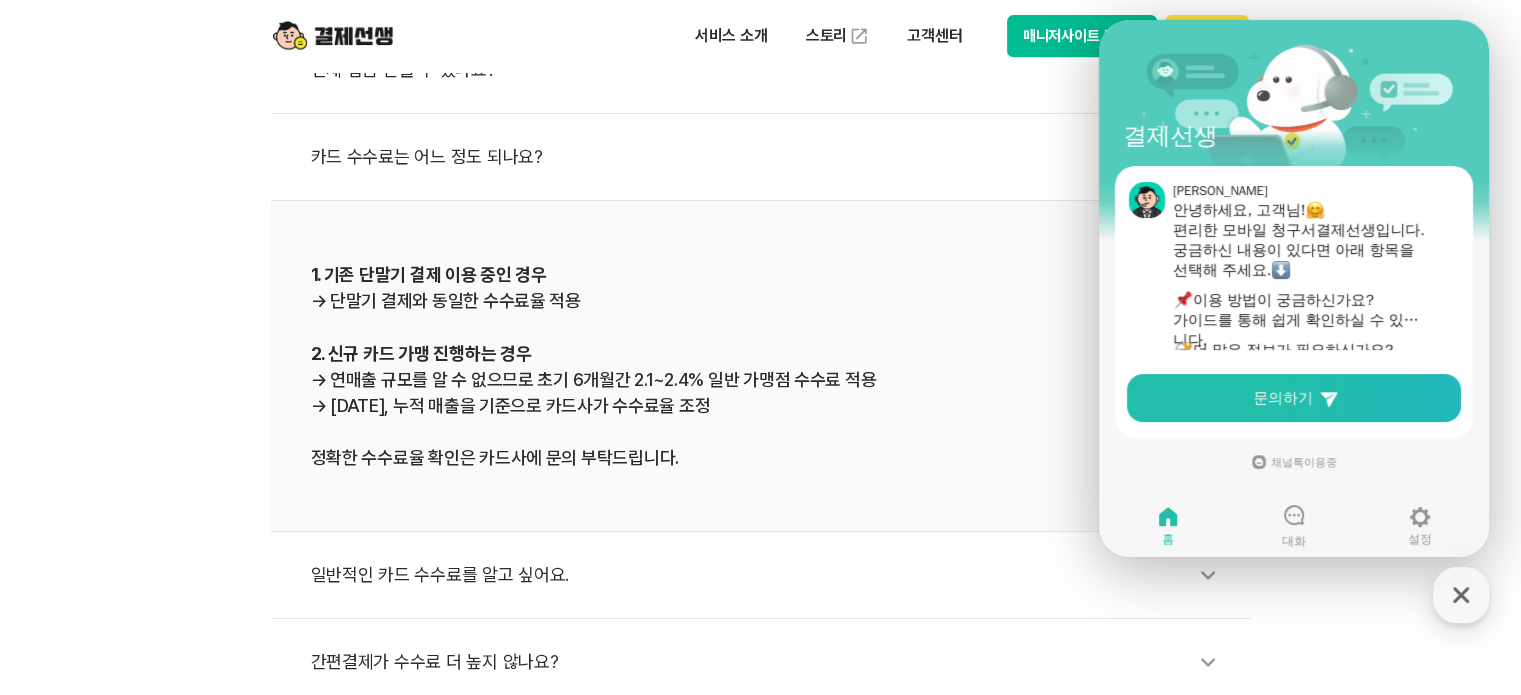 click at bounding box center [1208, 575] 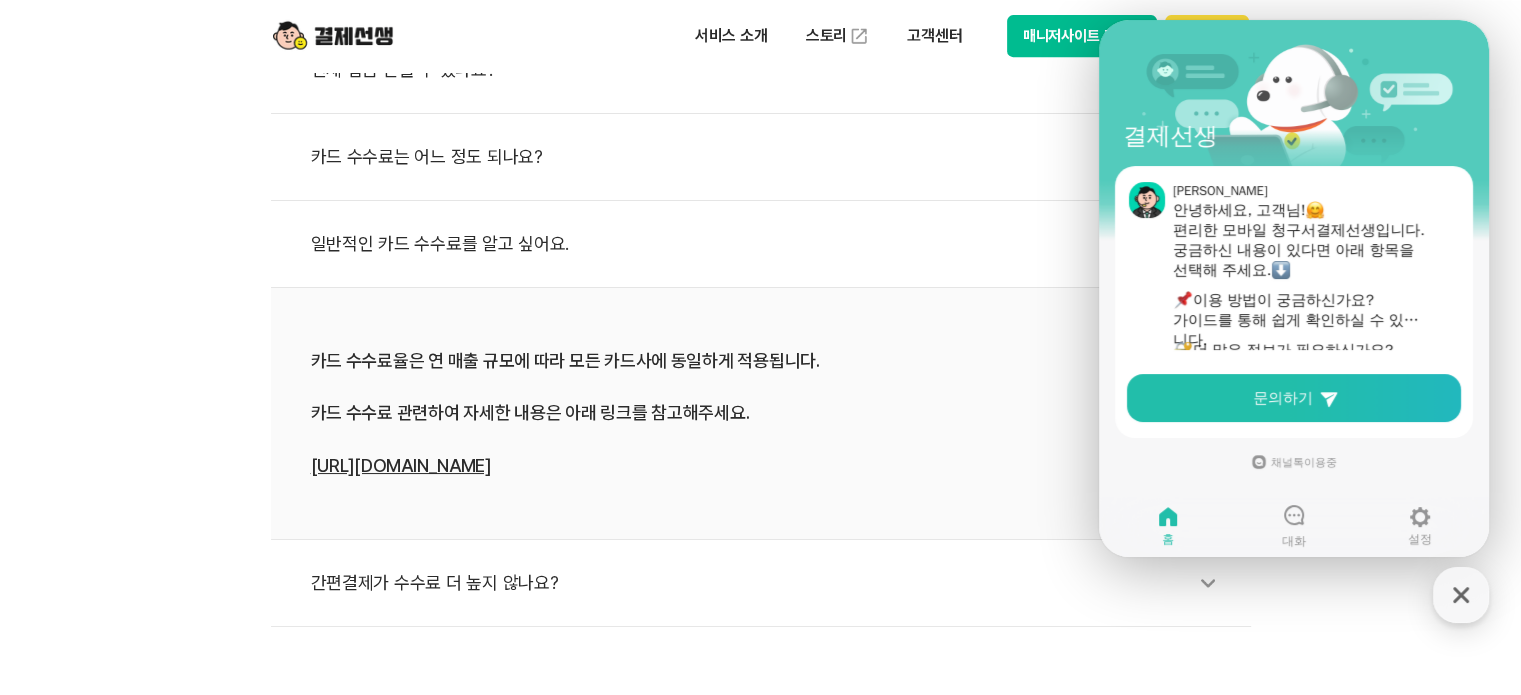 scroll, scrollTop: 800, scrollLeft: 0, axis: vertical 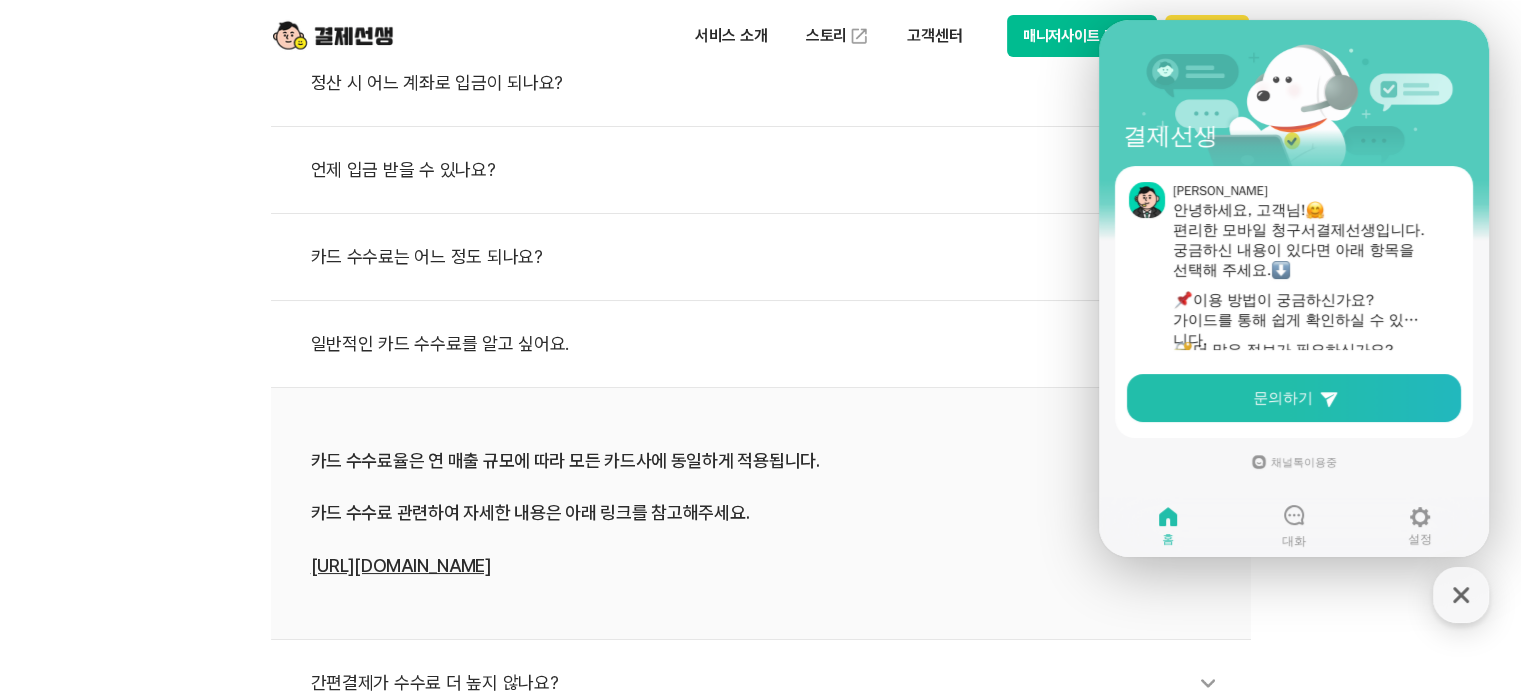 click on "이민트 안녕하세요, 고객님!  편리한 모바일 청구서  결제선생 입니다. 궁금하신 내용이 있다면 아래 항목을 선택해 주세요.   ​ 이용 방법이 궁금하신가요? 가이드를 통해 쉽게 확인하실 수 있습니다.  ​ 더 많은 정보가 필요하신가요? 회원이신 경우, 로그인 후 고객센터에 접속하시면 더 다양한 내용을 확인하실 수 있습니다.  ​ 결제선생은 전화 상담을 지원하지 않습니다. 문의는 채팅을 통해 도와드리고 있습니다.  ​ 운영시간 안내 월-목: 09:30~ 18:00 (점심시간: 12:00~13:00) [DATE]: 09:30~13:00 주말 및 공휴일 휴무 문의하기" at bounding box center (1294, 302) 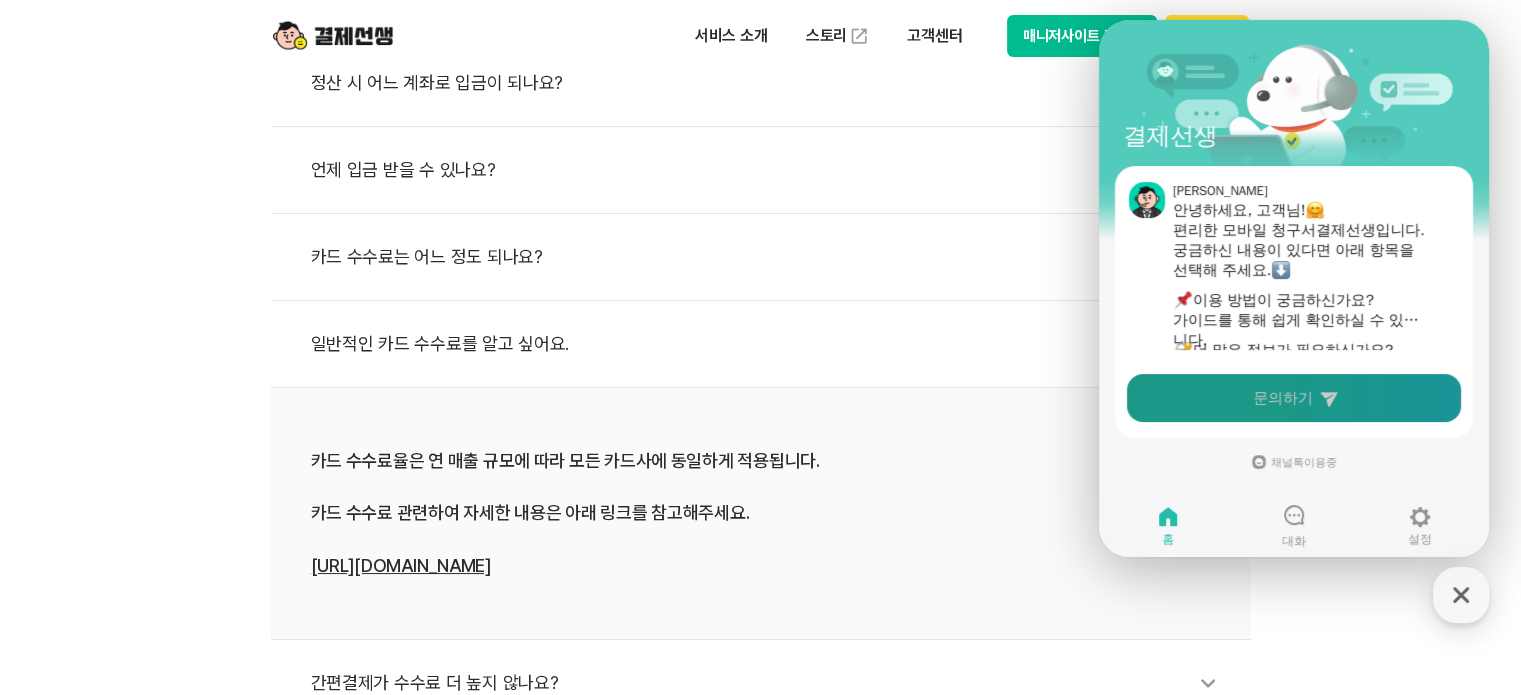 click on "문의하기" at bounding box center (1294, 398) 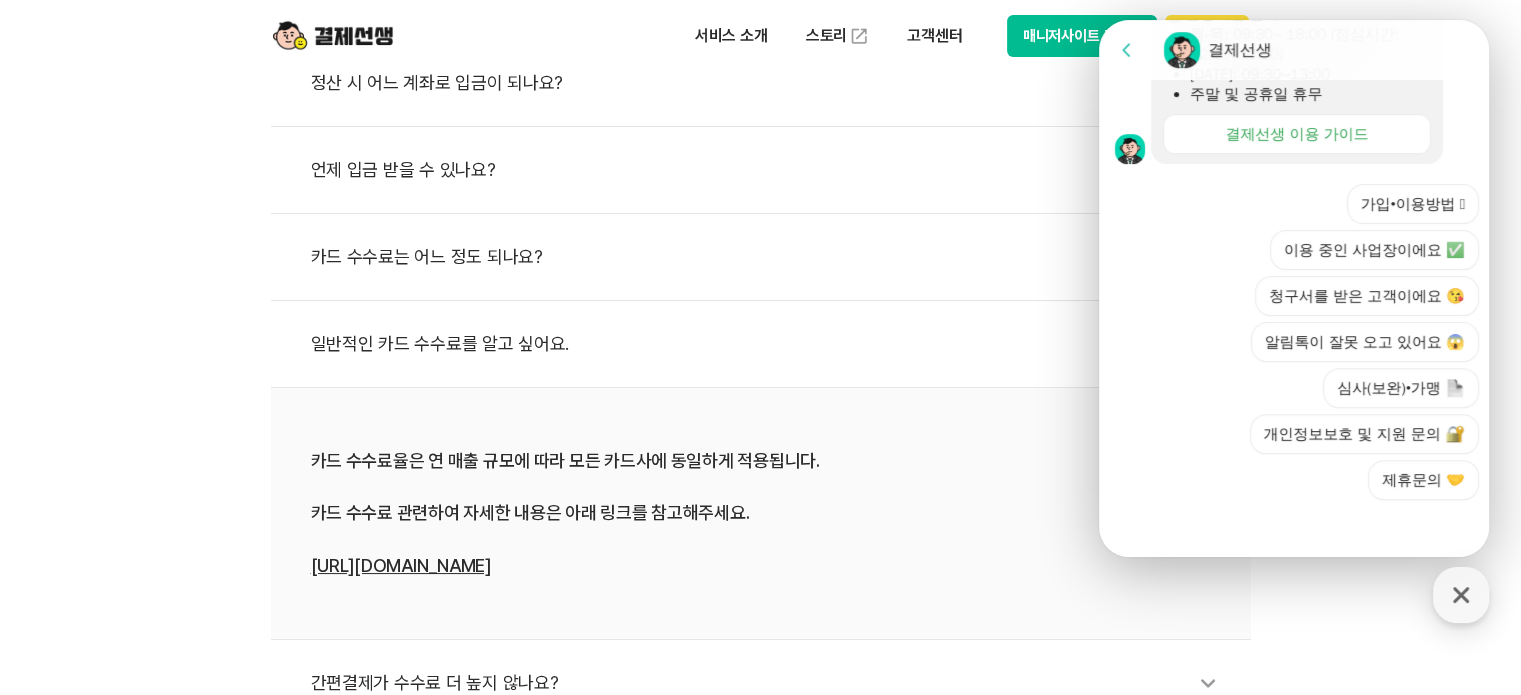 scroll, scrollTop: 708, scrollLeft: 0, axis: vertical 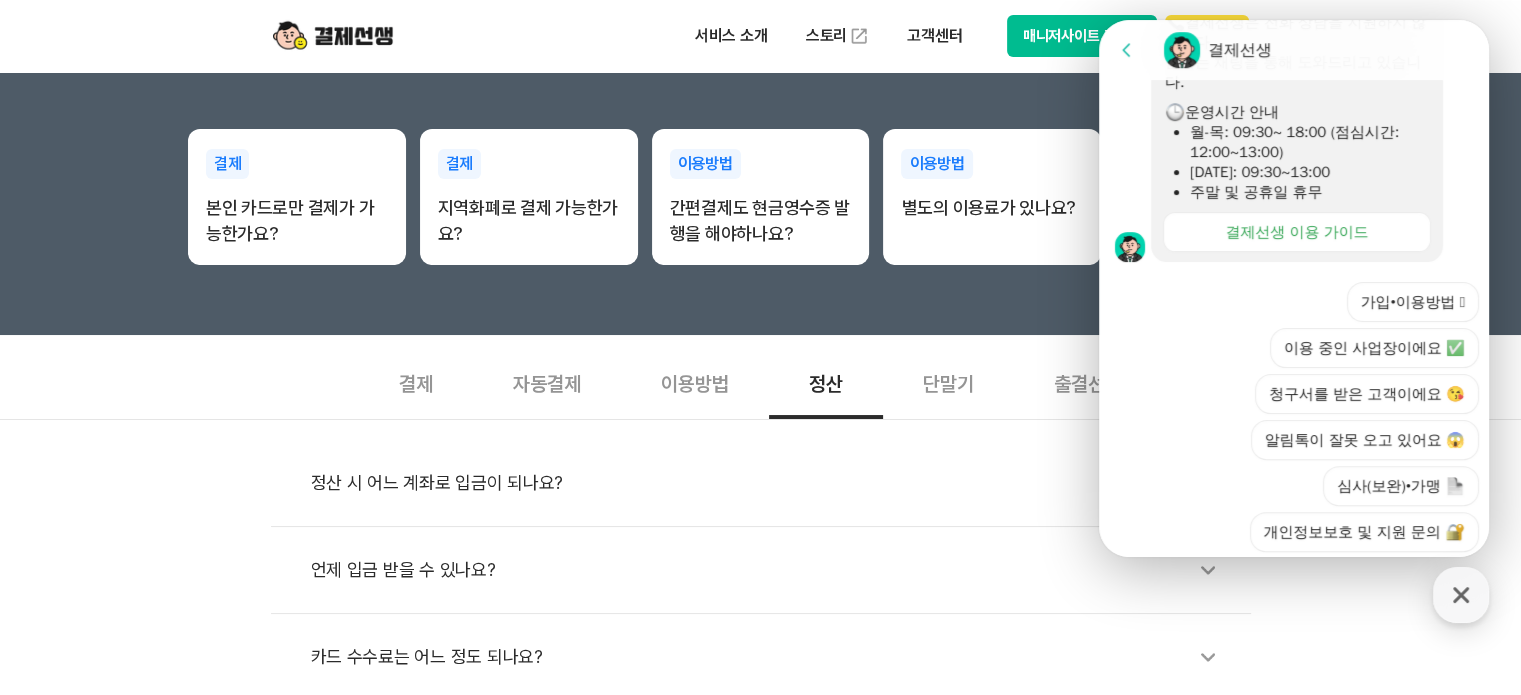 click on "자동결제" at bounding box center (547, 382) 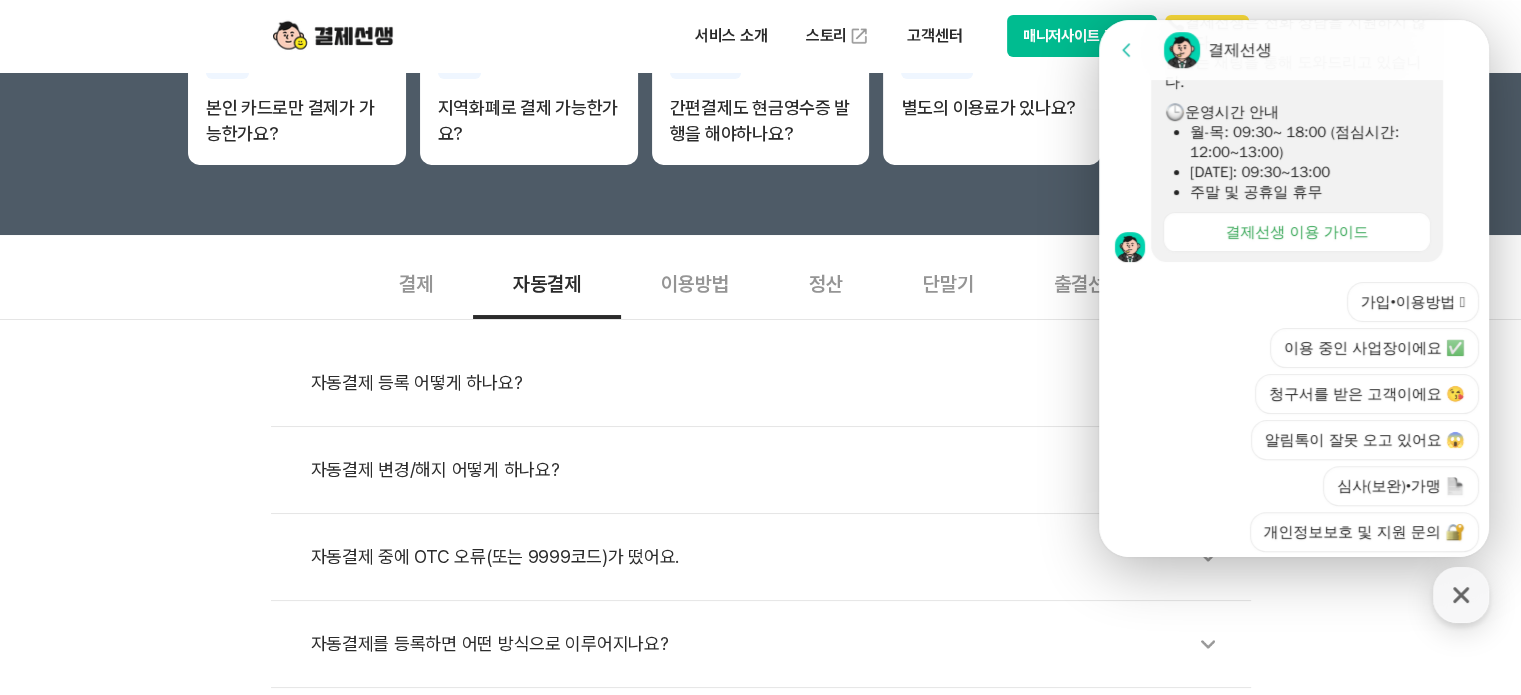 click on "자동결제 등록 어떻게 하나요?" at bounding box center [771, 383] 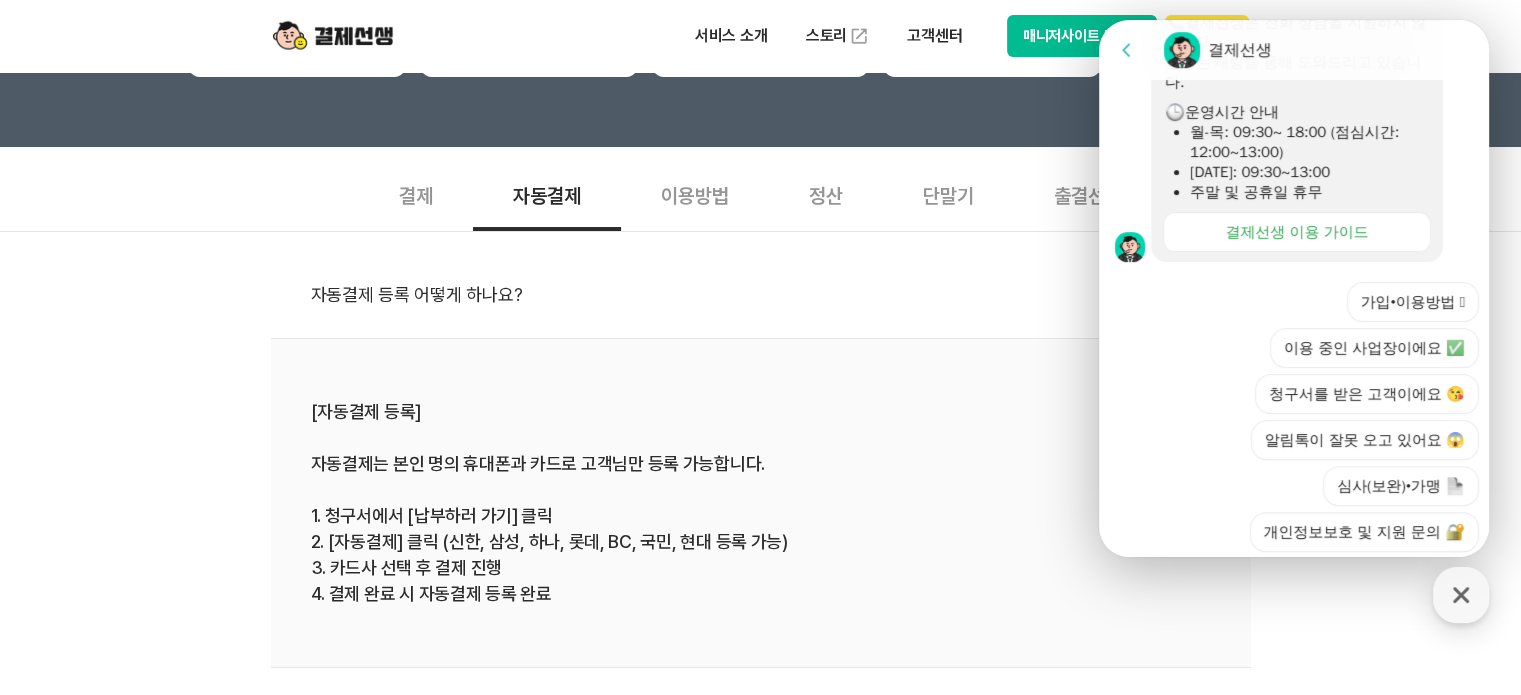scroll, scrollTop: 700, scrollLeft: 0, axis: vertical 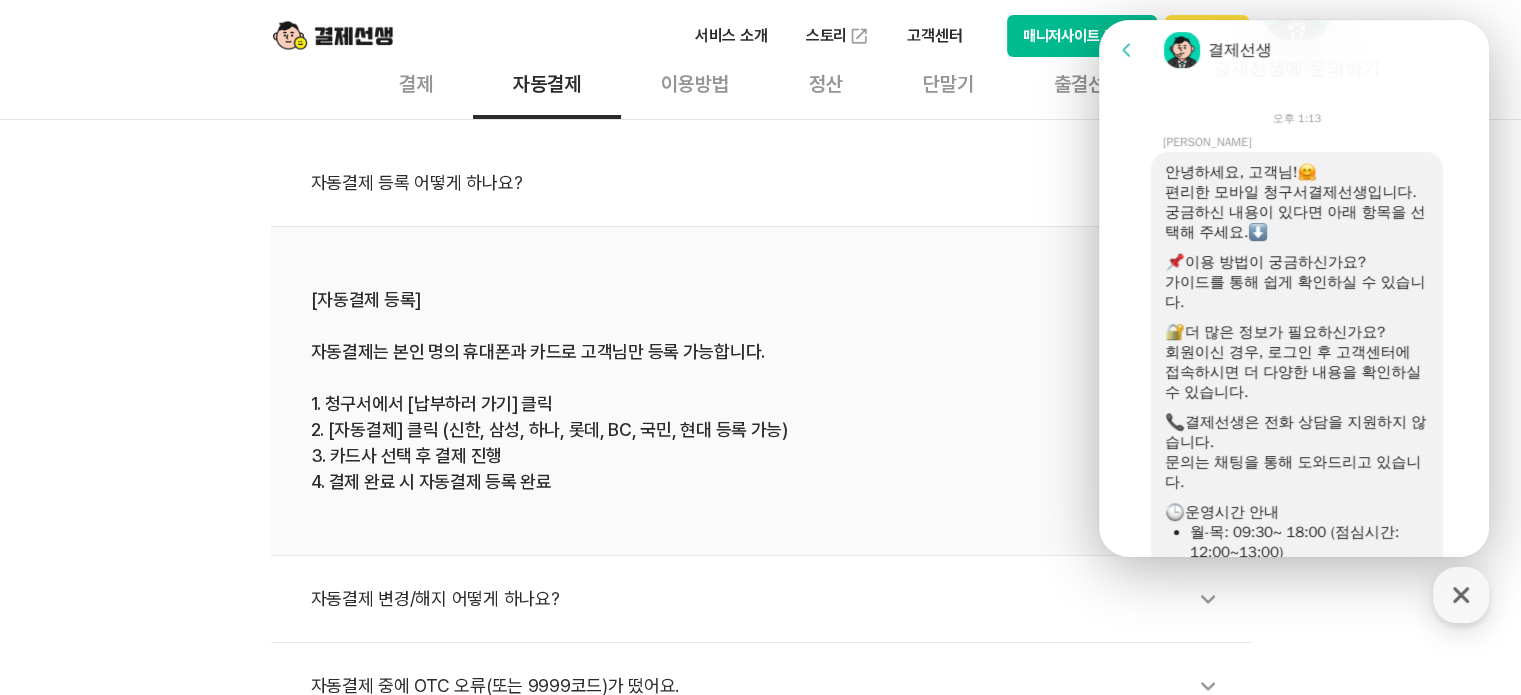 click on "자동결제 변경/해지 어떻게 하나요?" at bounding box center [771, 599] 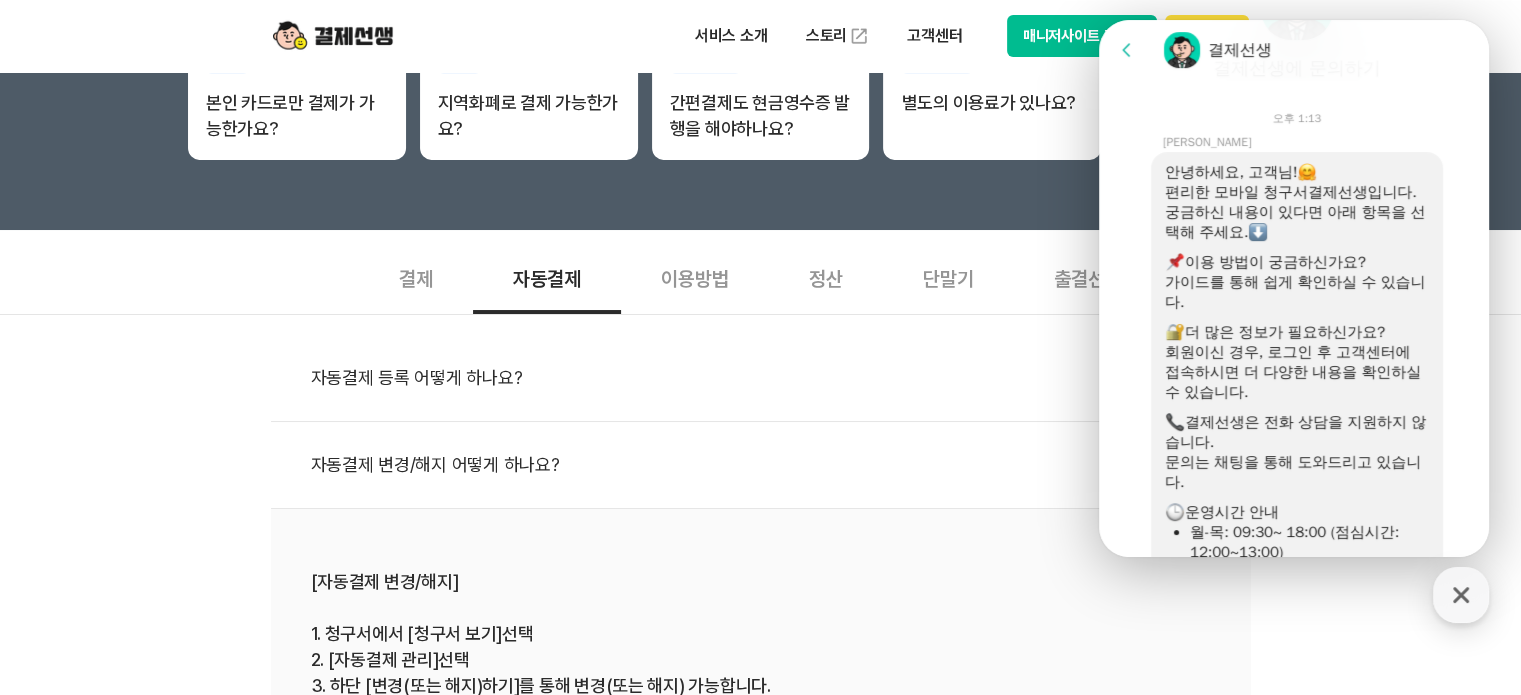 scroll, scrollTop: 500, scrollLeft: 0, axis: vertical 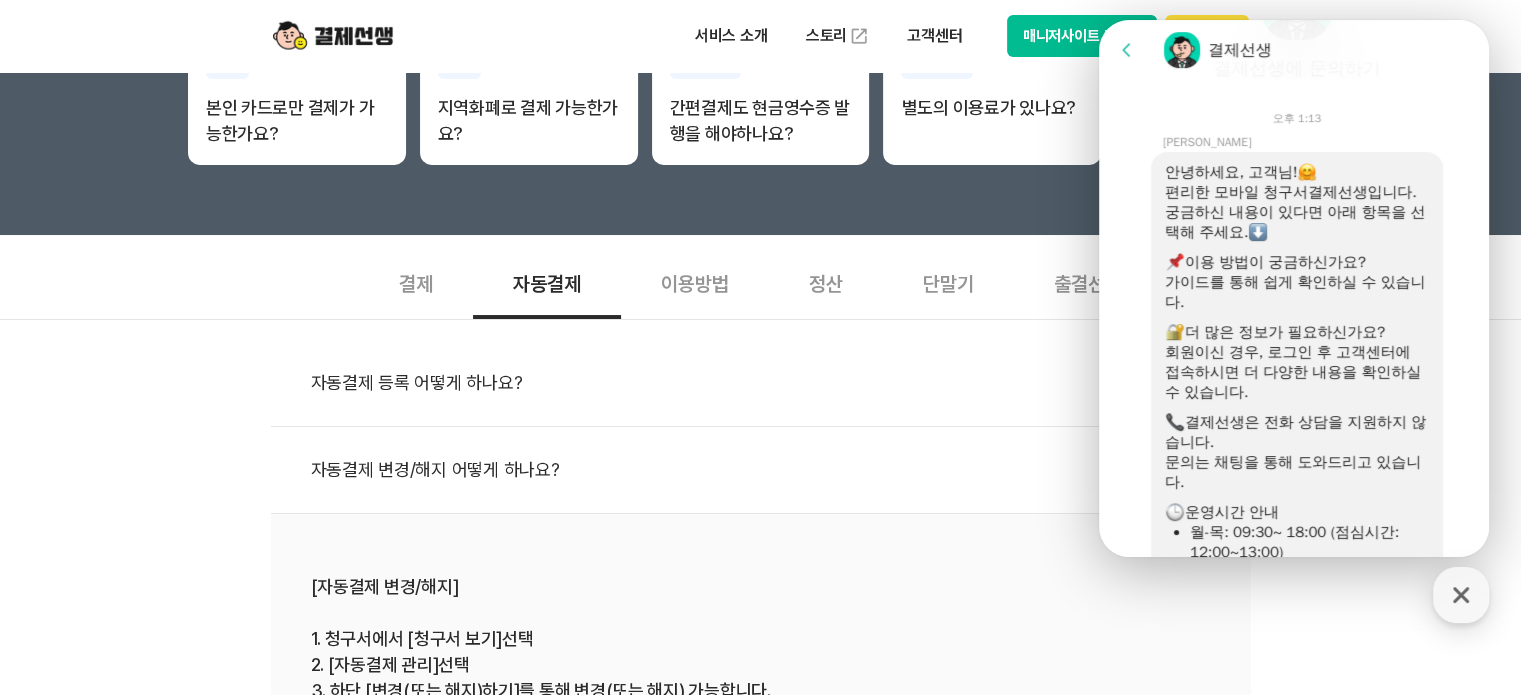 click on "정산" at bounding box center (826, 282) 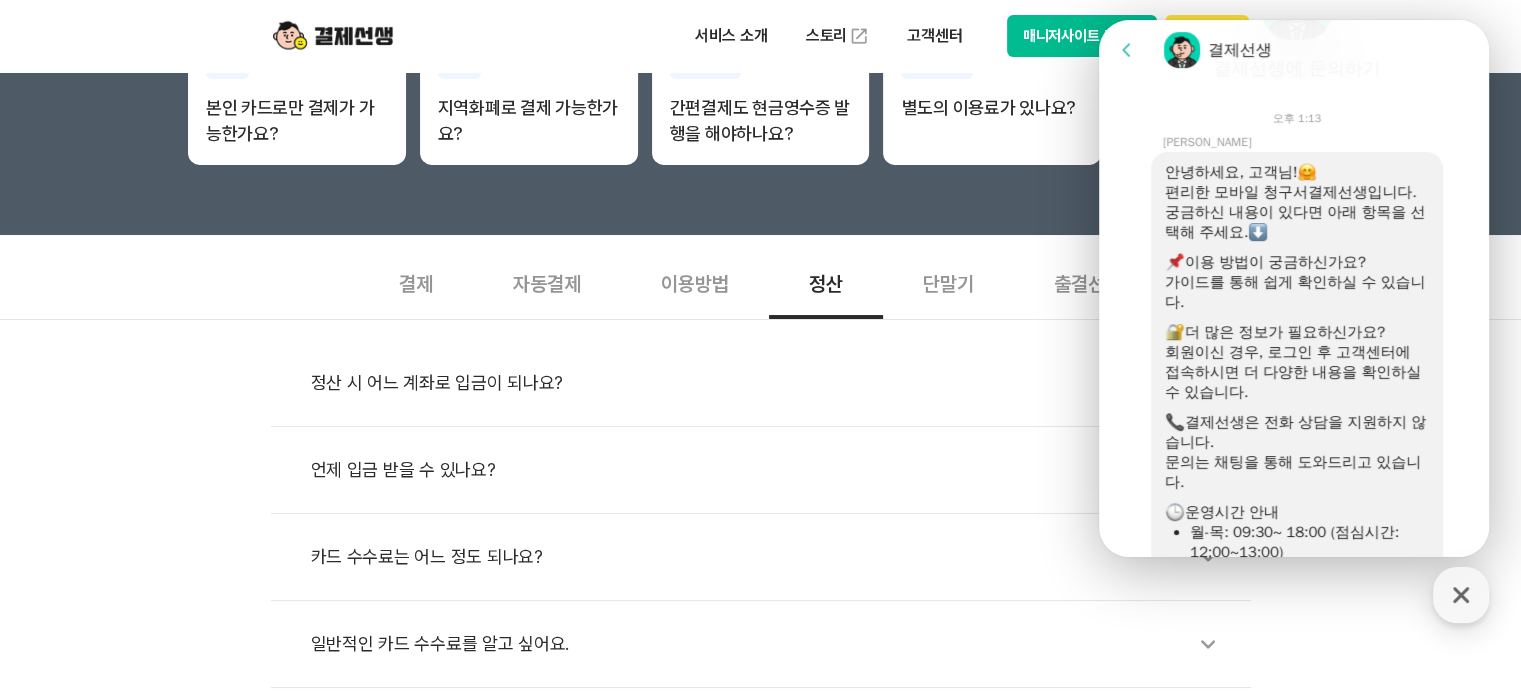 click 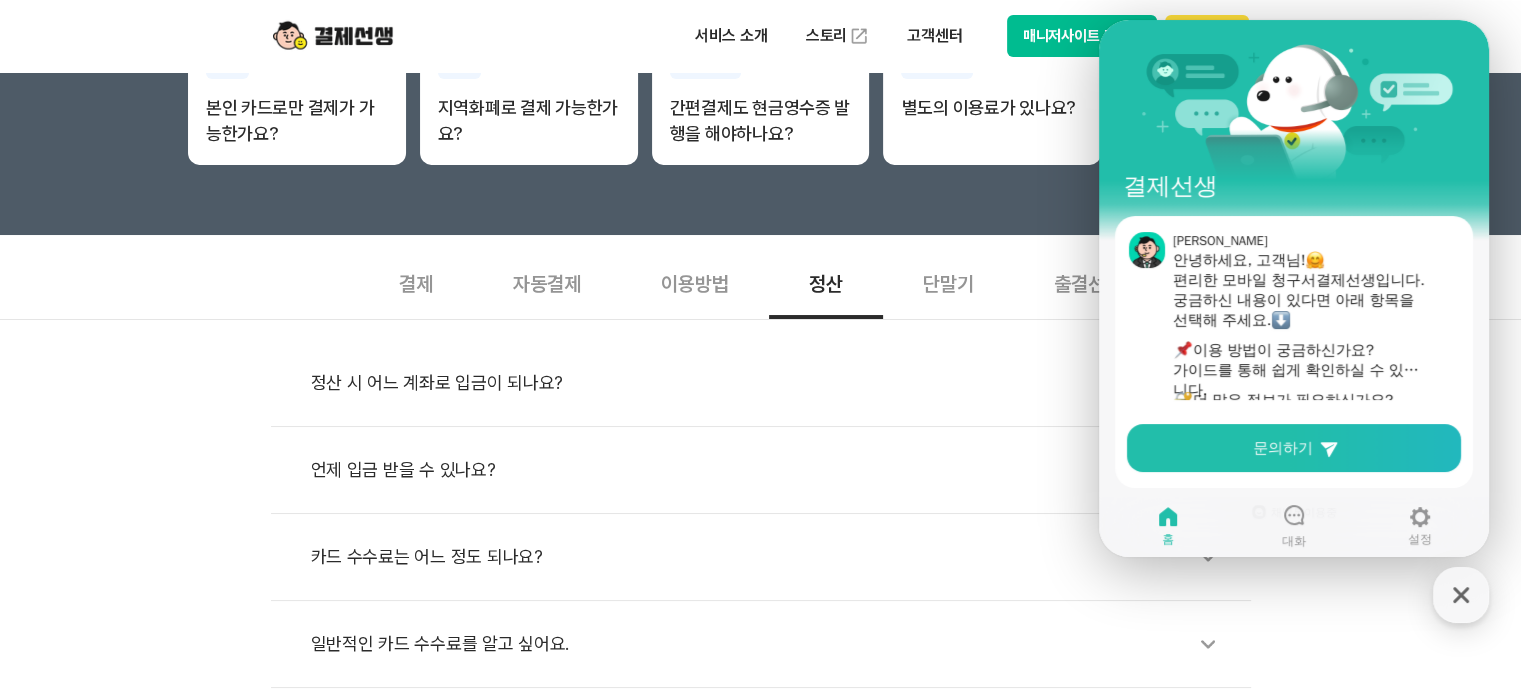 click on "정산 시 어느 계좌로 입금이 되나요? 언제 입금 받을 수 있나요? 카드 수수료는 어느 정도 되나요? 일반적인 카드 수수료를 알고 싶어요. 간편결제가 수수료 더 높지 않나요?" at bounding box center (760, 547) 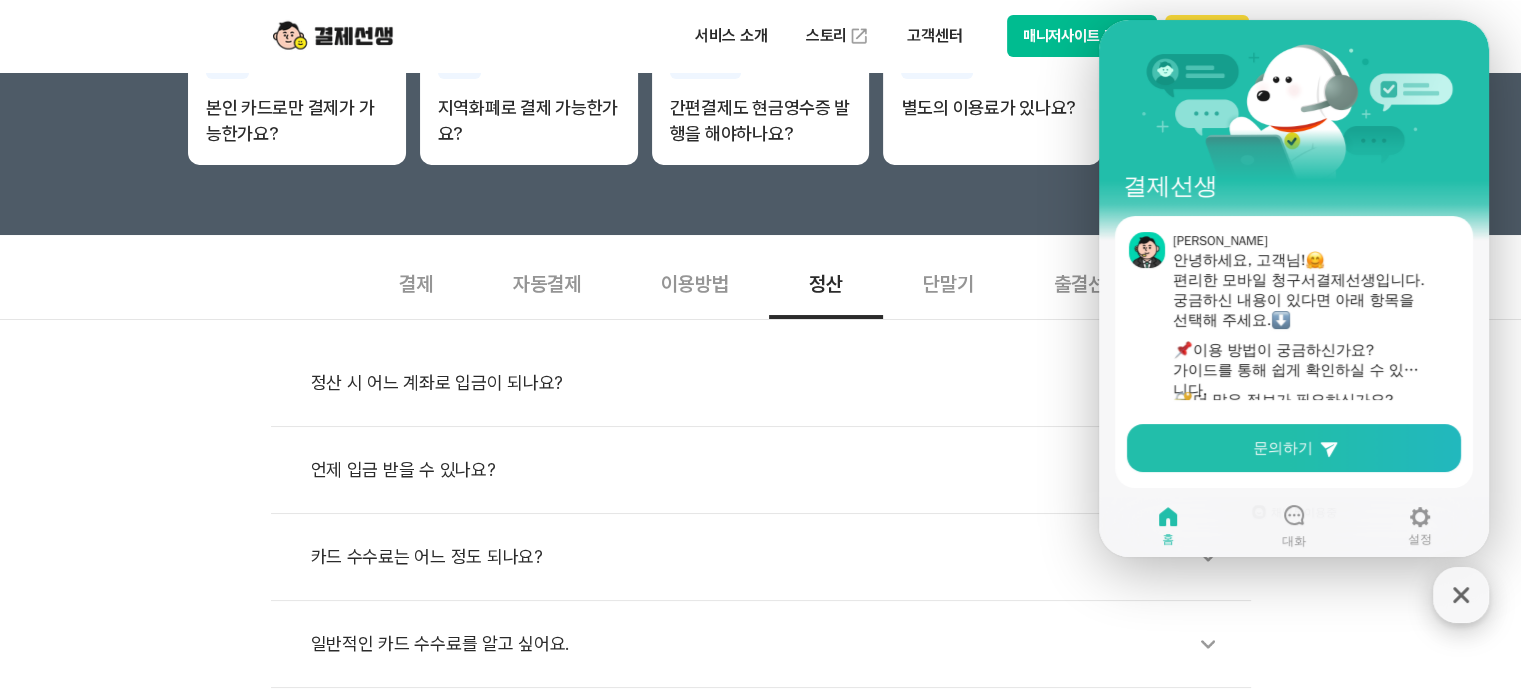click 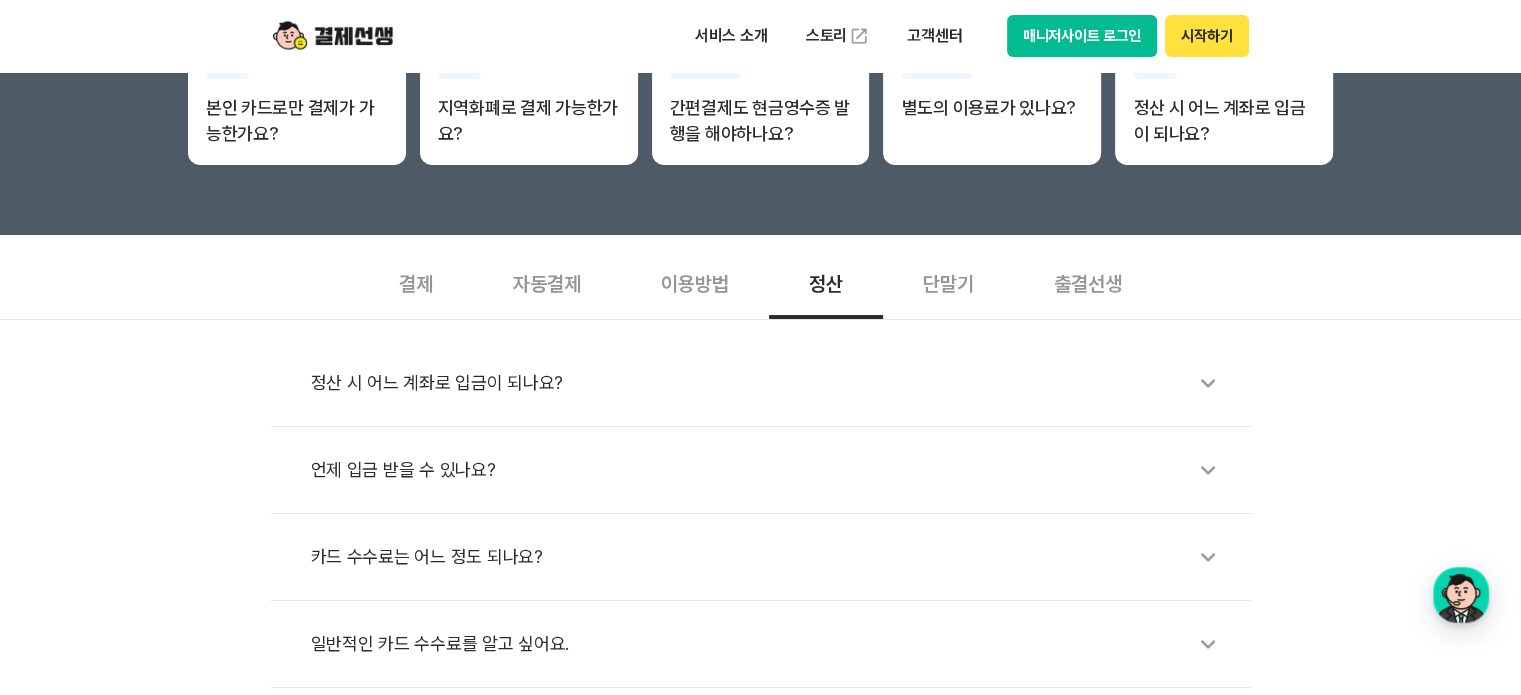 click on "단말기" at bounding box center [948, 282] 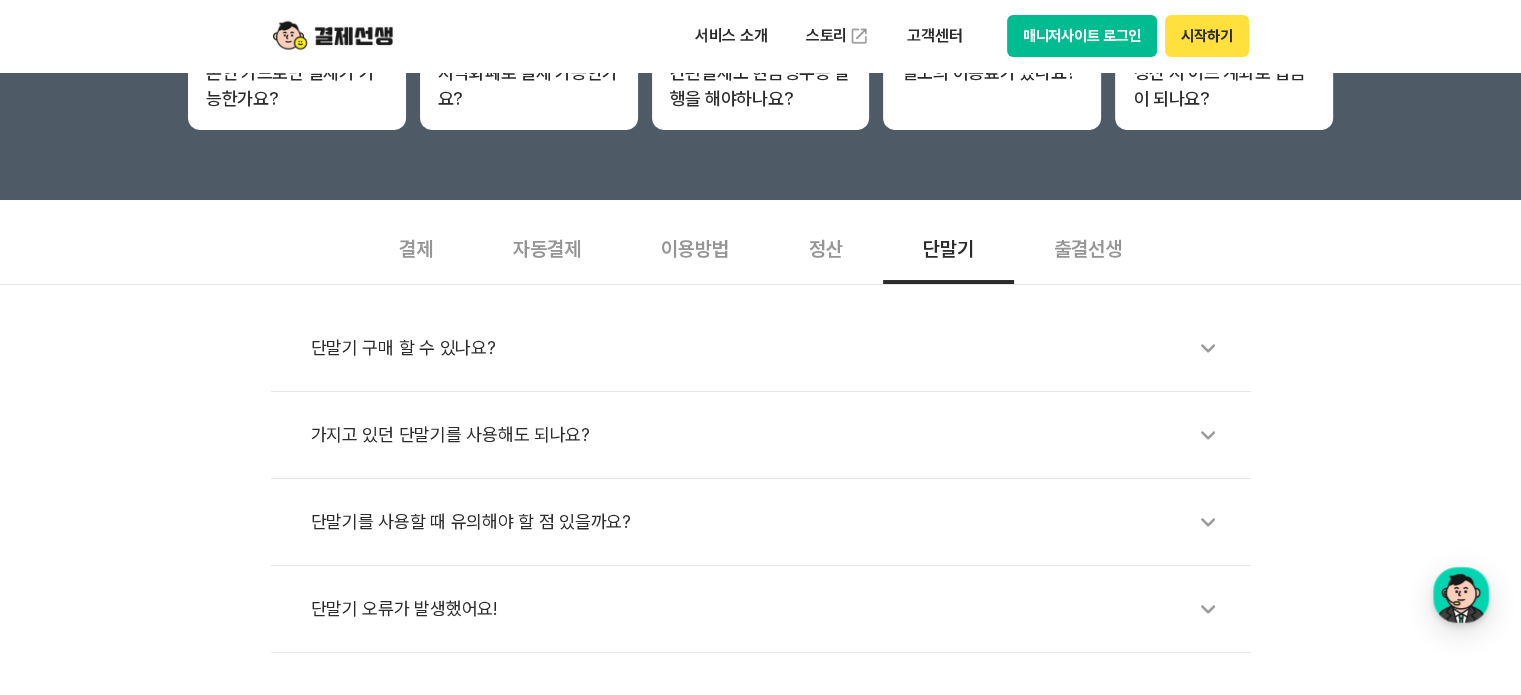scroll, scrollTop: 500, scrollLeft: 0, axis: vertical 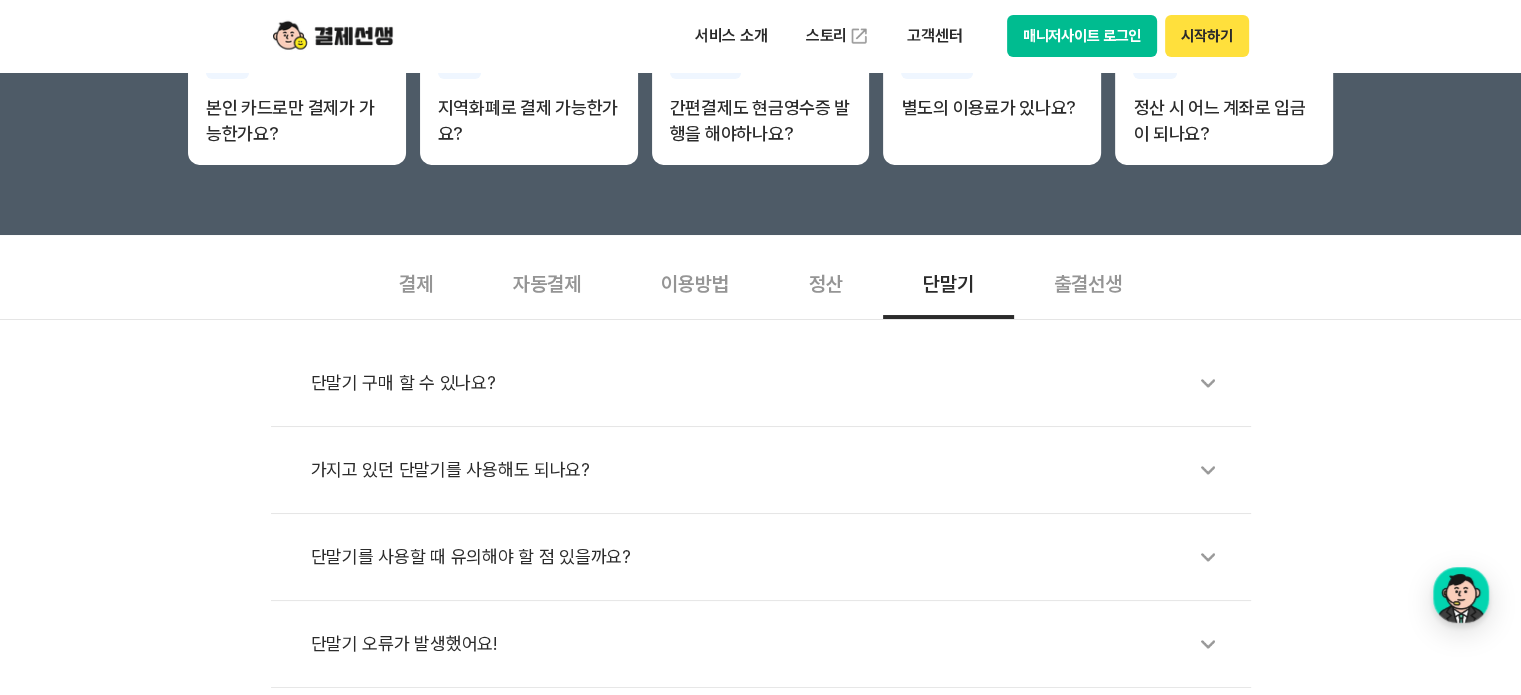 click on "정산" at bounding box center [826, 282] 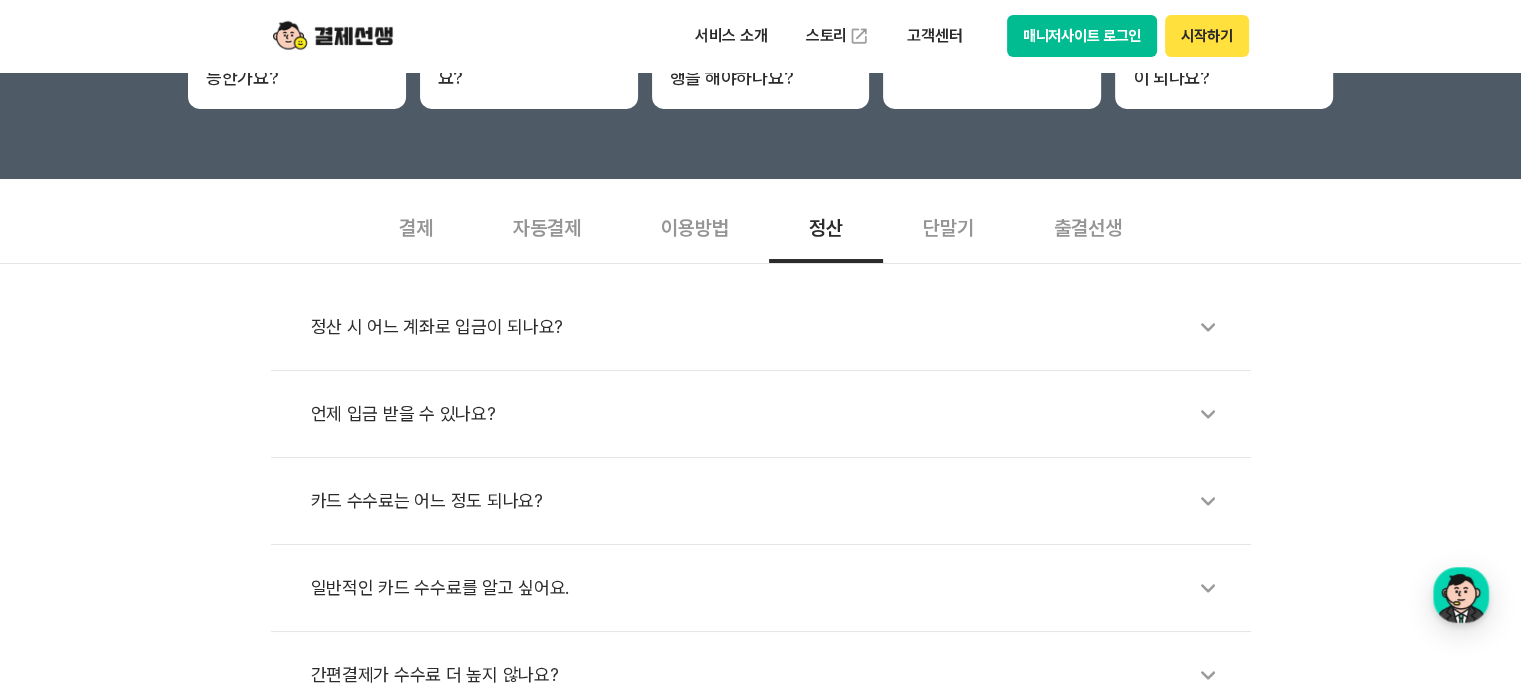 scroll, scrollTop: 600, scrollLeft: 0, axis: vertical 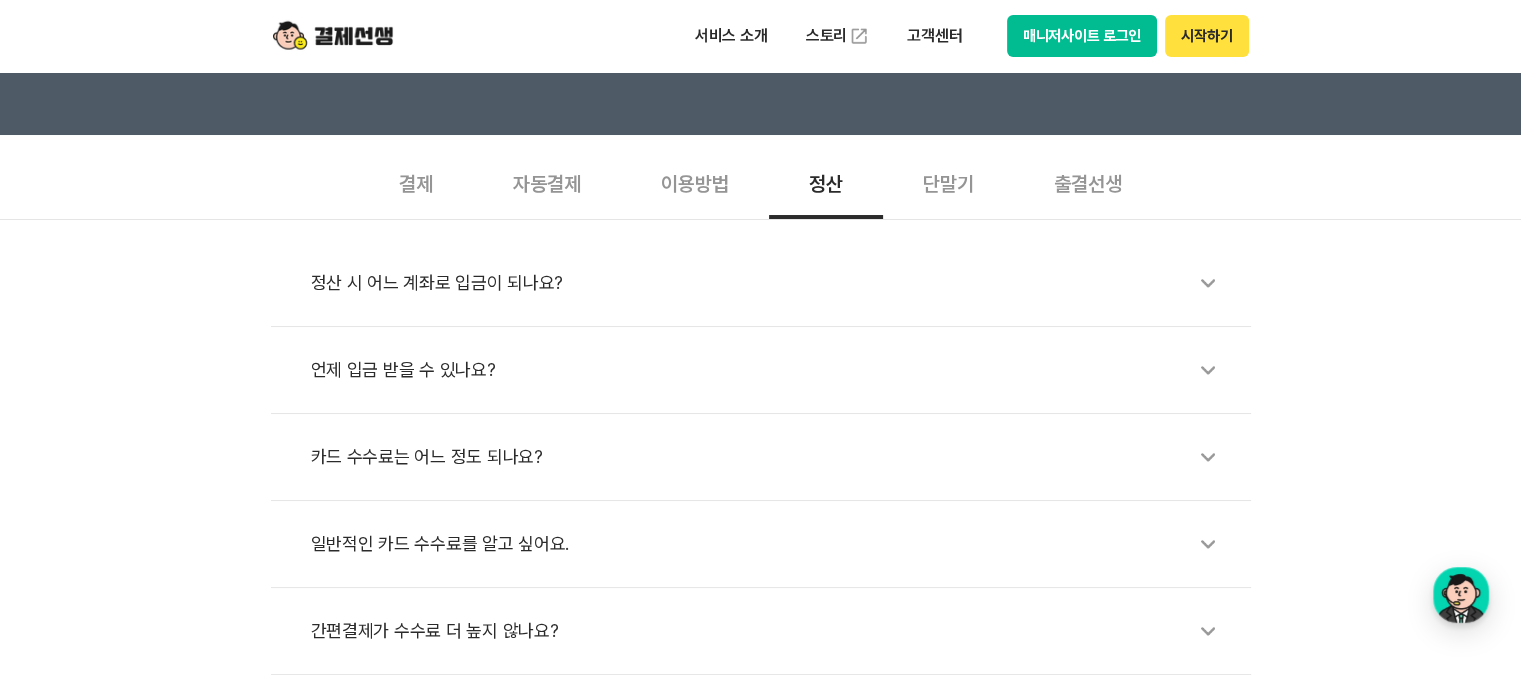 click on "언제 입금 받을 수 있나요?" at bounding box center (771, 370) 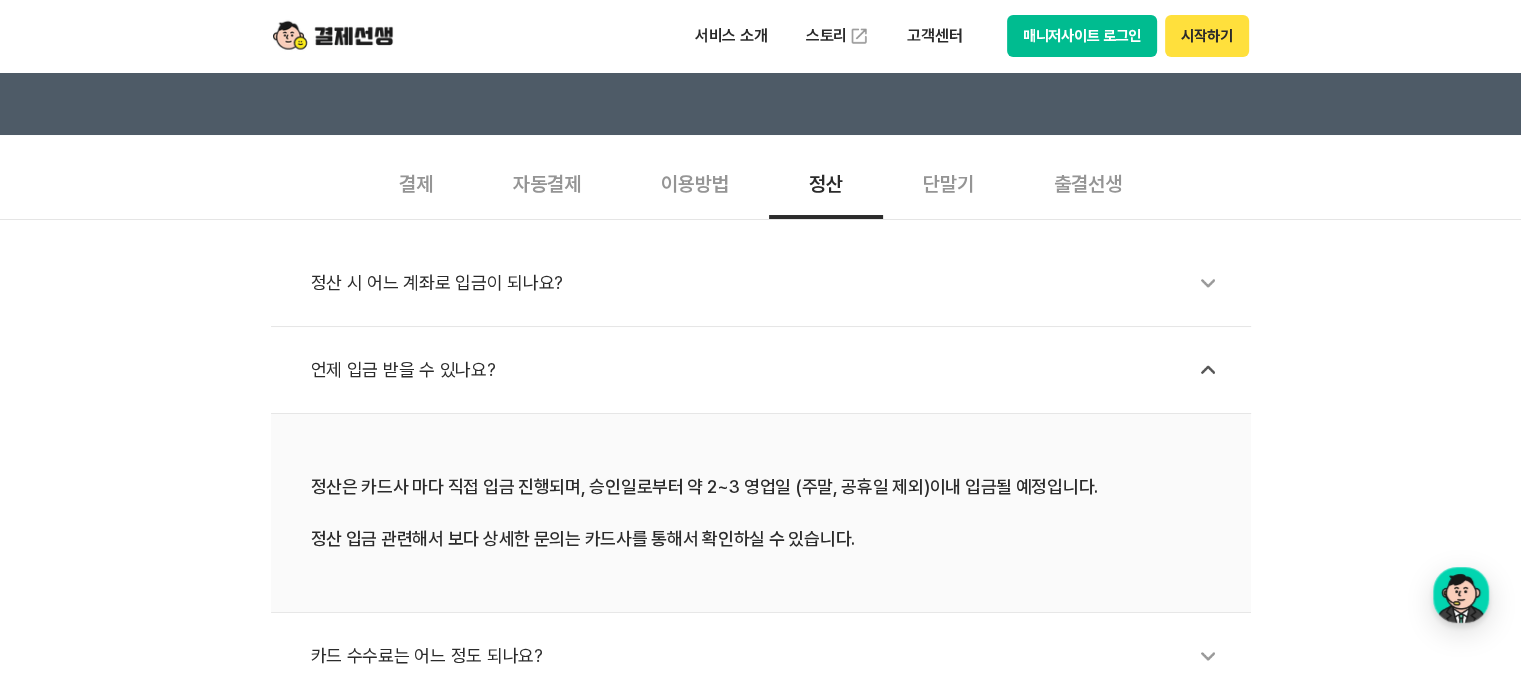 click on "언제 입금 받을 수 있나요?" at bounding box center (771, 370) 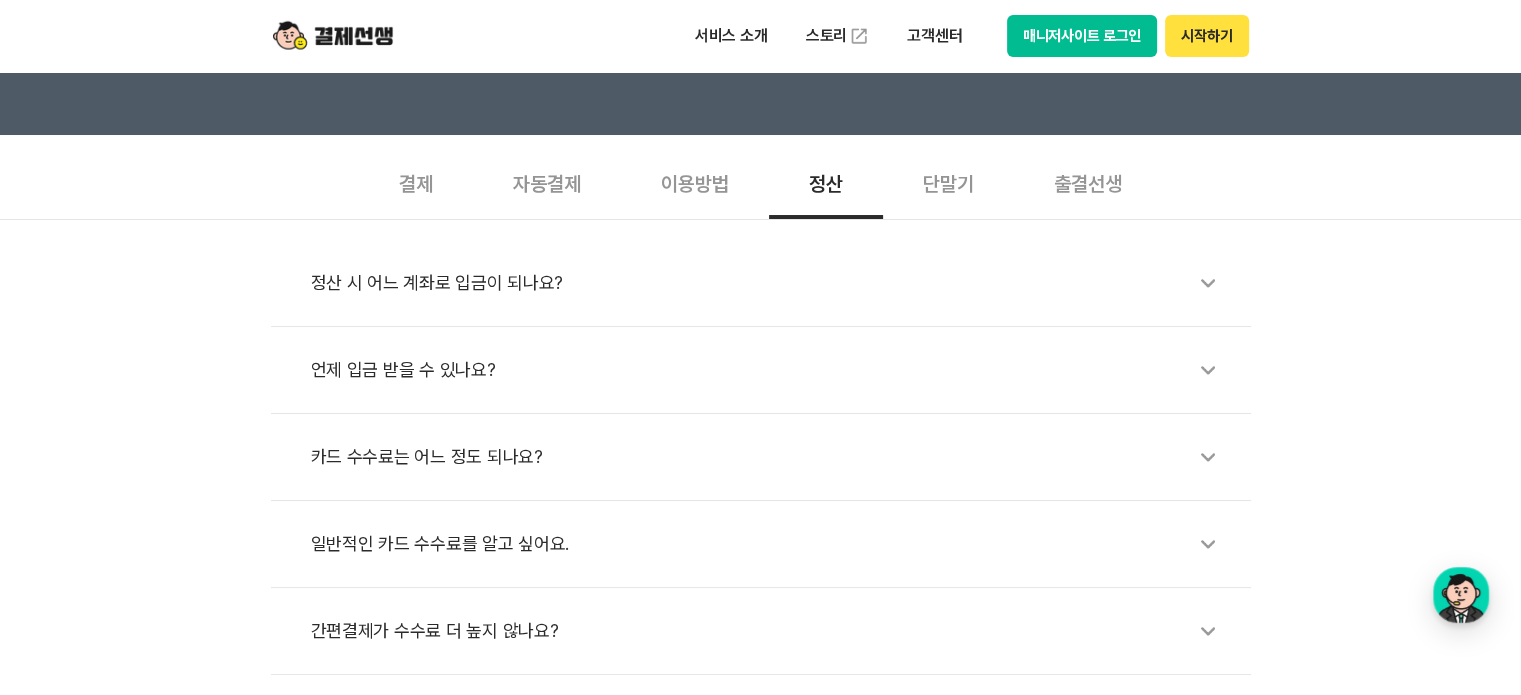 click on "정산 시 어느 계좌로 입금이 되나요?" at bounding box center (771, 283) 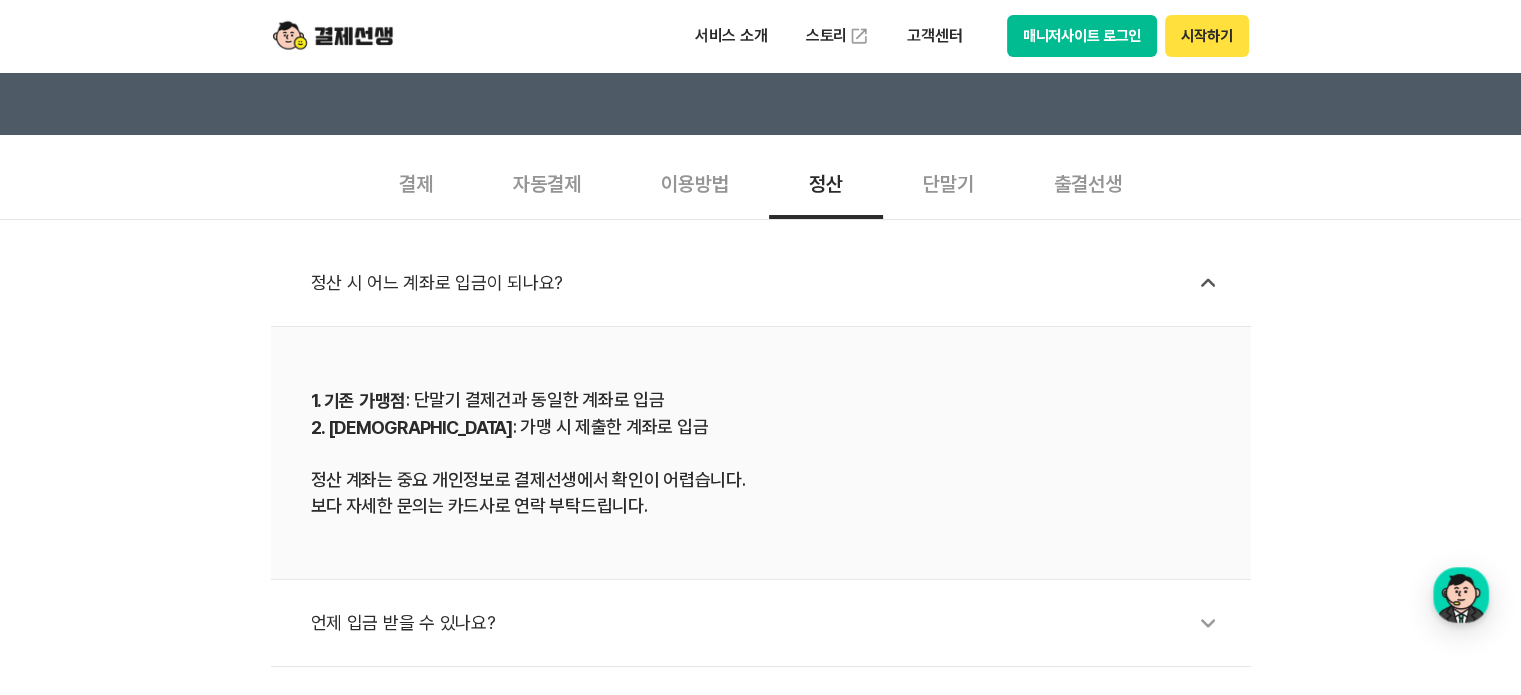 click on "정산 시 어느 계좌로 입금이 되나요?" at bounding box center (771, 283) 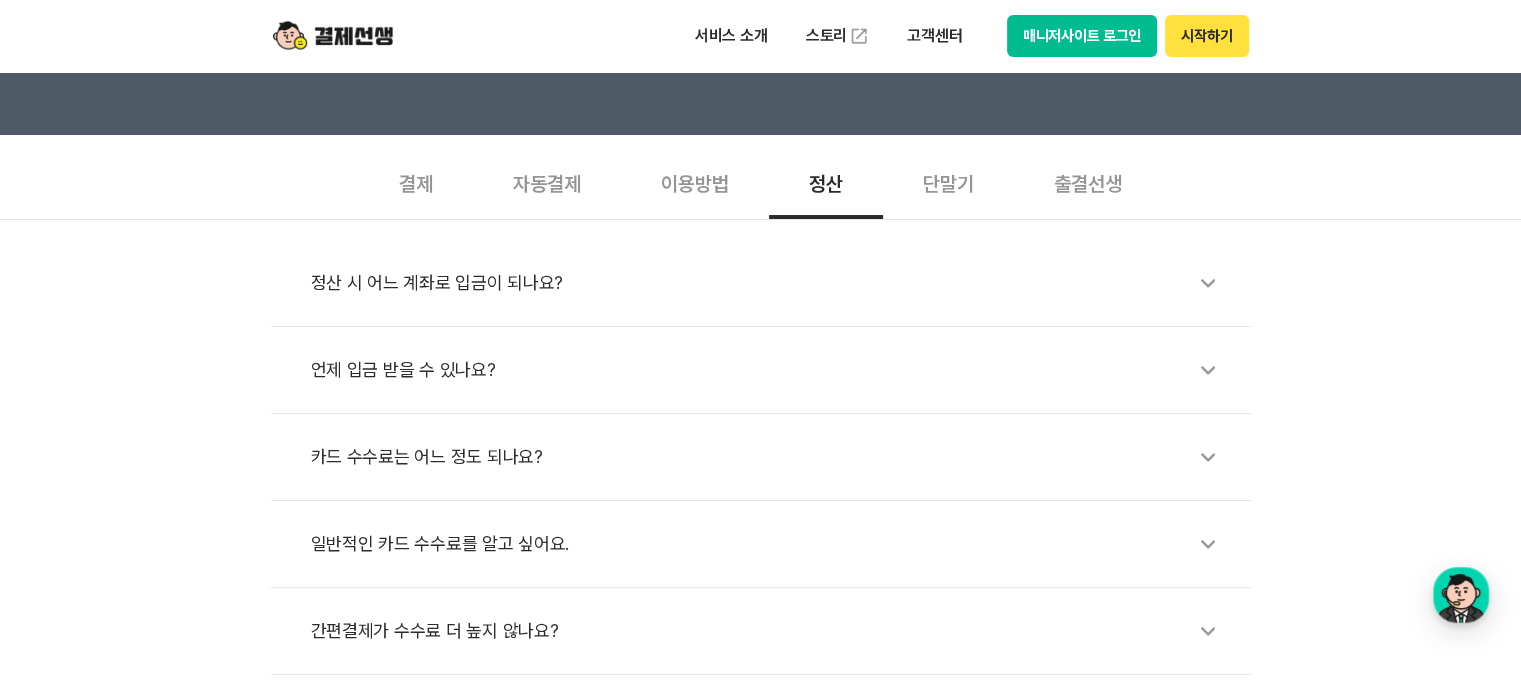 click on "이용방법" at bounding box center (695, 182) 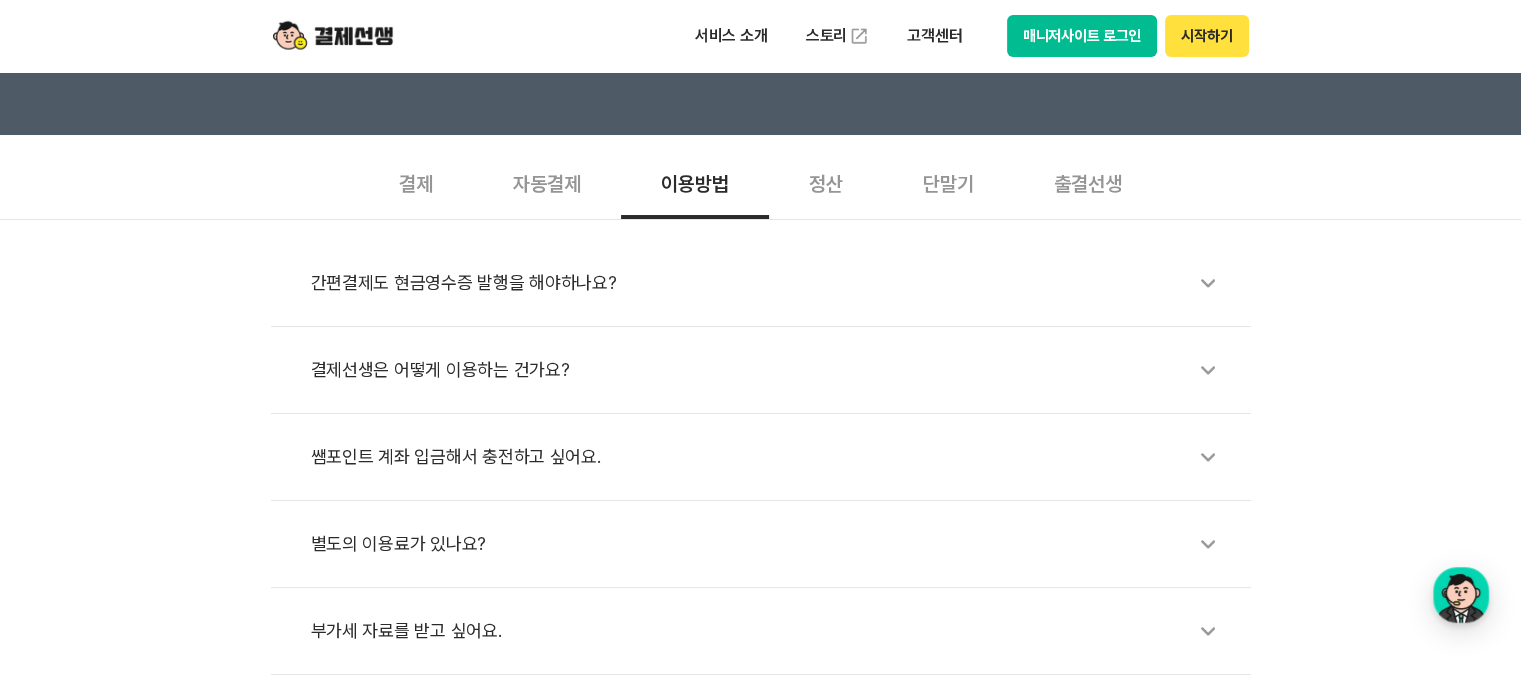 click on "간편결제도 현금영수증 발행을 해야하나요?" at bounding box center (771, 283) 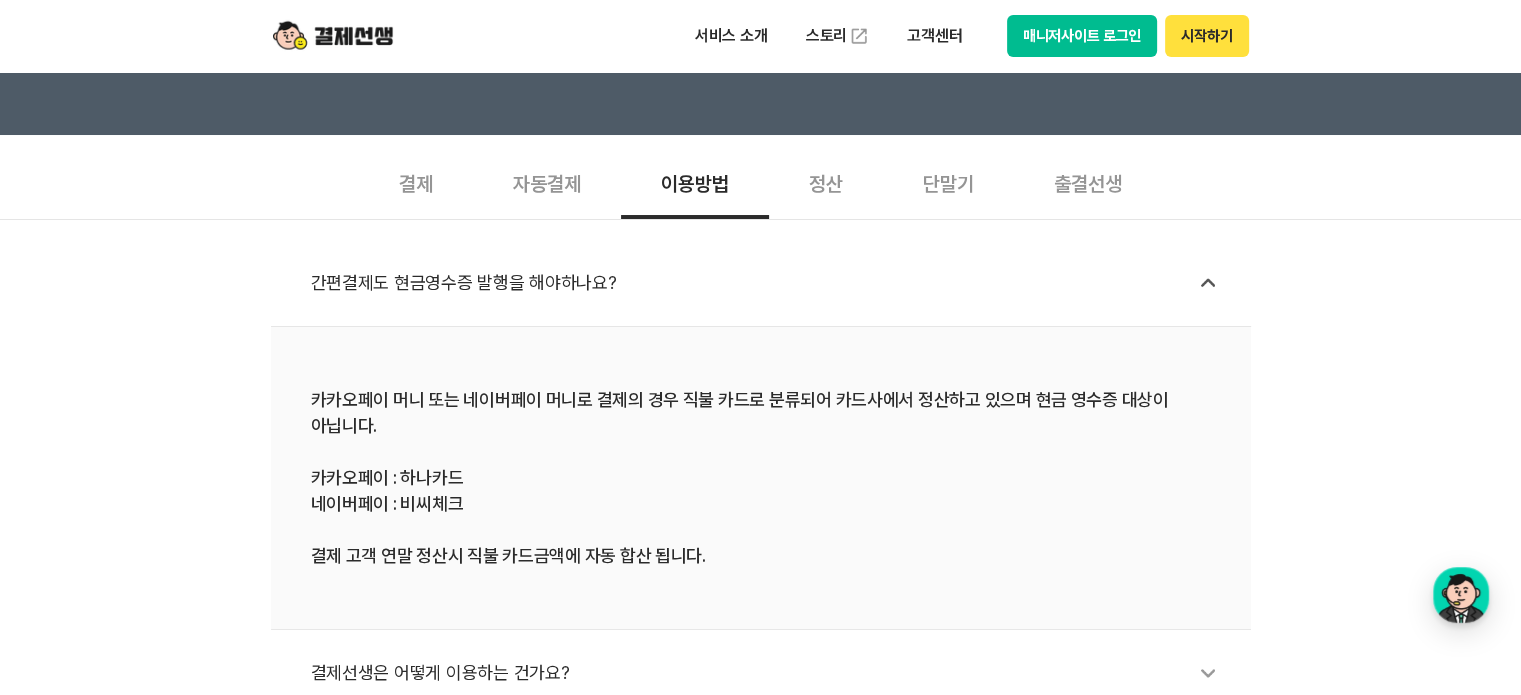 click on "간편결제도 현금영수증 발행을 해야하나요?" at bounding box center [771, 283] 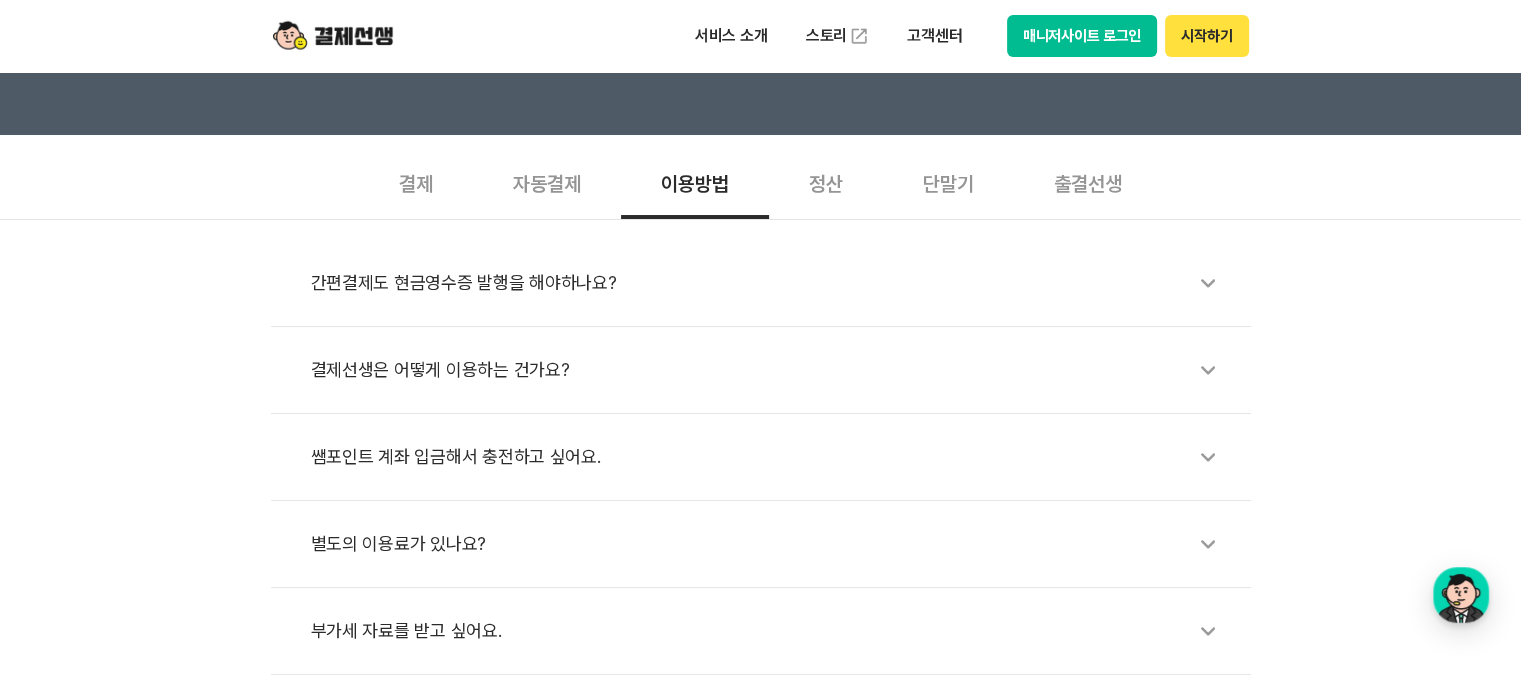 click on "결제선생은 어떻게 이용하는 건가요?" at bounding box center [771, 370] 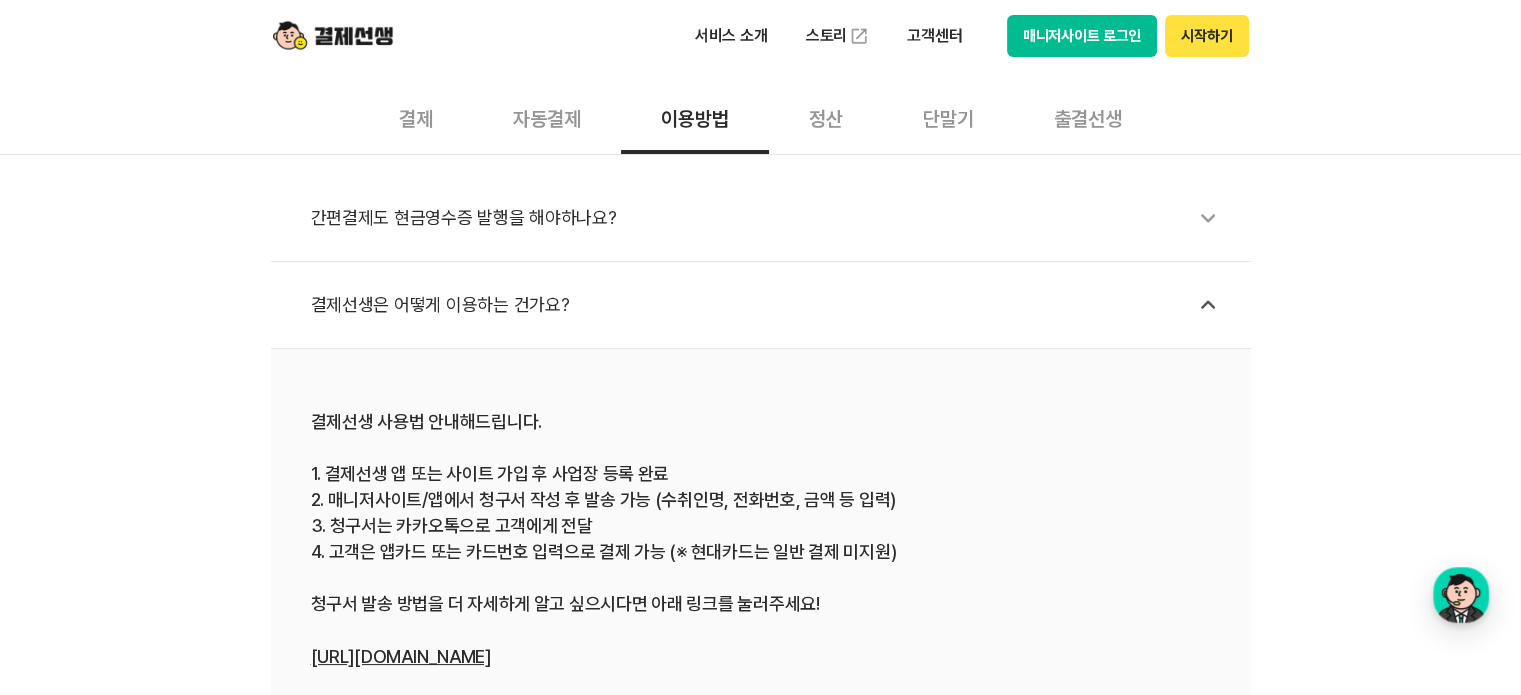 scroll, scrollTop: 700, scrollLeft: 0, axis: vertical 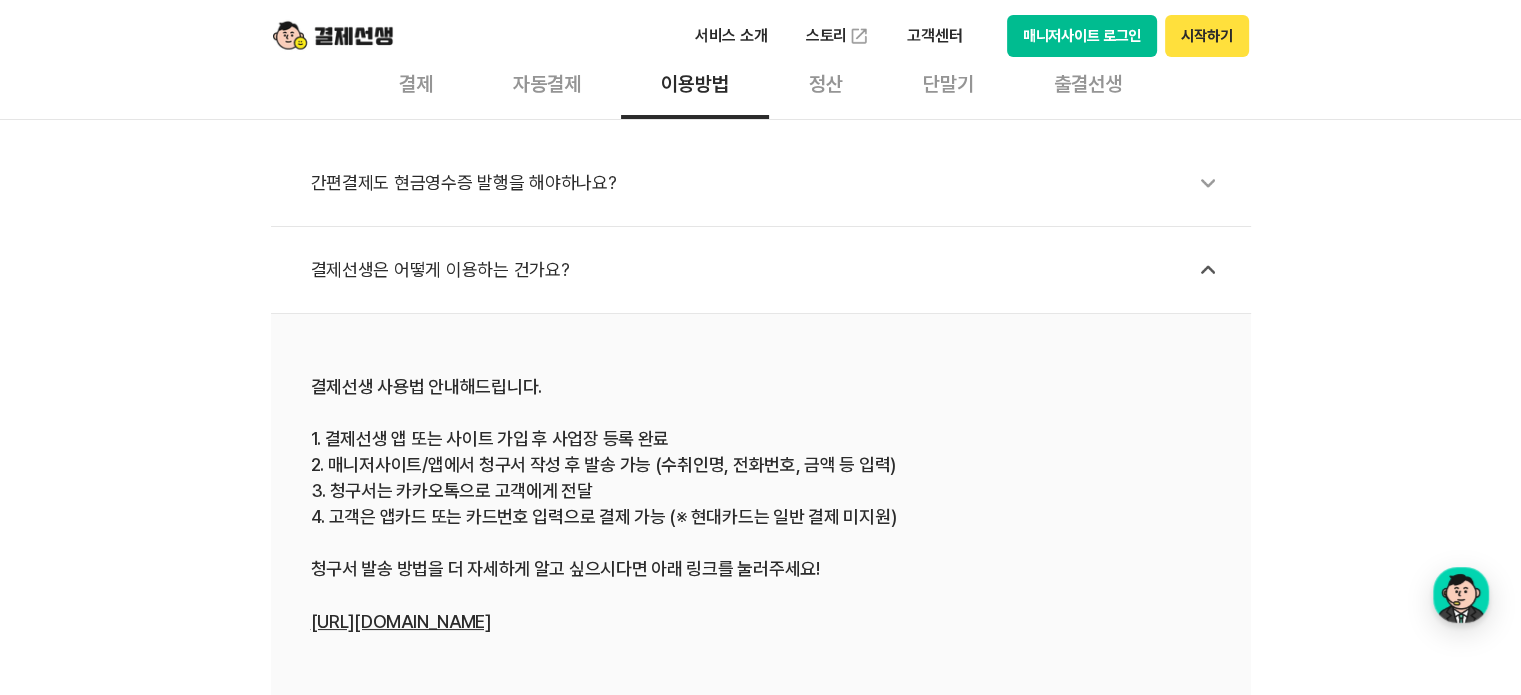 click on "결제선생은 어떻게 이용하는 건가요?" at bounding box center [771, 270] 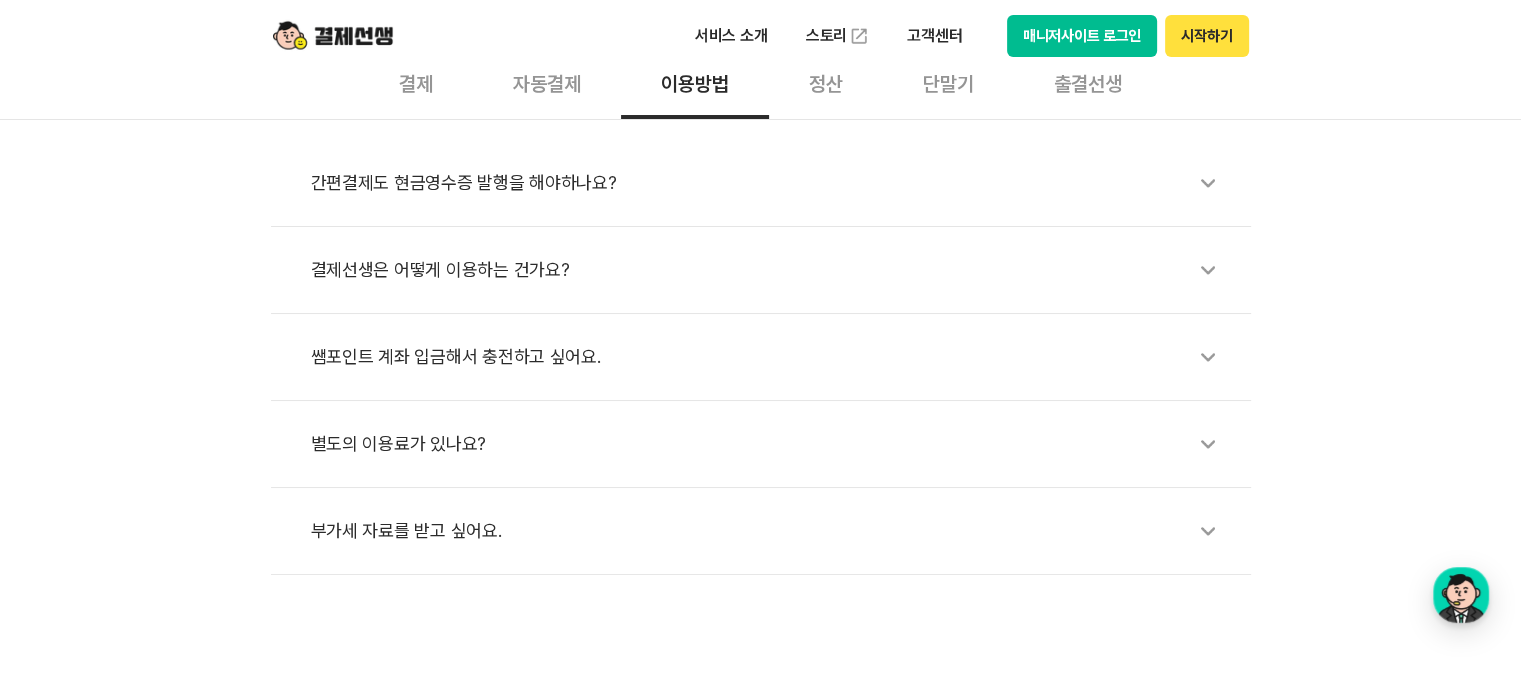 click on "쌤포인트 계좌 입금해서 충전하고 싶어요." at bounding box center [771, 357] 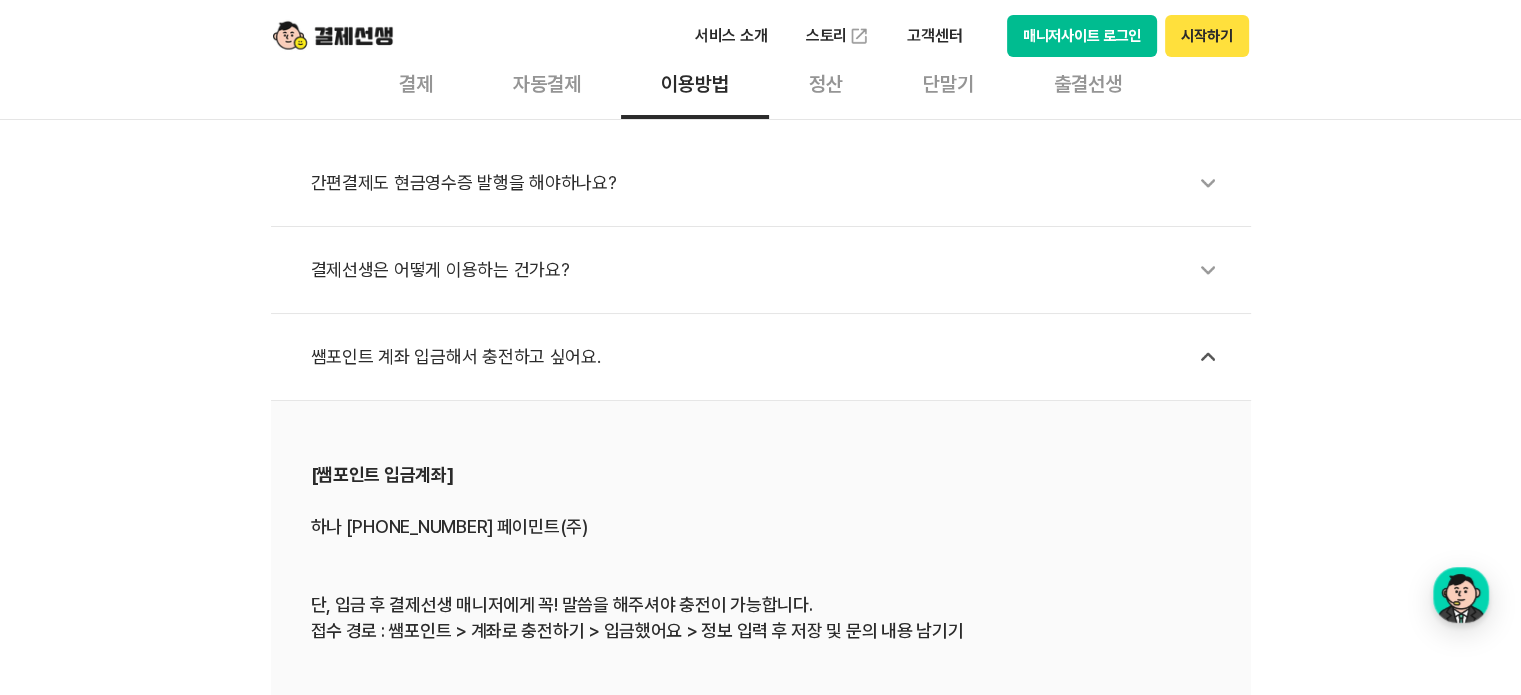 click on "쌤포인트 계좌 입금해서 충전하고 싶어요." at bounding box center [771, 357] 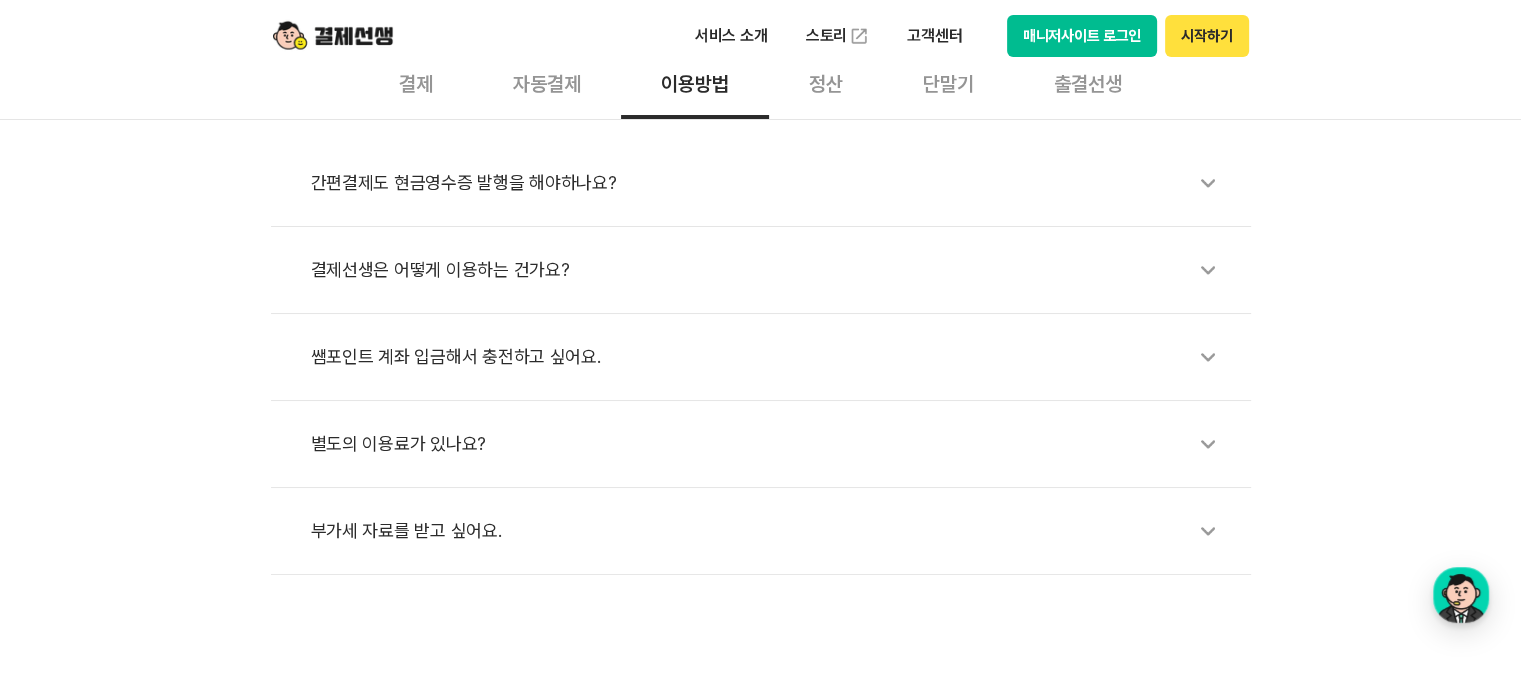 click on "쌤포인트 계좌 입금해서 충전하고 싶어요." at bounding box center [771, 357] 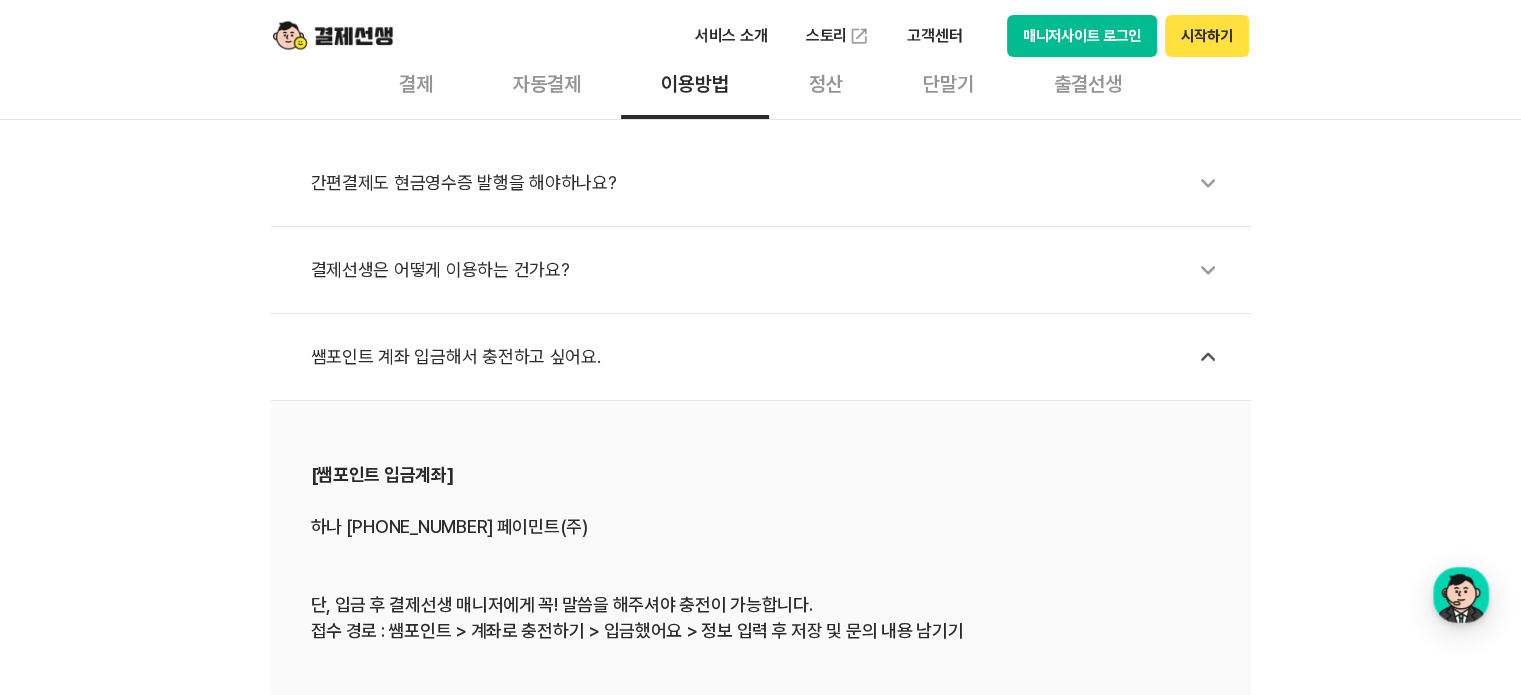 click on "쌤포인트 계좌 입금해서 충전하고 싶어요." at bounding box center (771, 357) 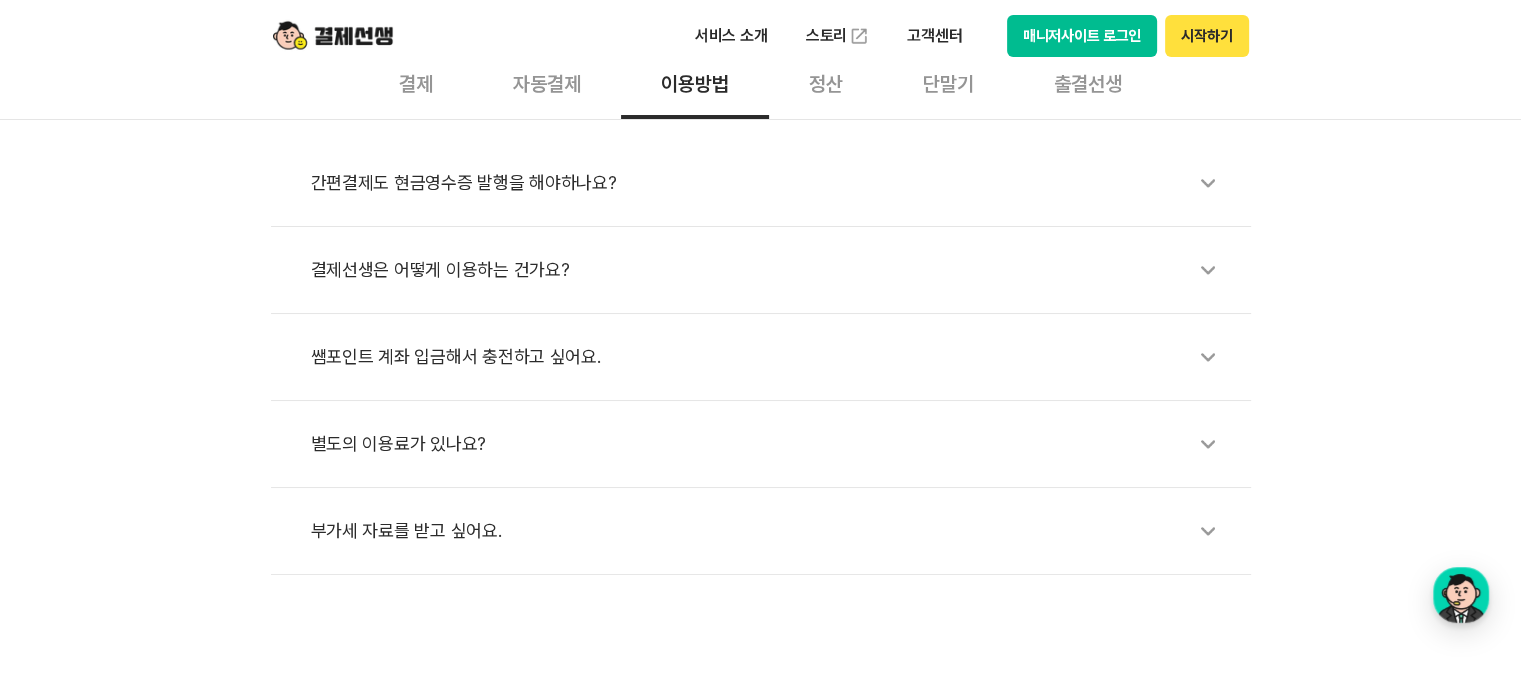click on "자동결제" at bounding box center (547, 82) 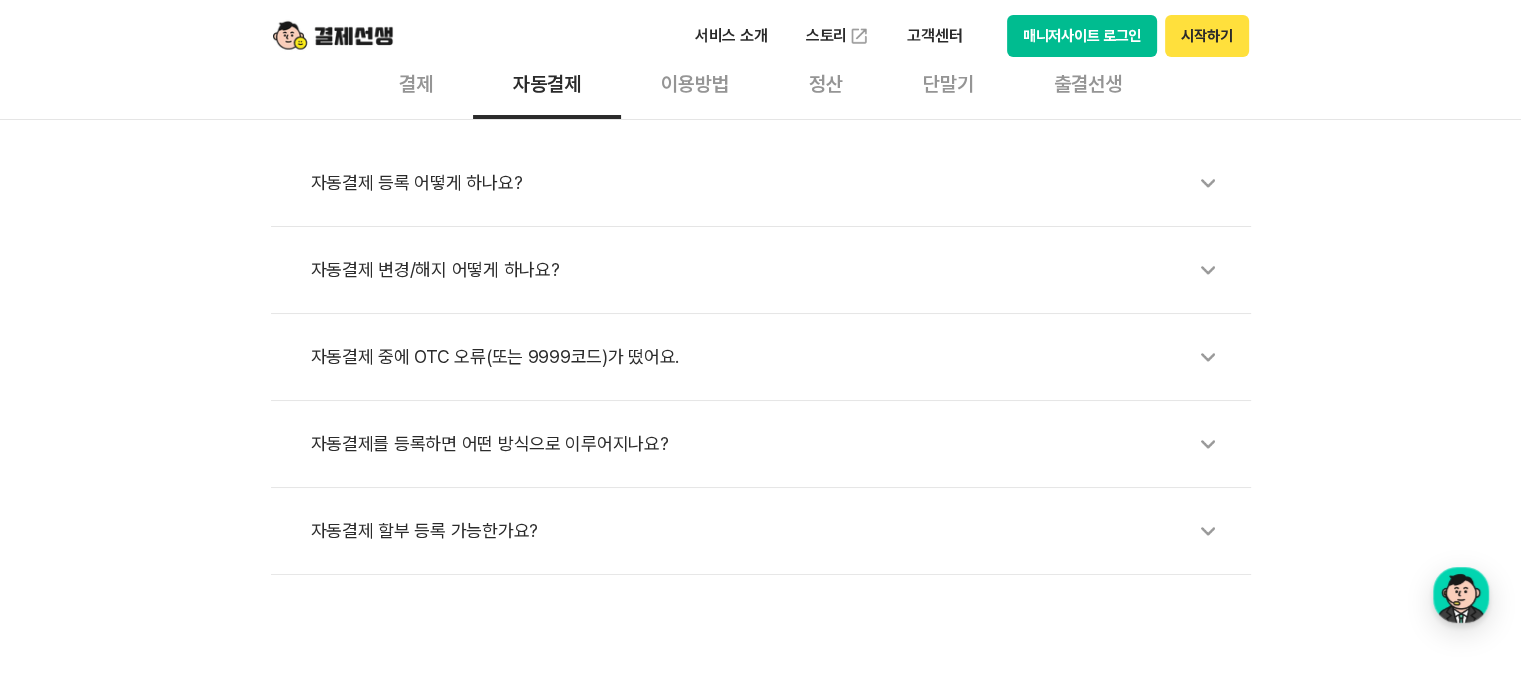 click on "자동결제 할부 등록 가능한가요?" at bounding box center [771, 531] 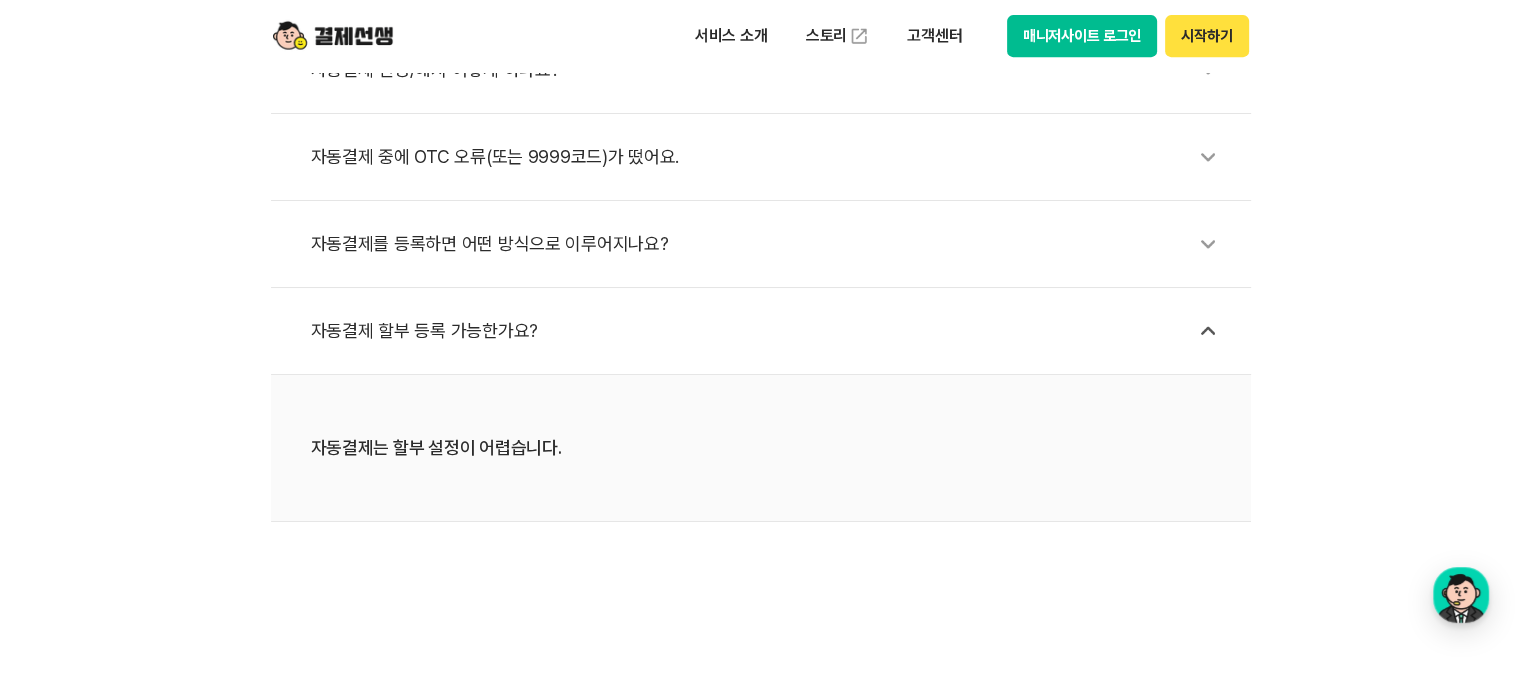 click on "자동결제 할부 등록 가능한가요?" at bounding box center [771, 331] 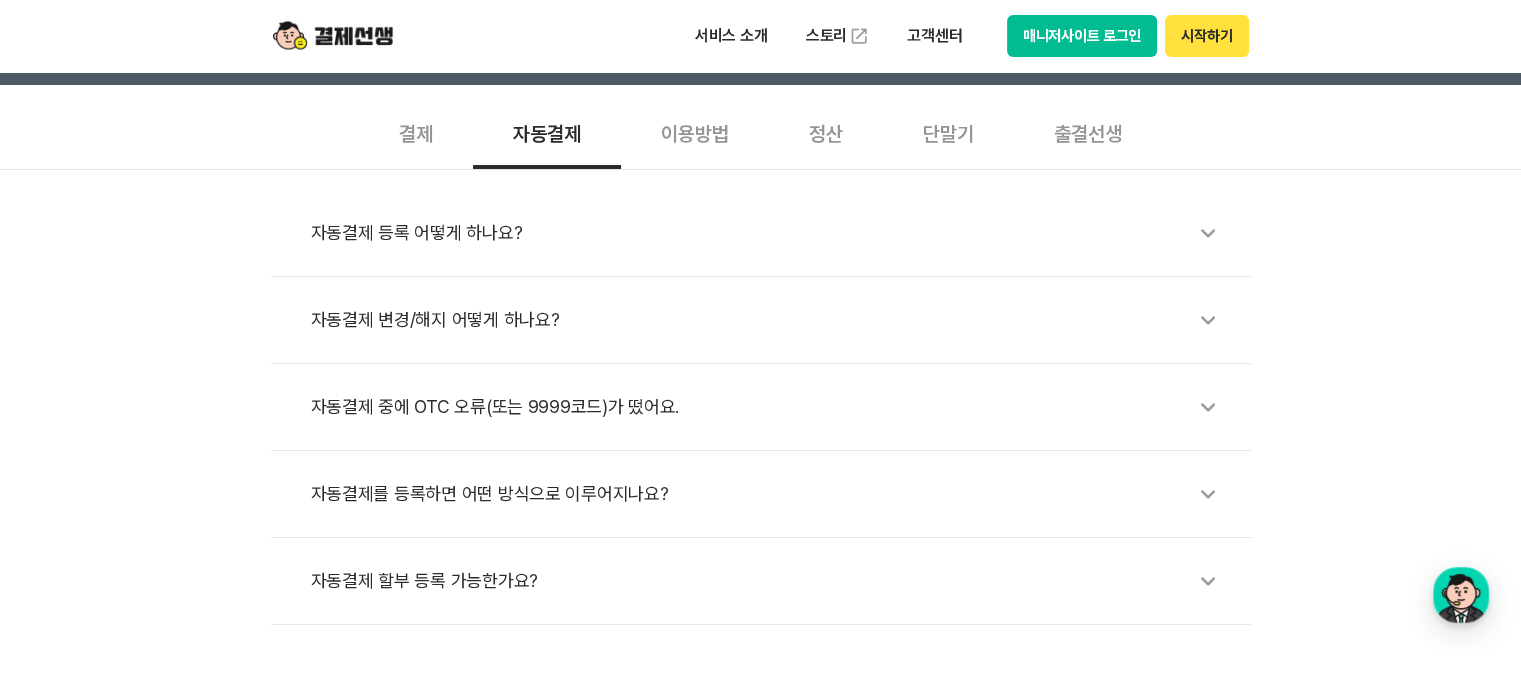 scroll, scrollTop: 400, scrollLeft: 0, axis: vertical 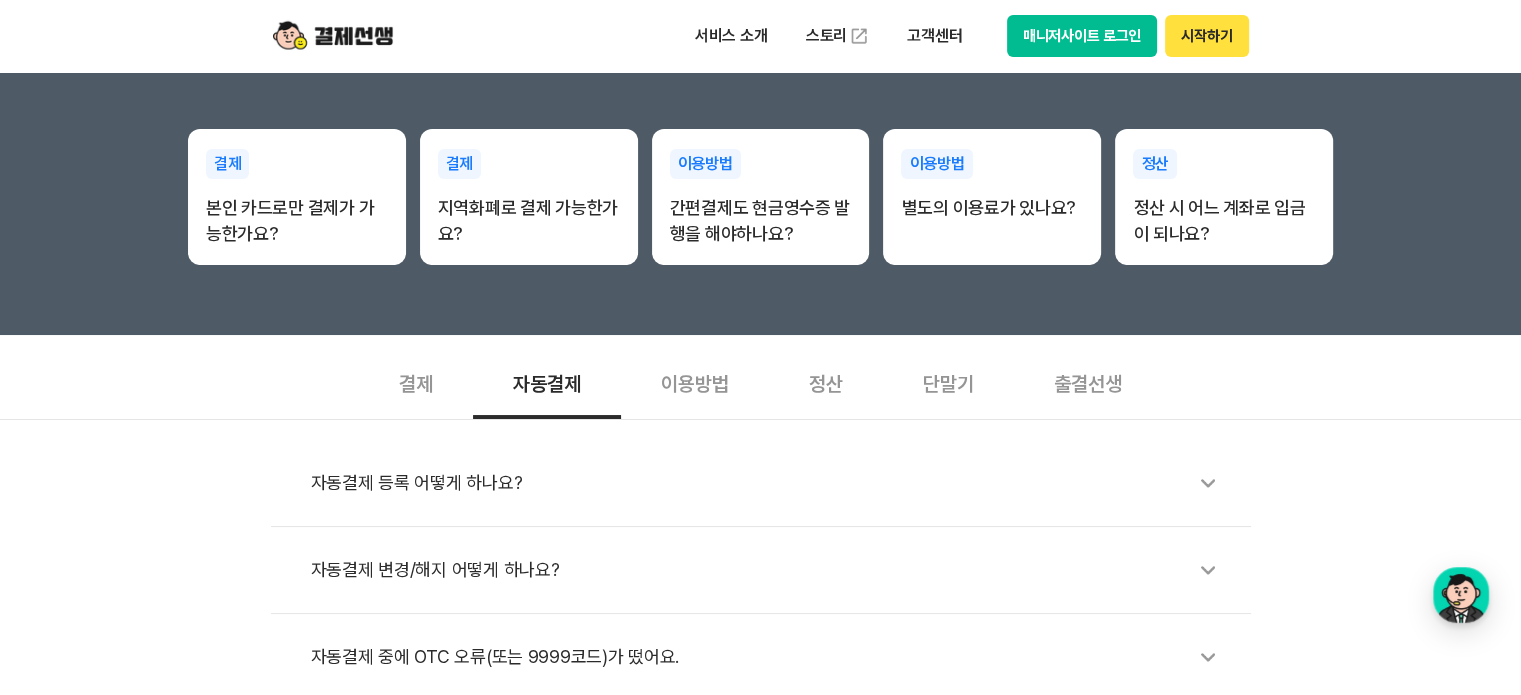 click on "결제" at bounding box center (416, 382) 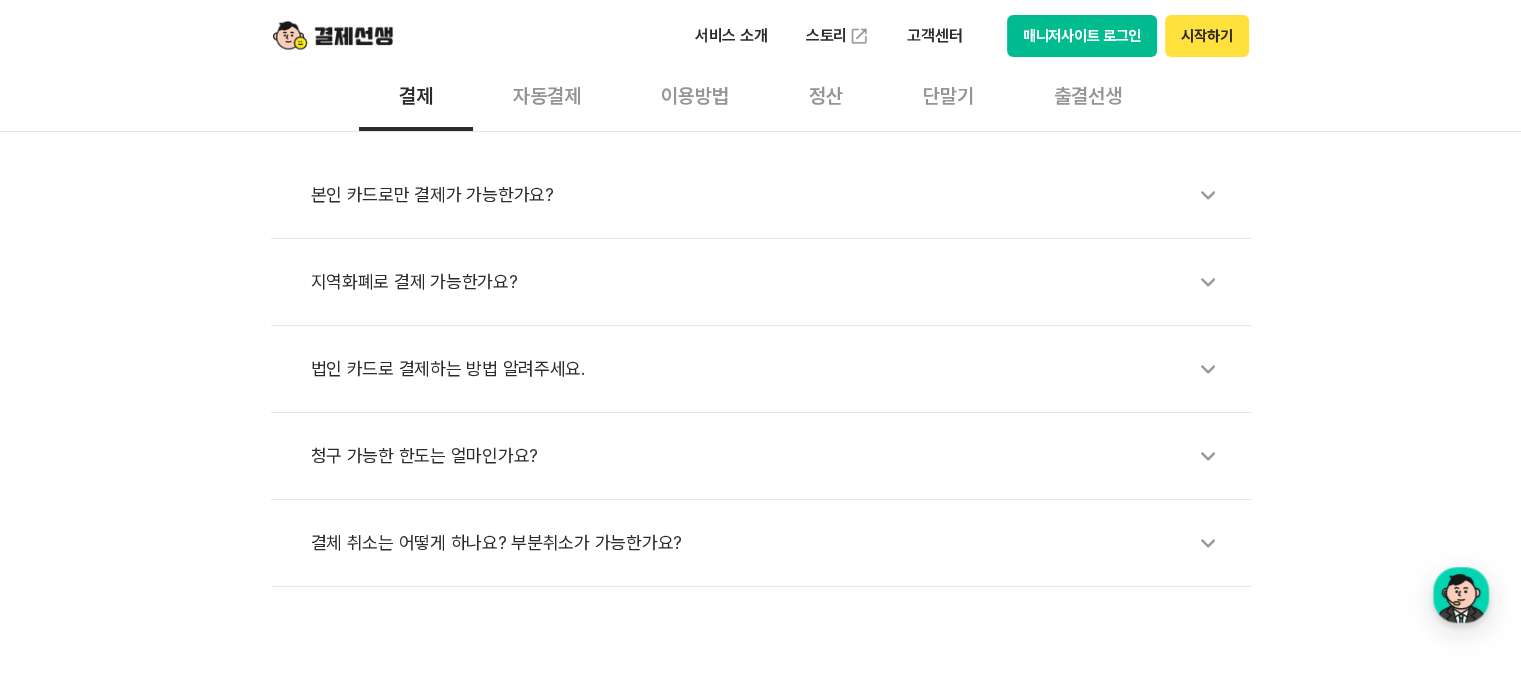 scroll, scrollTop: 700, scrollLeft: 0, axis: vertical 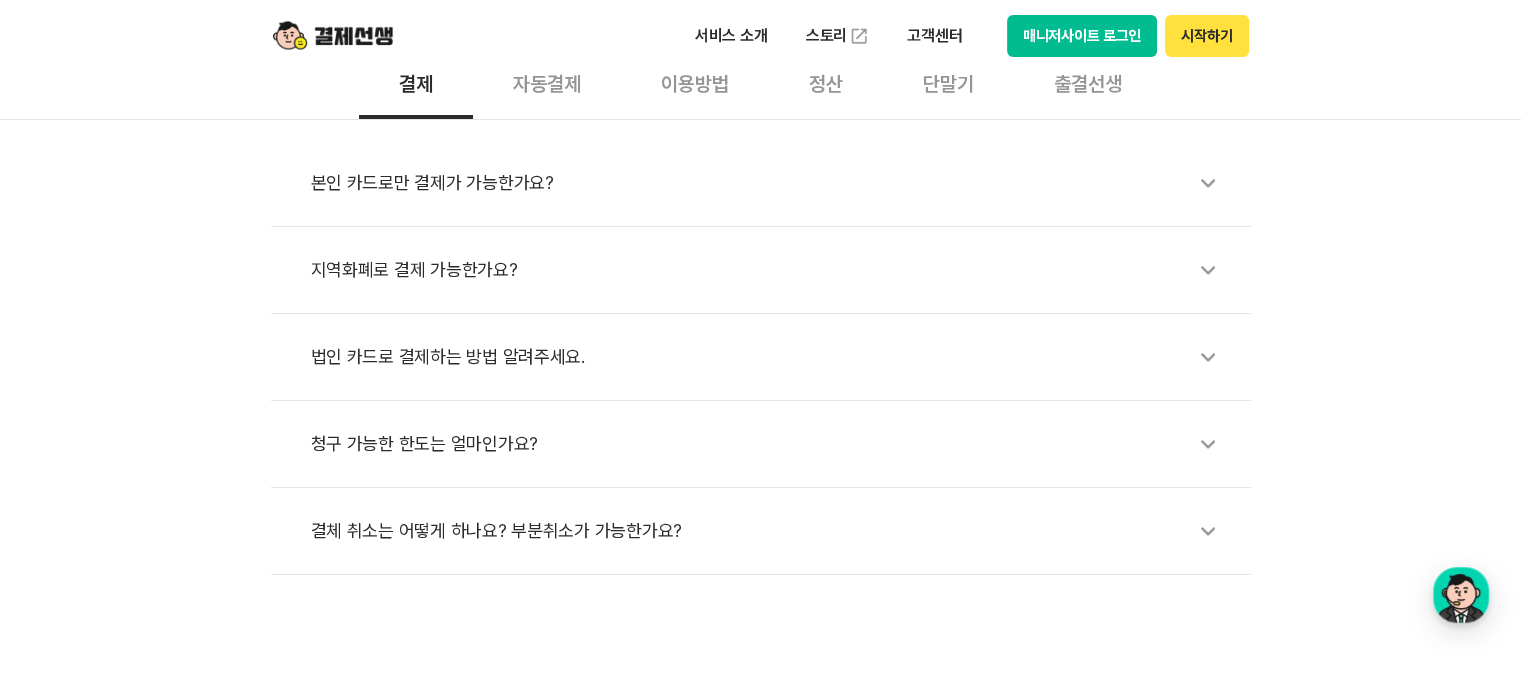 click on "본인 카드로만 결제가 가능한가요?" at bounding box center [771, 183] 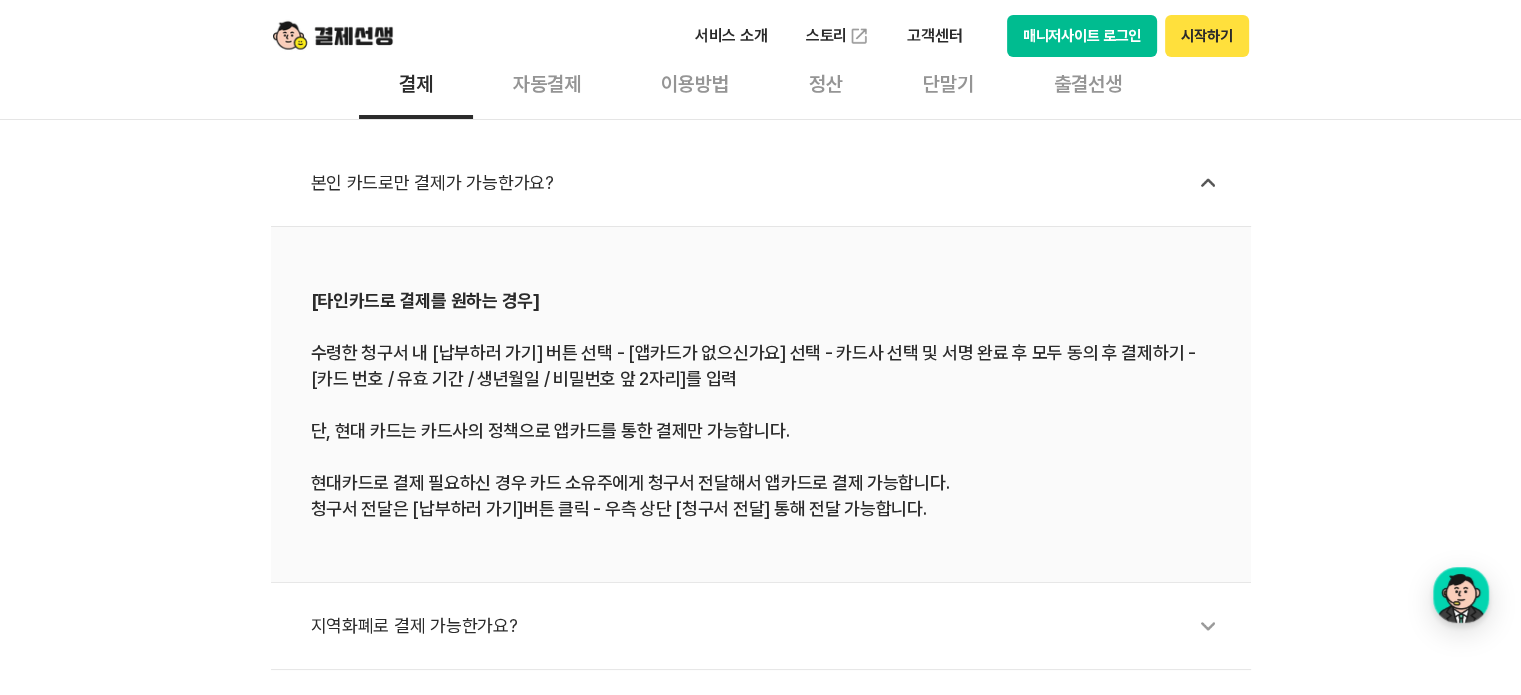 click on "본인 카드로만 결제가 가능한가요?" at bounding box center (771, 183) 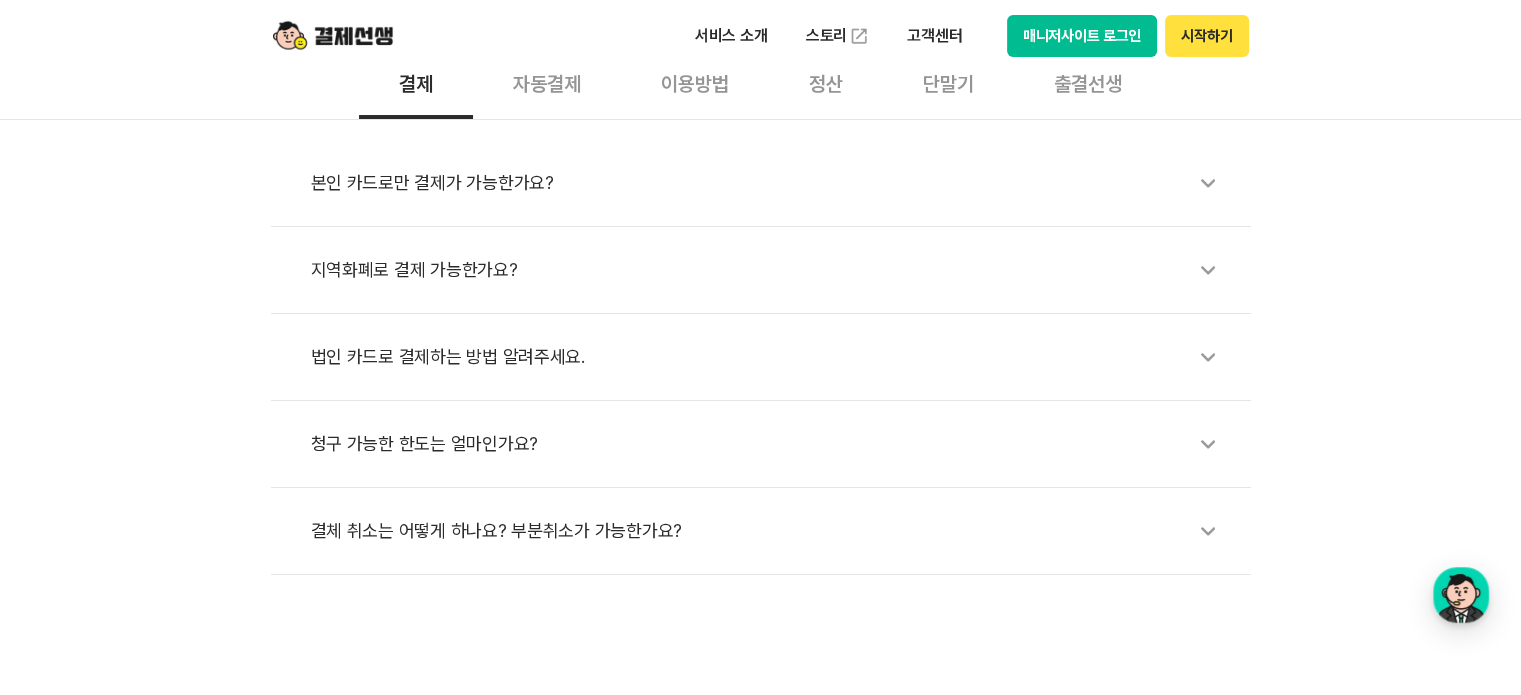 click on "이용방법" at bounding box center [695, 82] 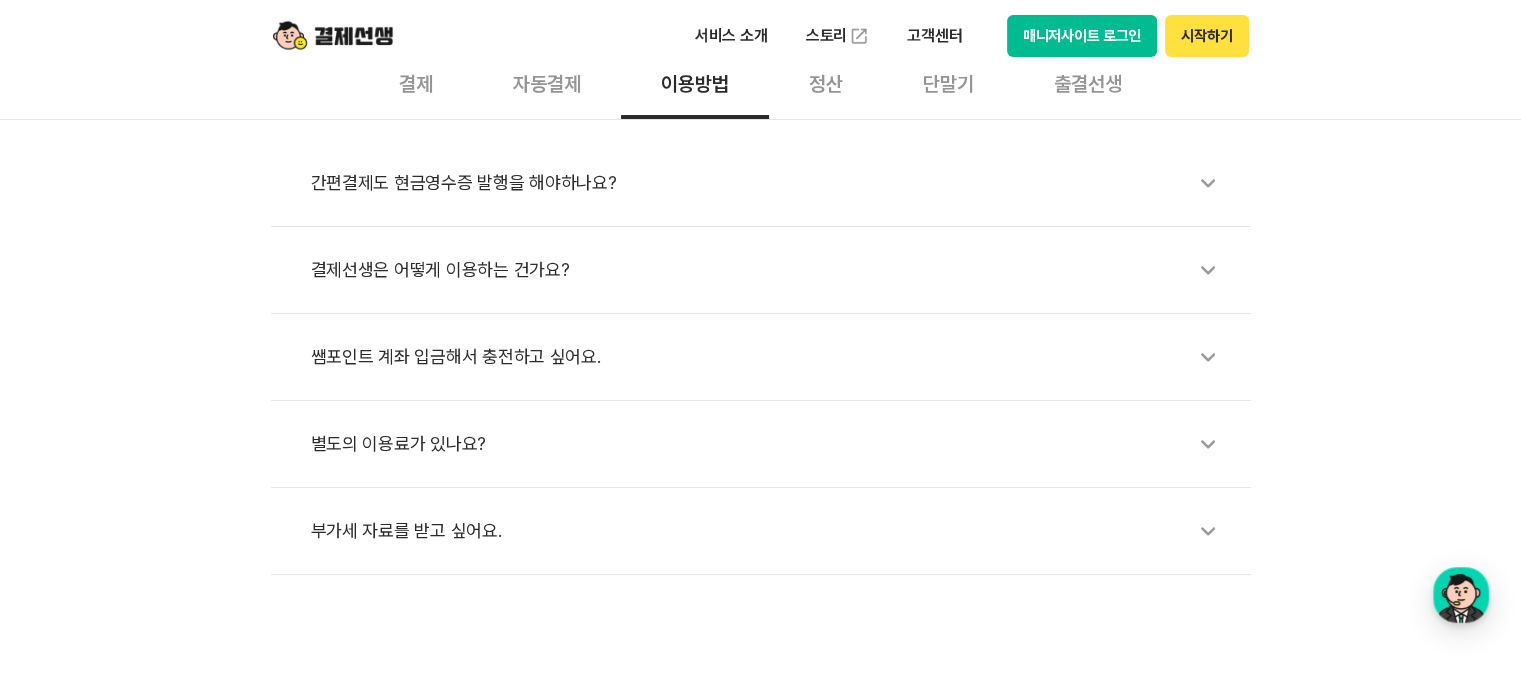 click on "결제선생은 어떻게 이용하는 건가요?" at bounding box center (771, 270) 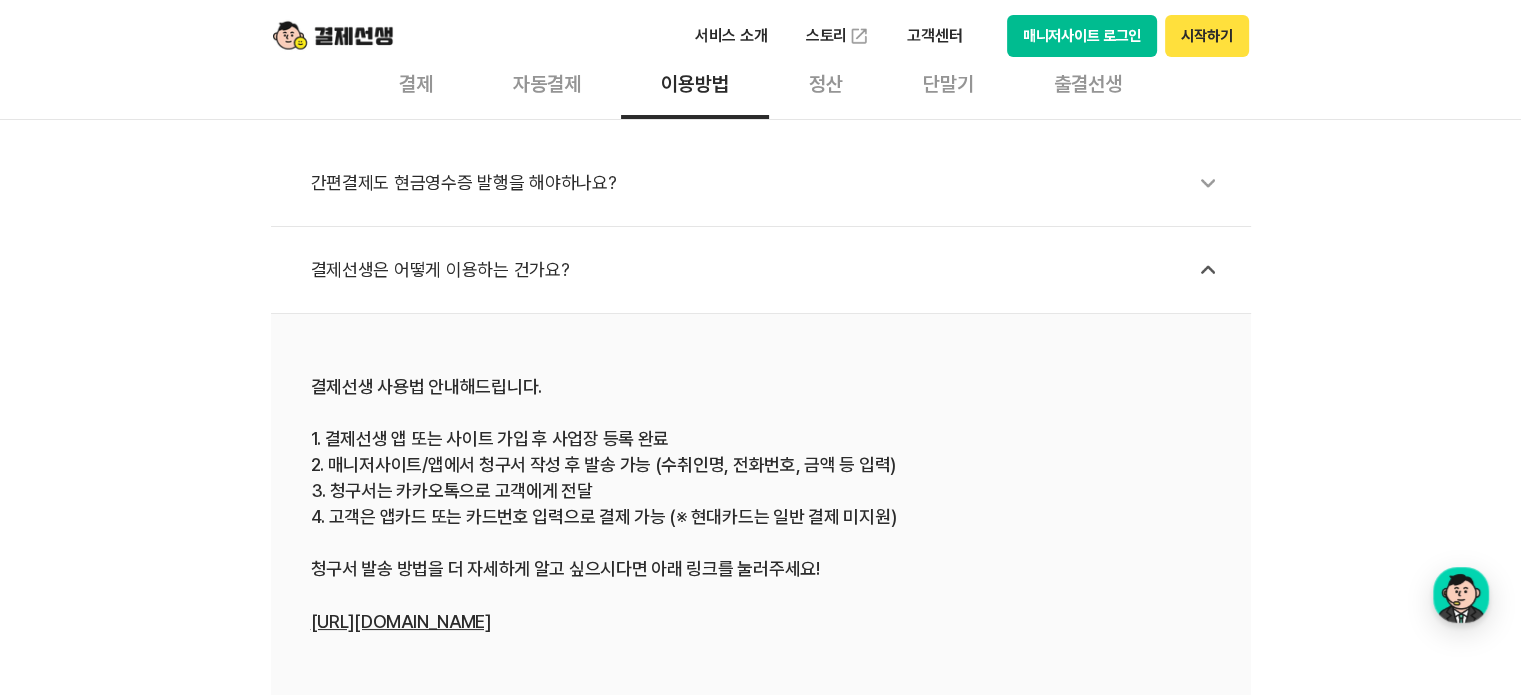 click on "결제선생은 어떻게 이용하는 건가요?" at bounding box center [771, 270] 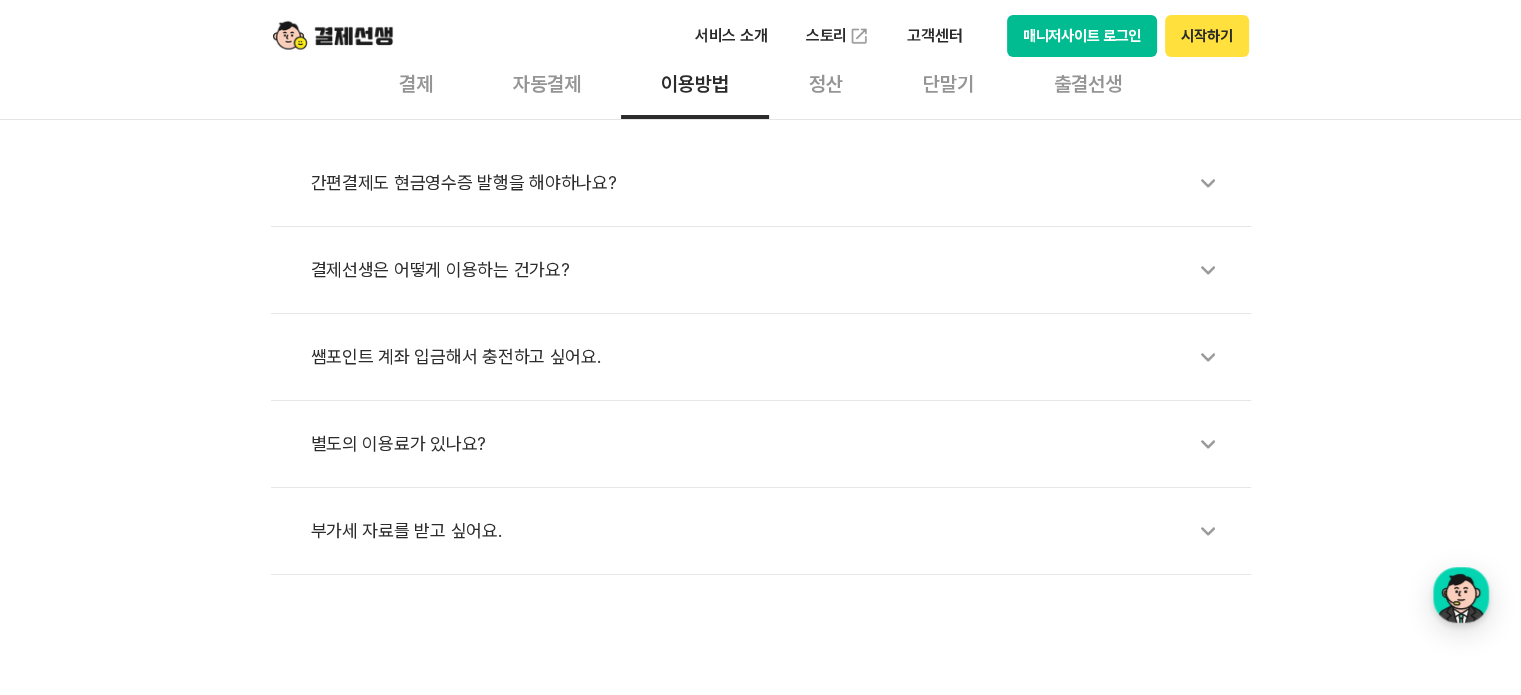 click on "정산" at bounding box center [826, 82] 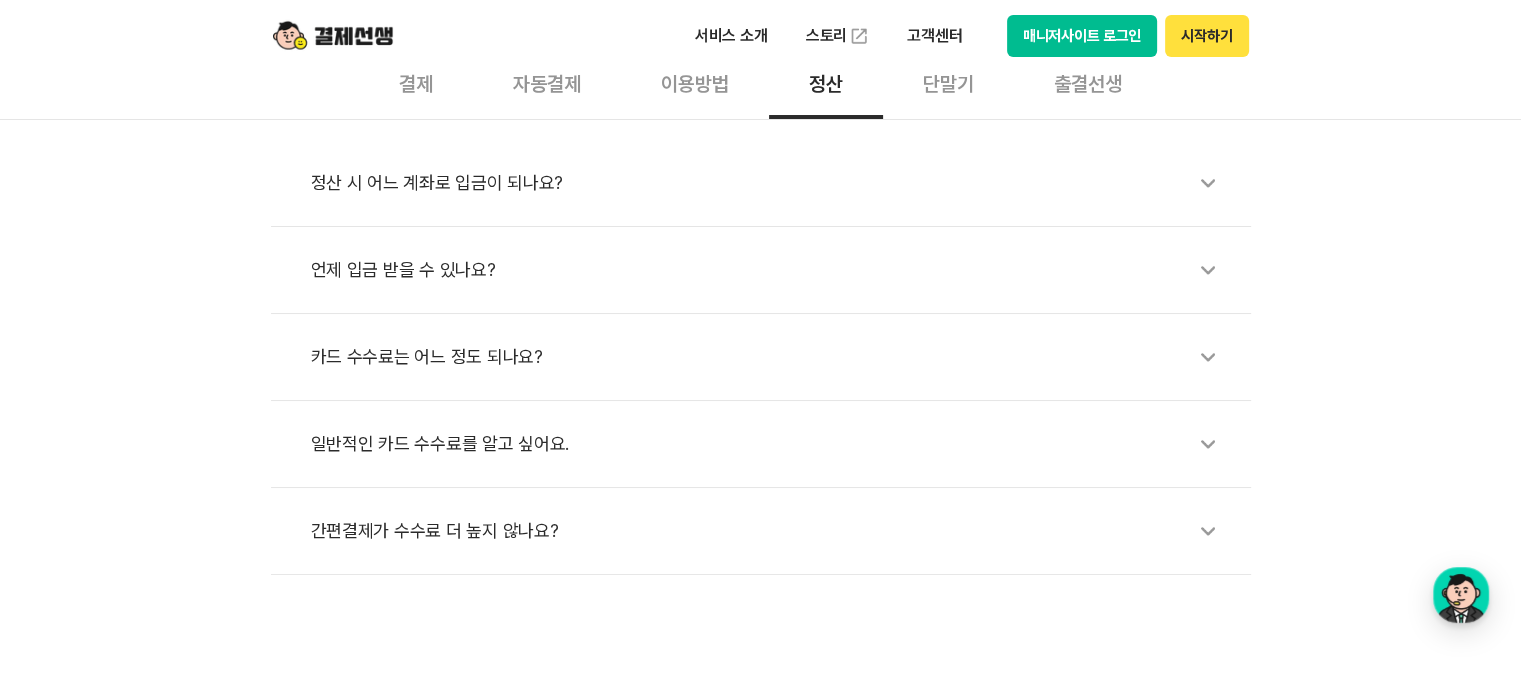 click on "카드 수수료는 어느 정도 되나요?" at bounding box center (771, 357) 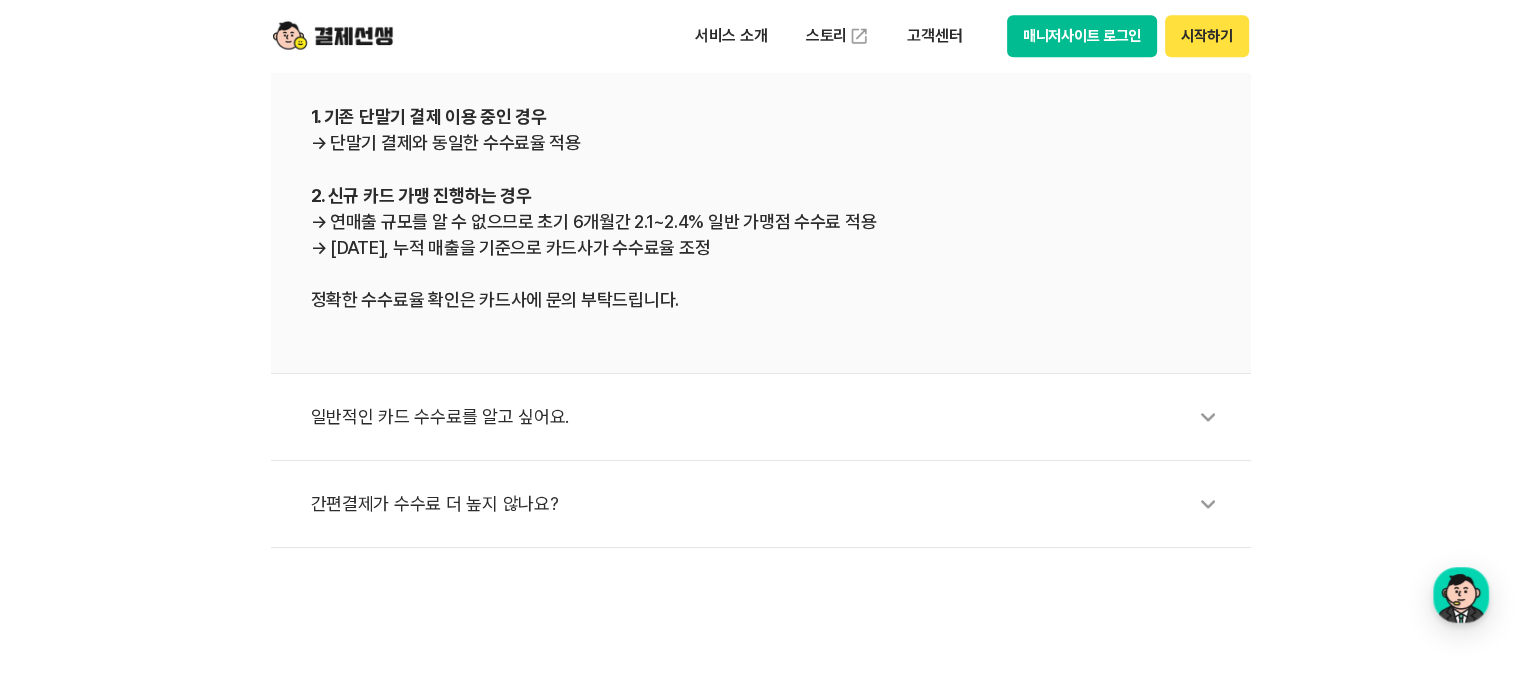 scroll, scrollTop: 1100, scrollLeft: 0, axis: vertical 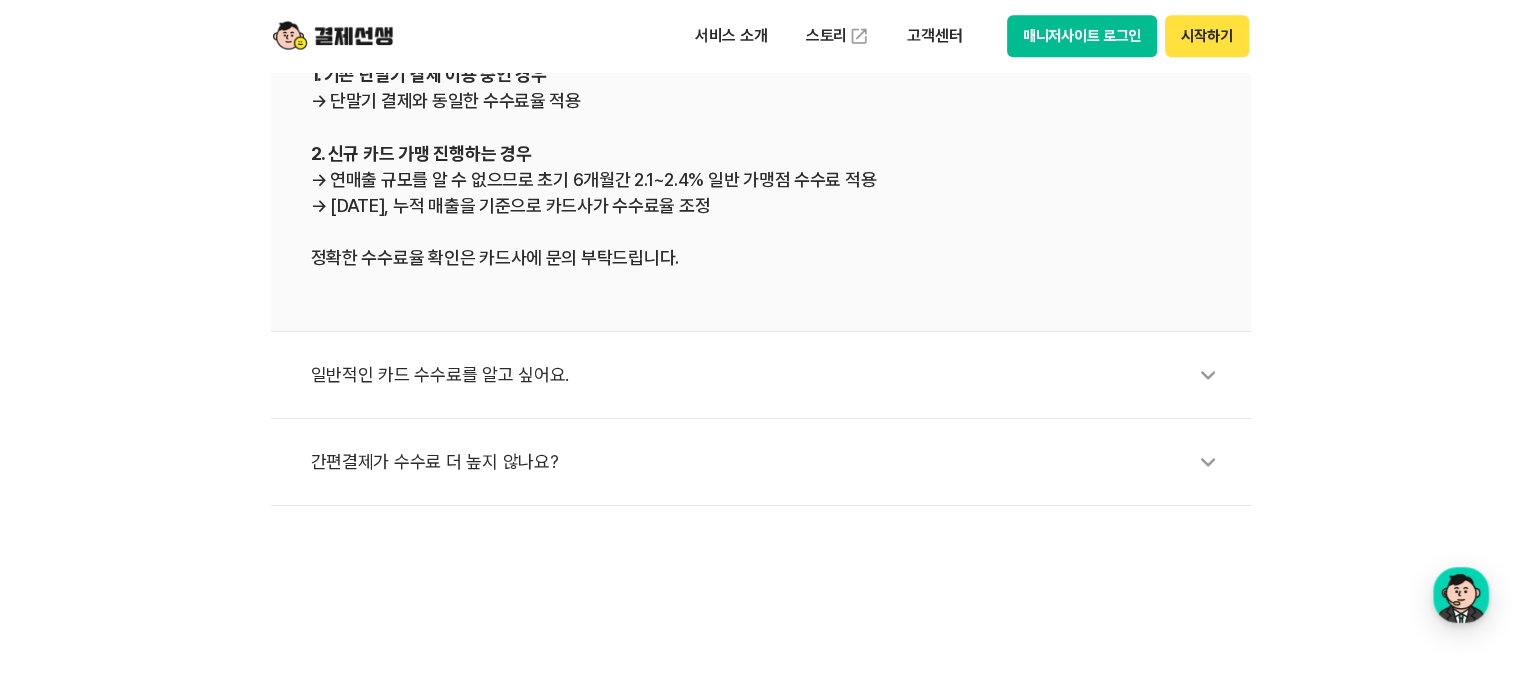 click on "일반적인 카드 수수료를 알고 싶어요." at bounding box center [771, 375] 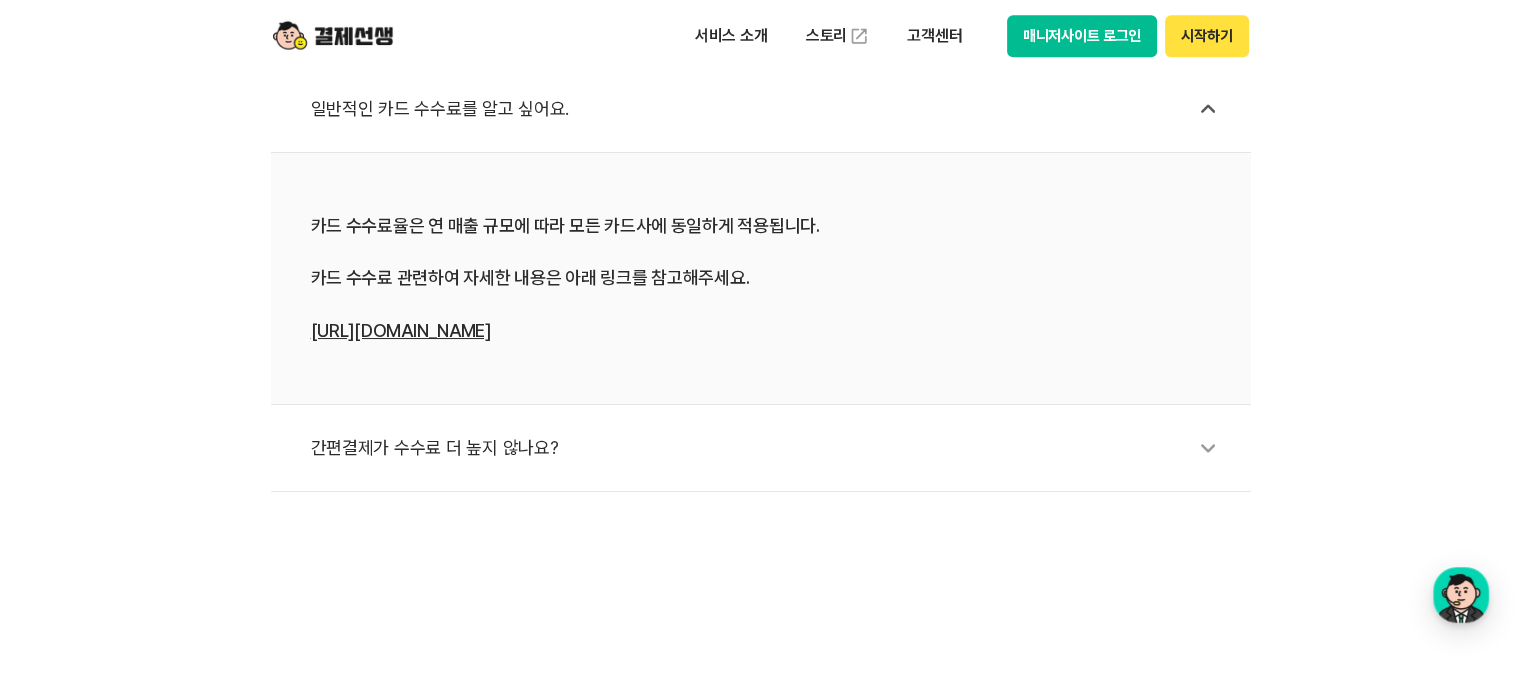 scroll, scrollTop: 1000, scrollLeft: 0, axis: vertical 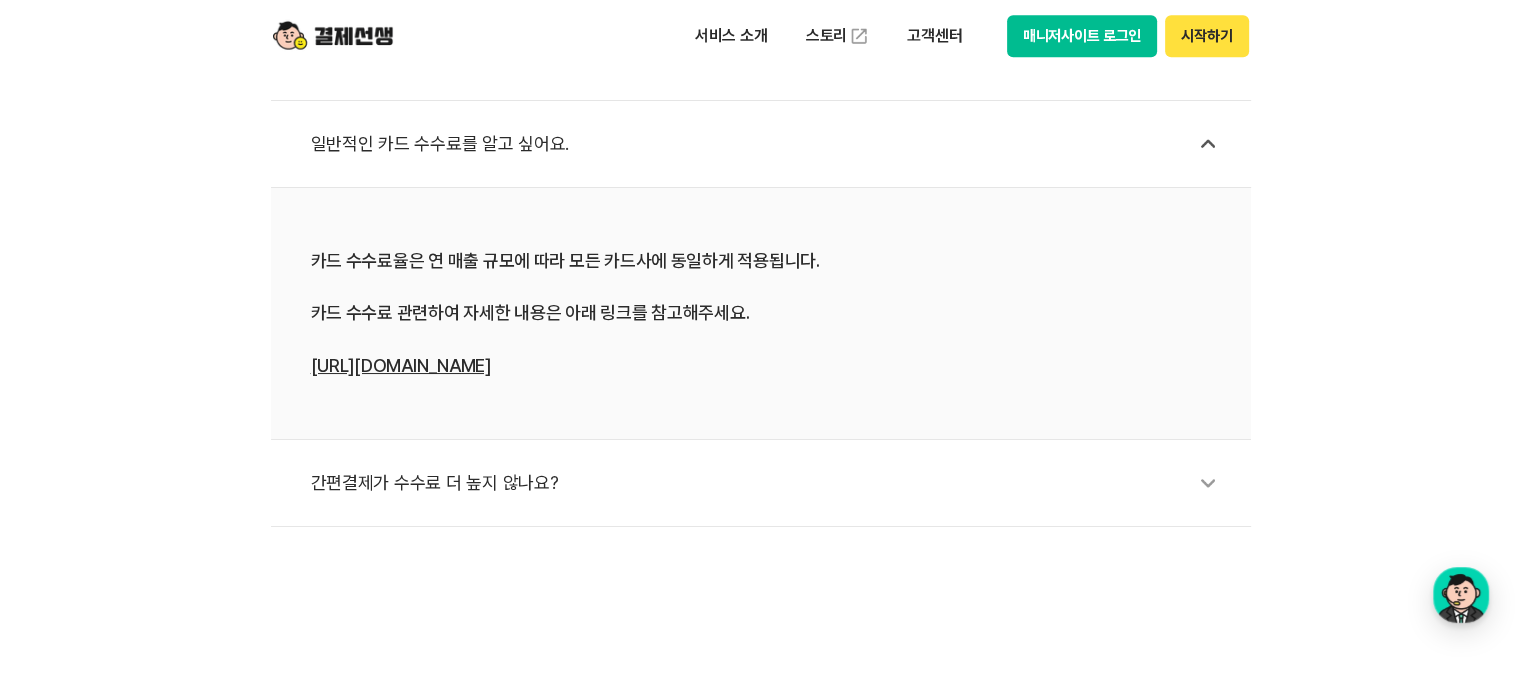click on "[URL][DOMAIN_NAME]" at bounding box center (401, 365) 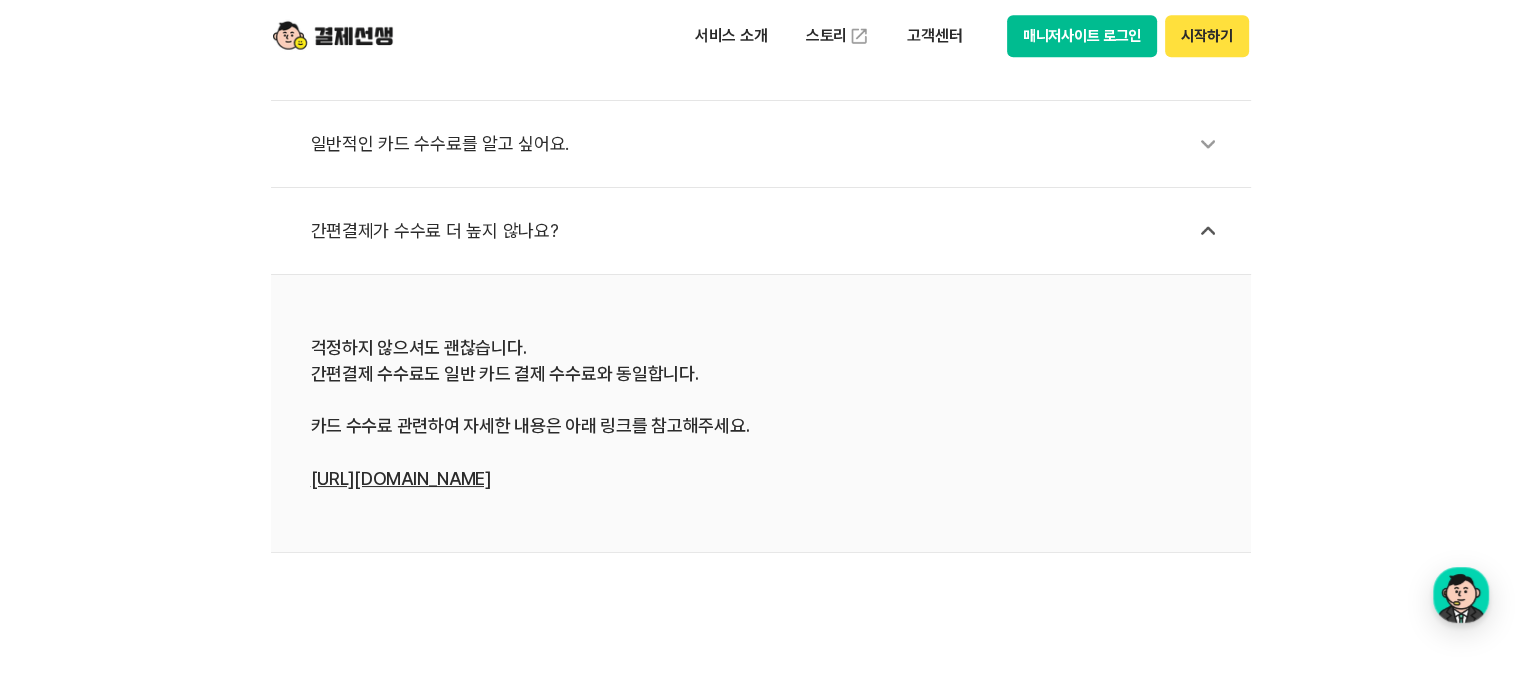 click on "[URL][DOMAIN_NAME]" at bounding box center [401, 478] 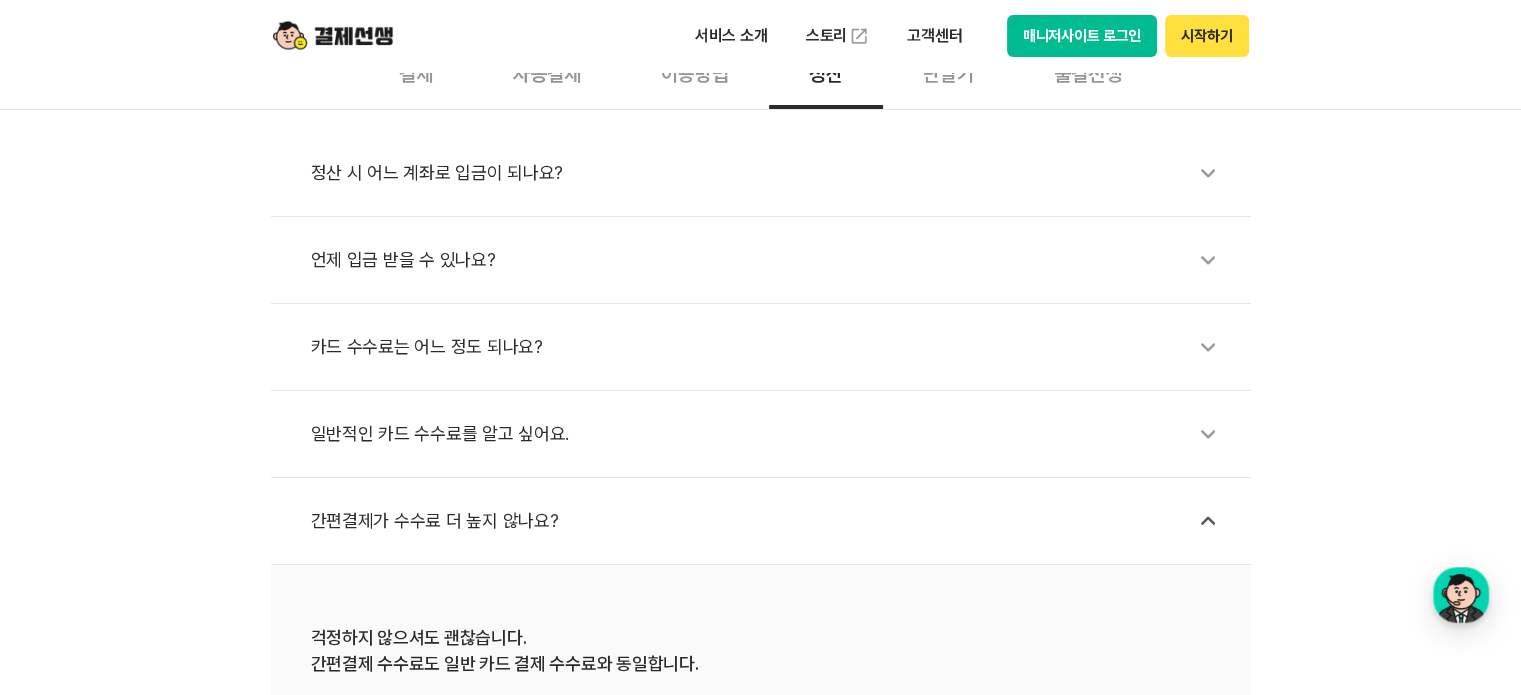 scroll, scrollTop: 700, scrollLeft: 0, axis: vertical 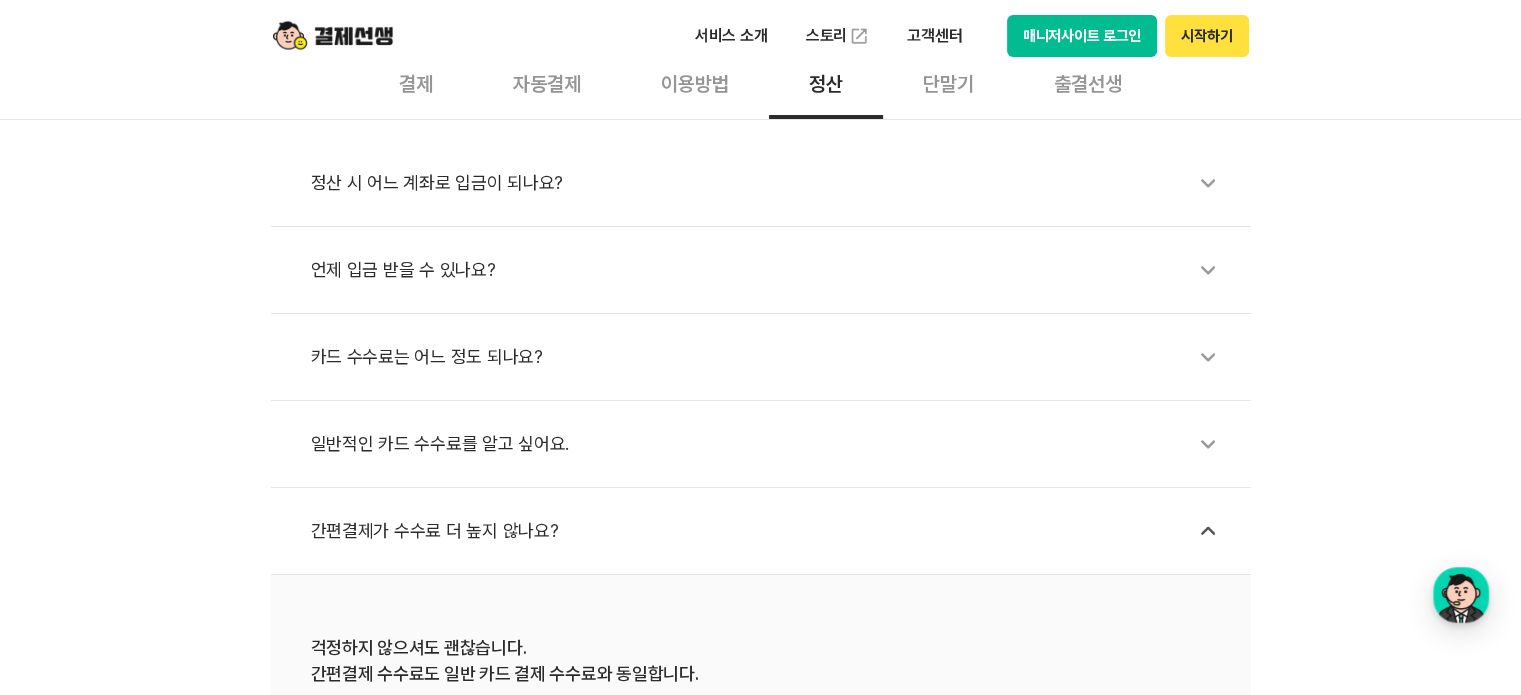 click on "일반적인 카드 수수료를 알고 싶어요." at bounding box center (771, 444) 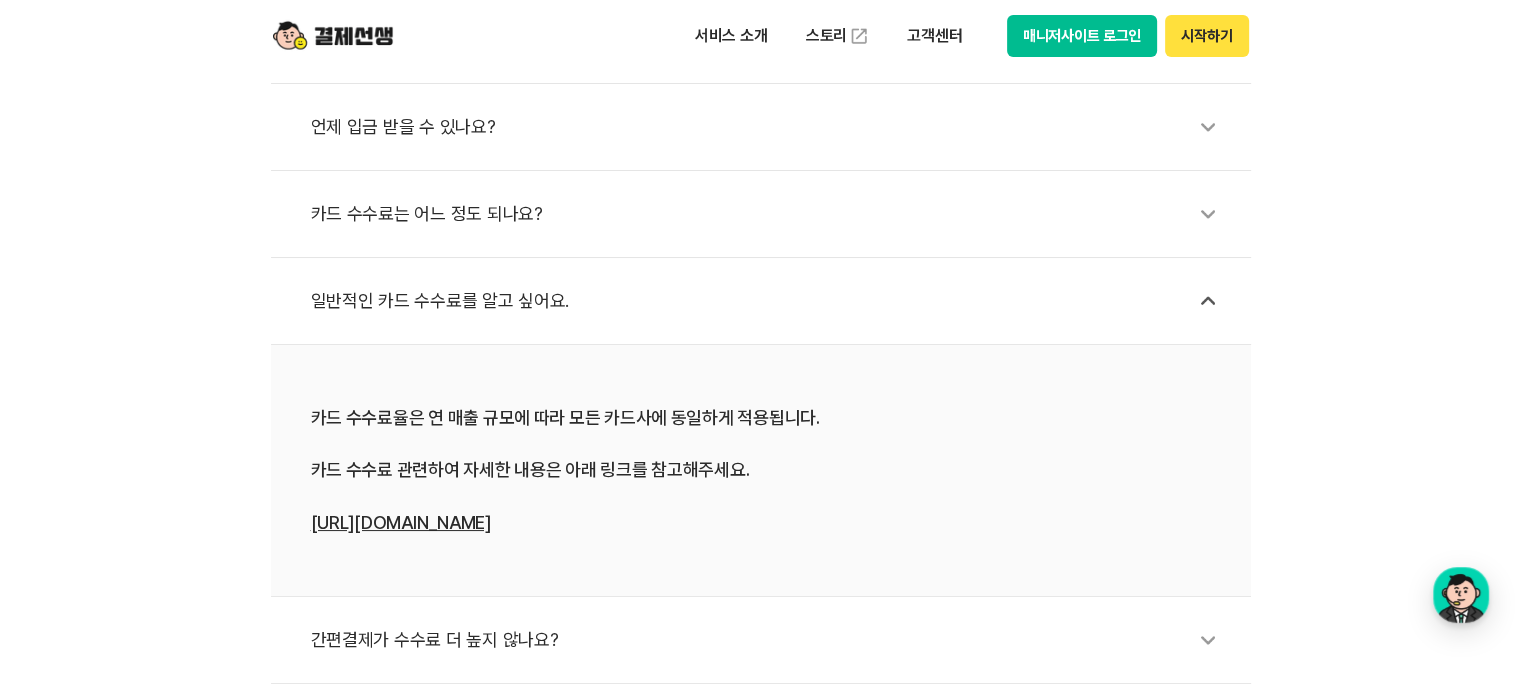 scroll, scrollTop: 800, scrollLeft: 0, axis: vertical 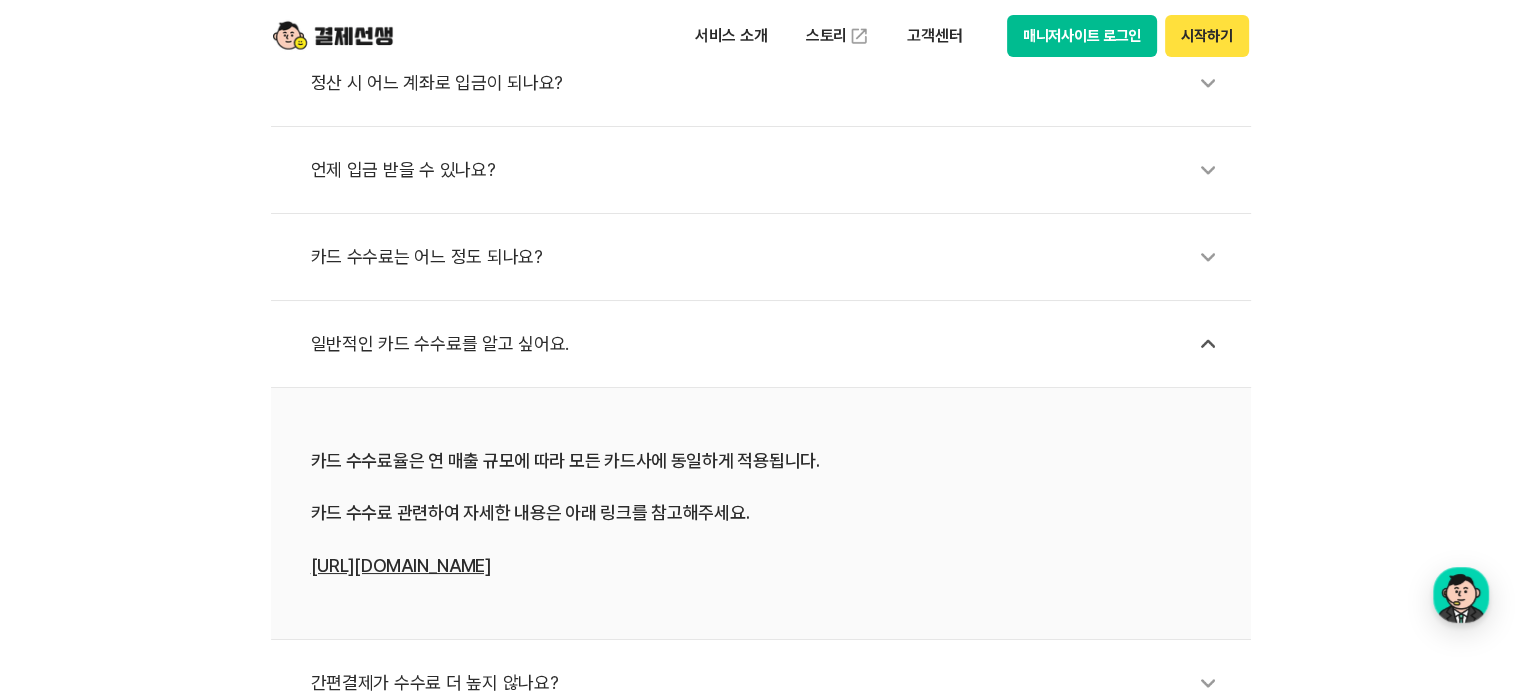 click on "카드 수수료는 어느 정도 되나요?" at bounding box center [771, 257] 